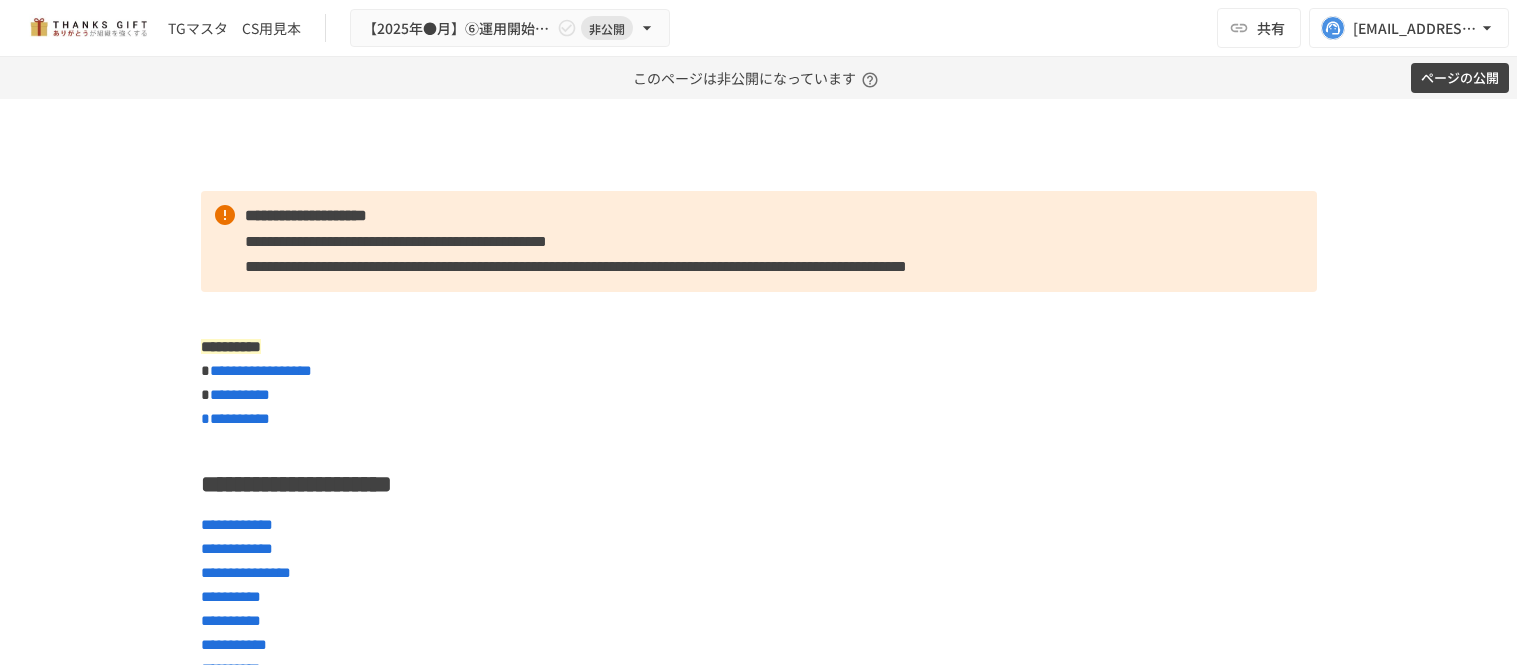 scroll, scrollTop: 0, scrollLeft: 0, axis: both 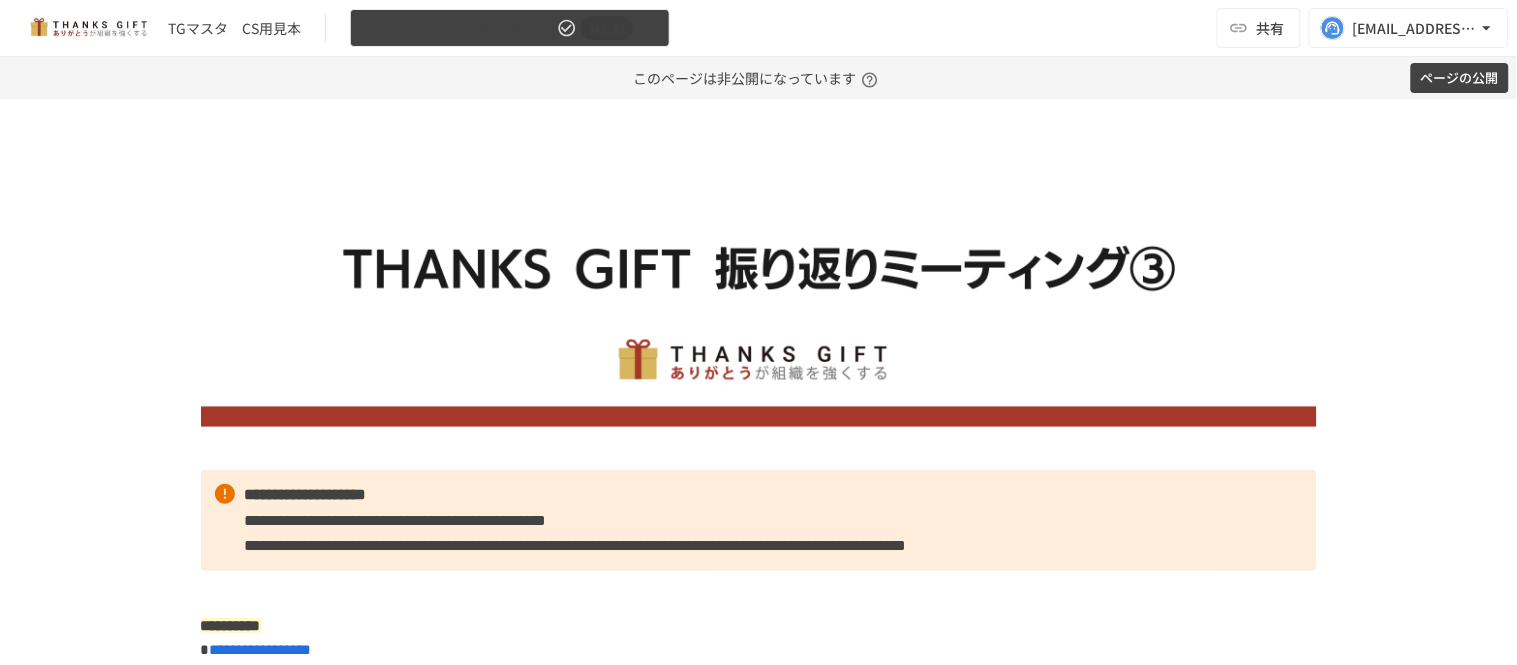 click on "【2025年●月】⑥運用開始後3回目振り返りMTG 非公開" at bounding box center [510, 28] 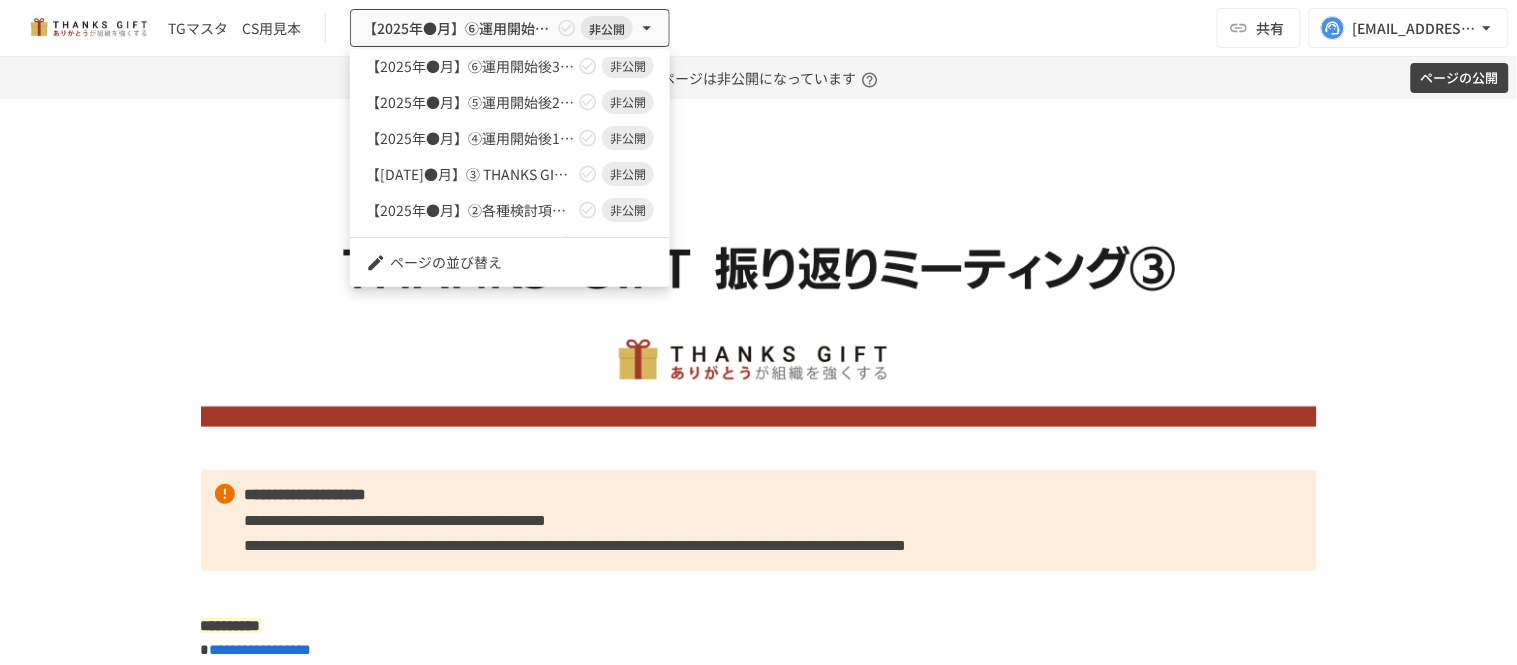 scroll, scrollTop: 142, scrollLeft: 0, axis: vertical 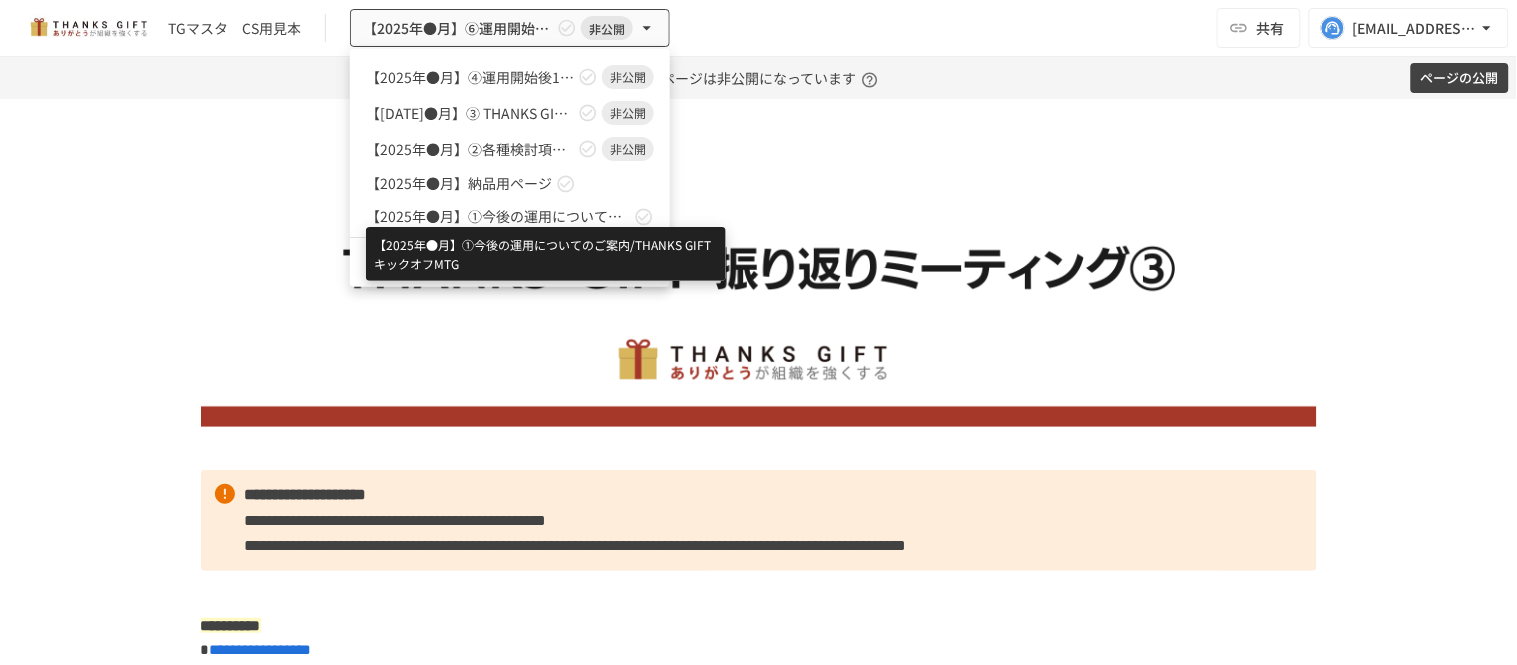 click on "【2025年●月】①今後の運用についてのご案内/THANKS GIFTキックオフMTG" at bounding box center [498, 216] 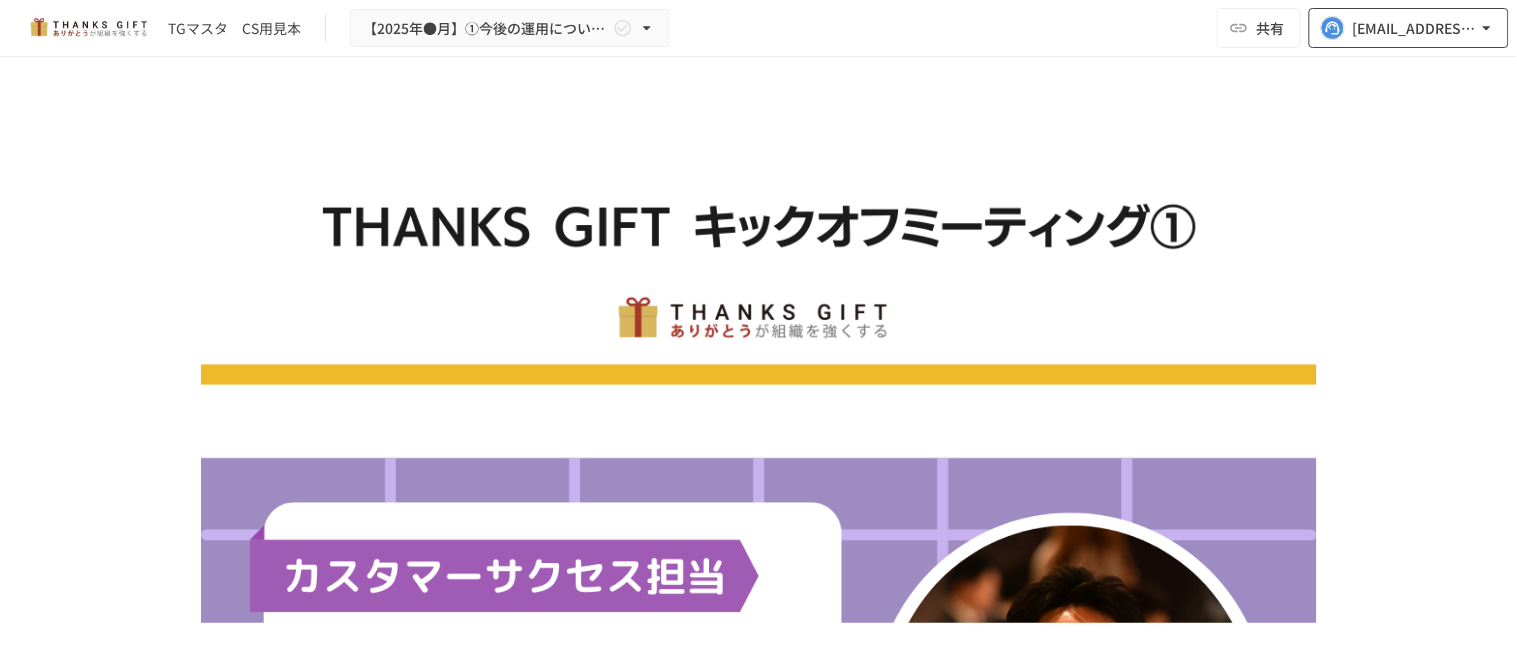 click 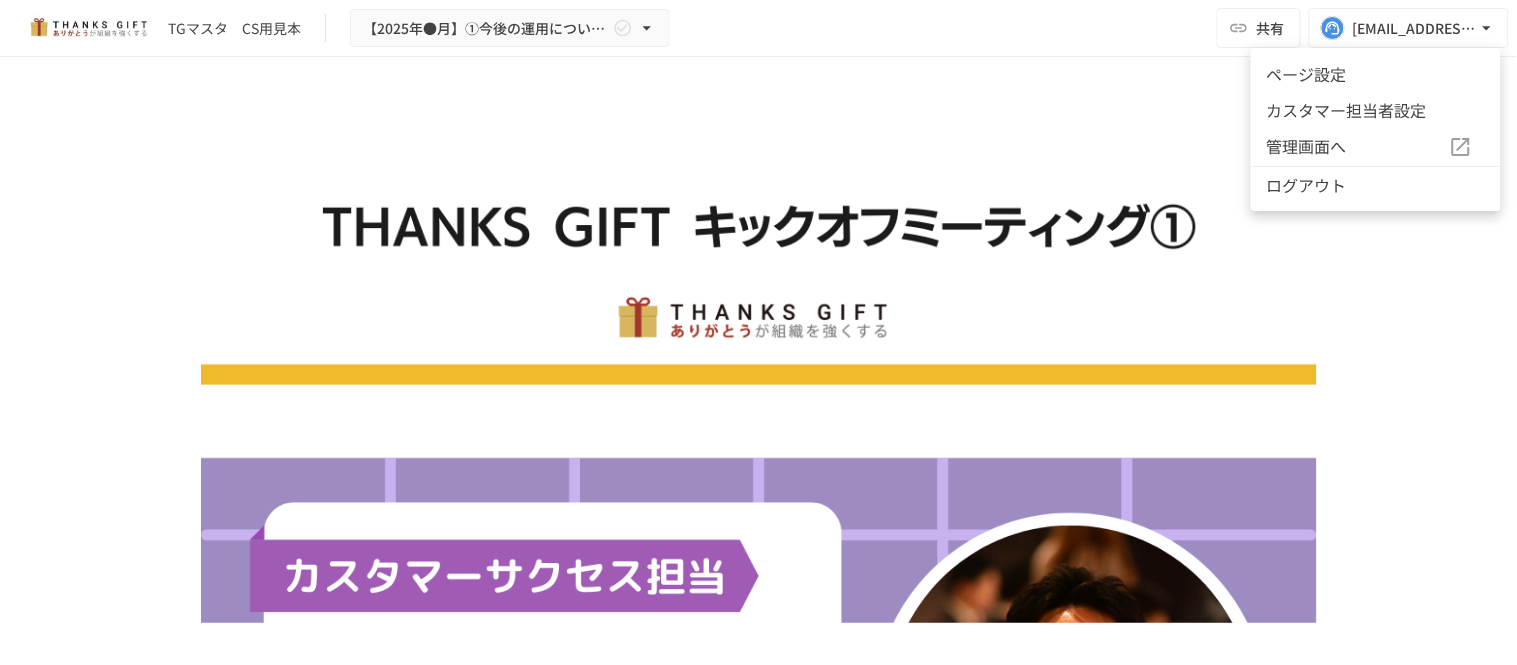 click on "管理画面へ" at bounding box center [1358, 147] 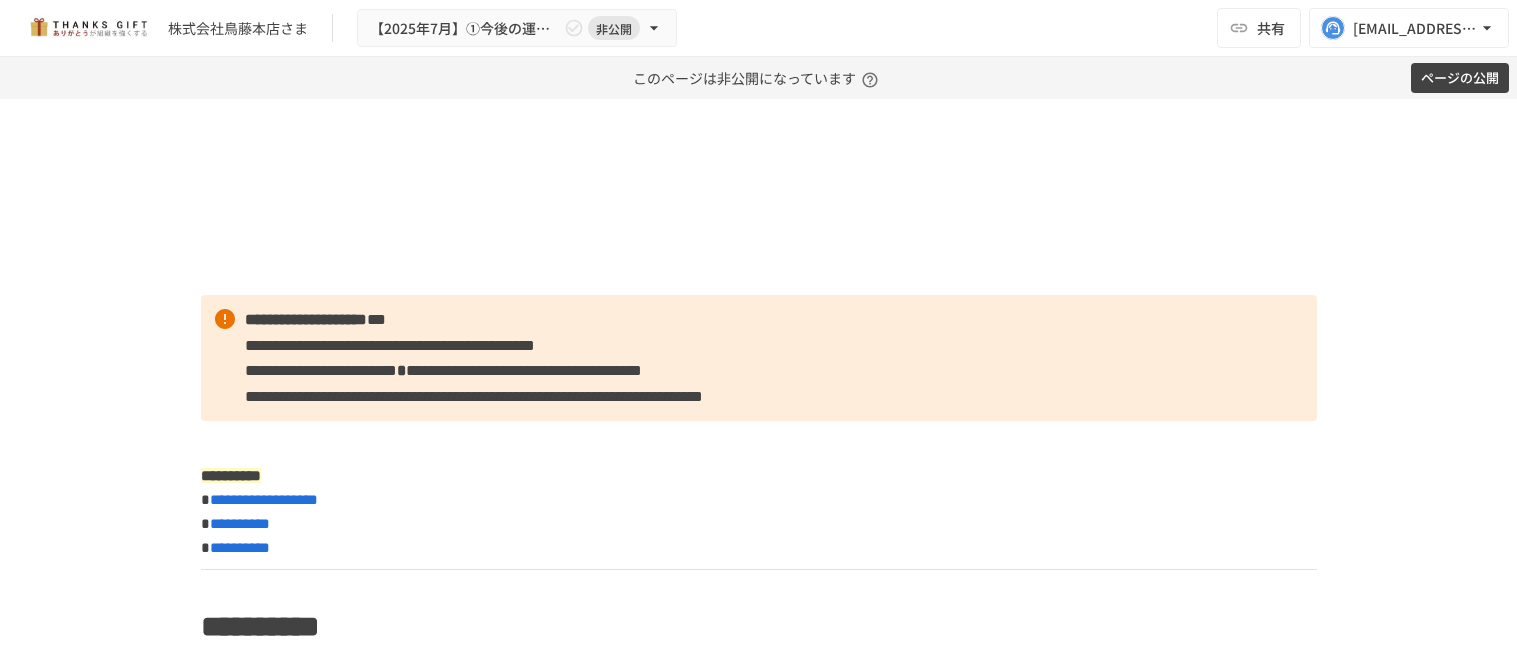 scroll, scrollTop: 0, scrollLeft: 0, axis: both 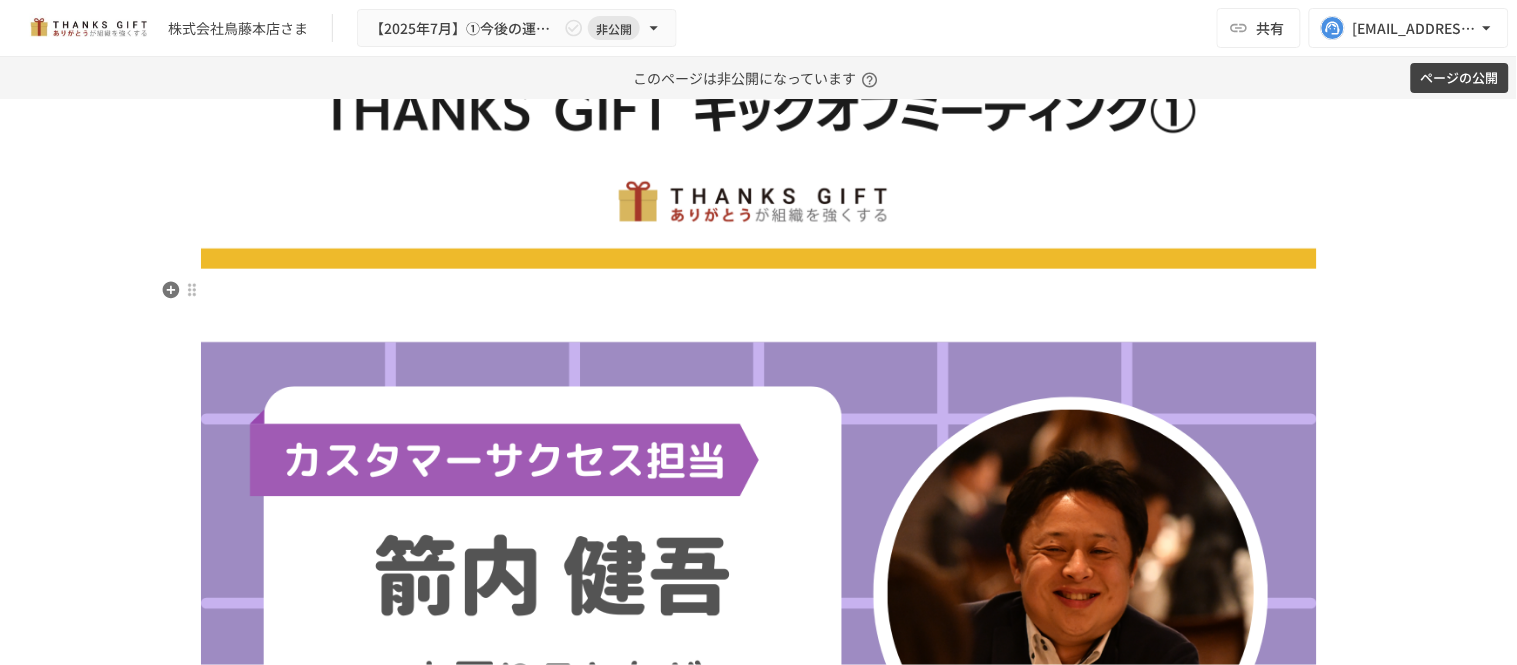 click at bounding box center [759, 593] 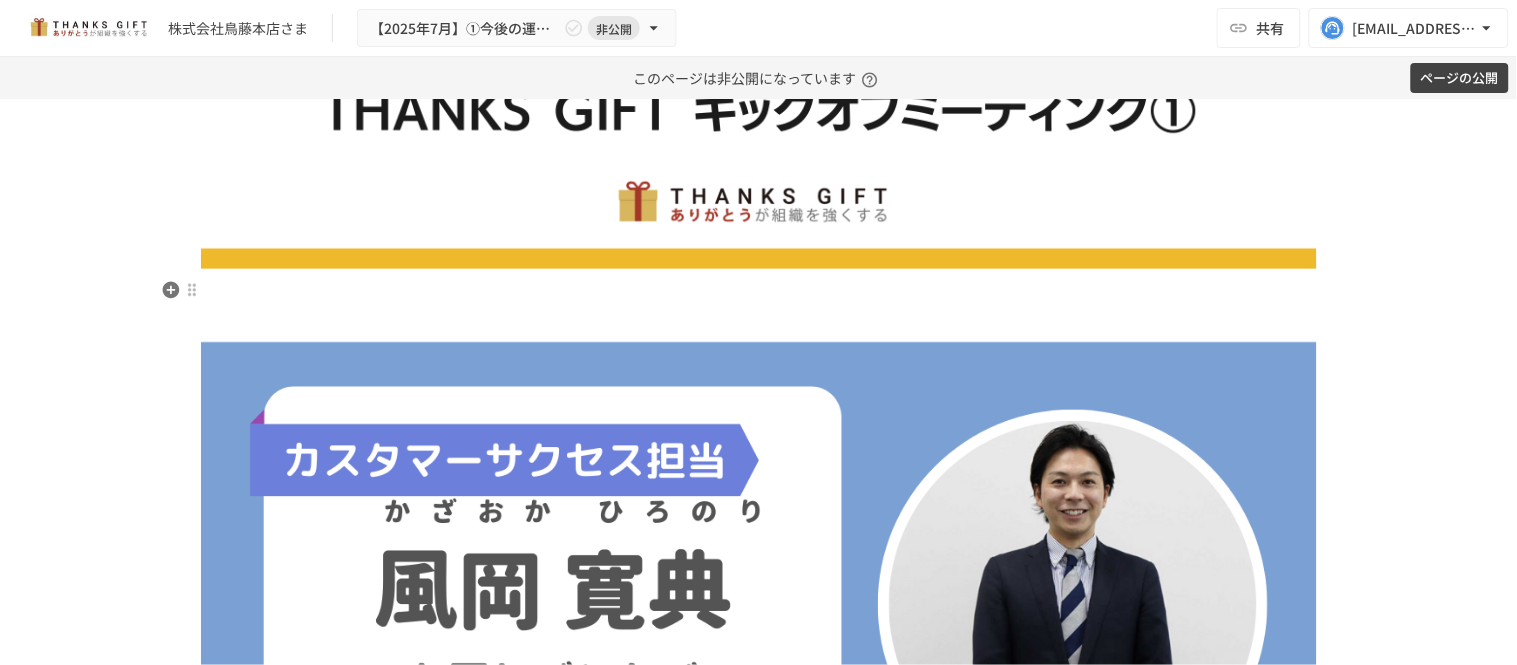 click at bounding box center [759, 593] 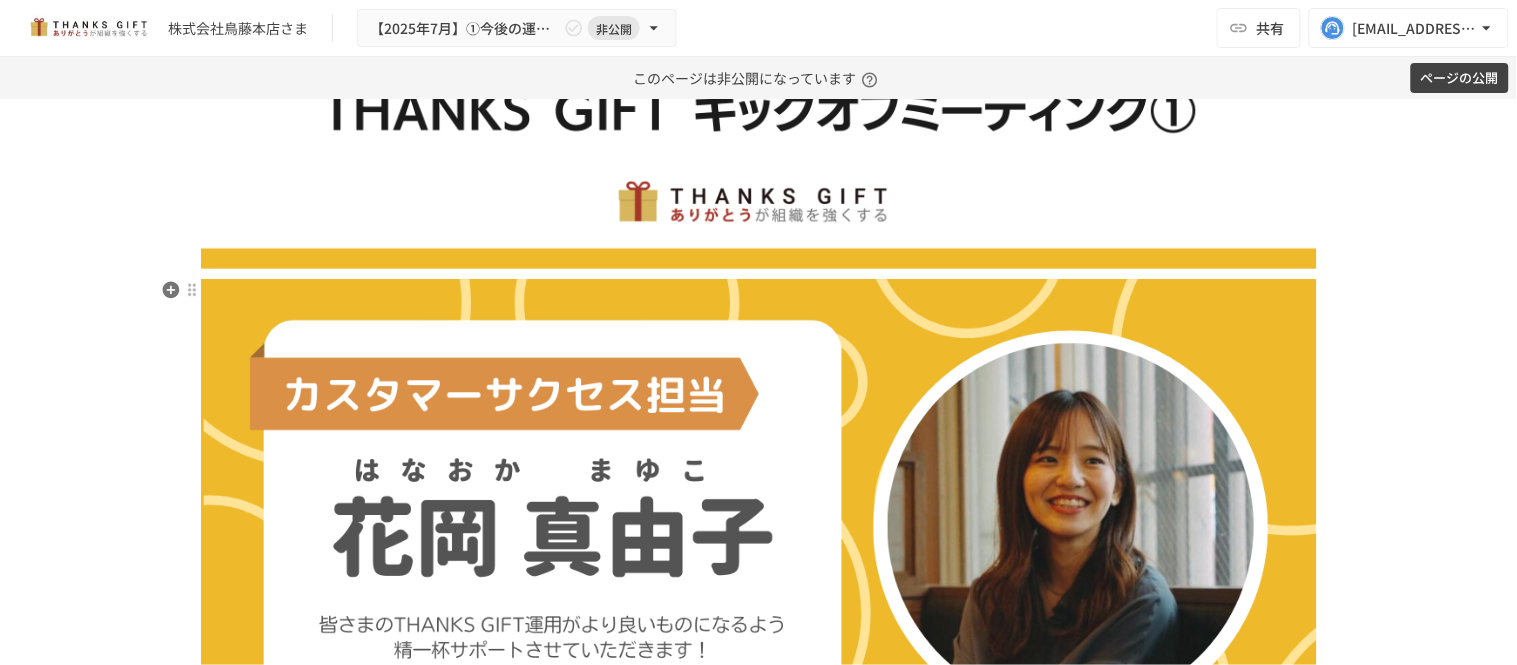 click at bounding box center [759, 526] 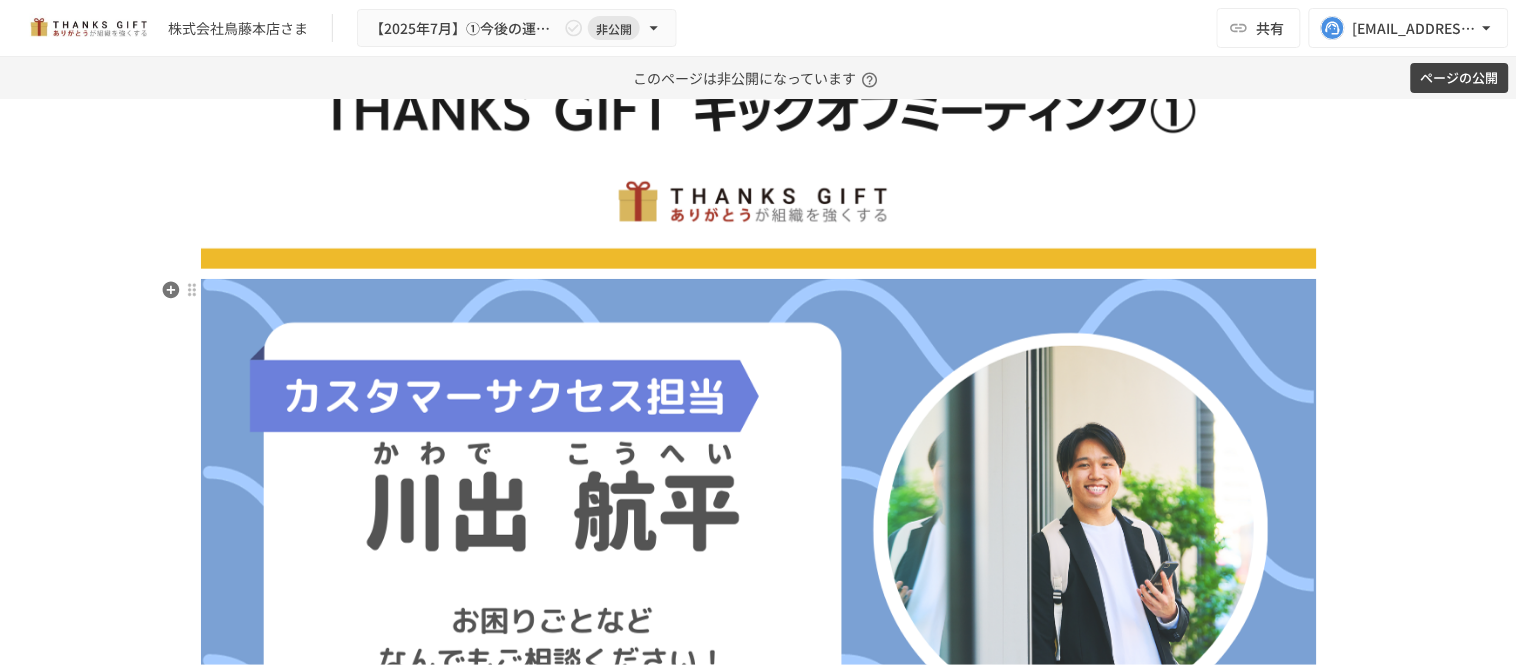 click at bounding box center (759, 529) 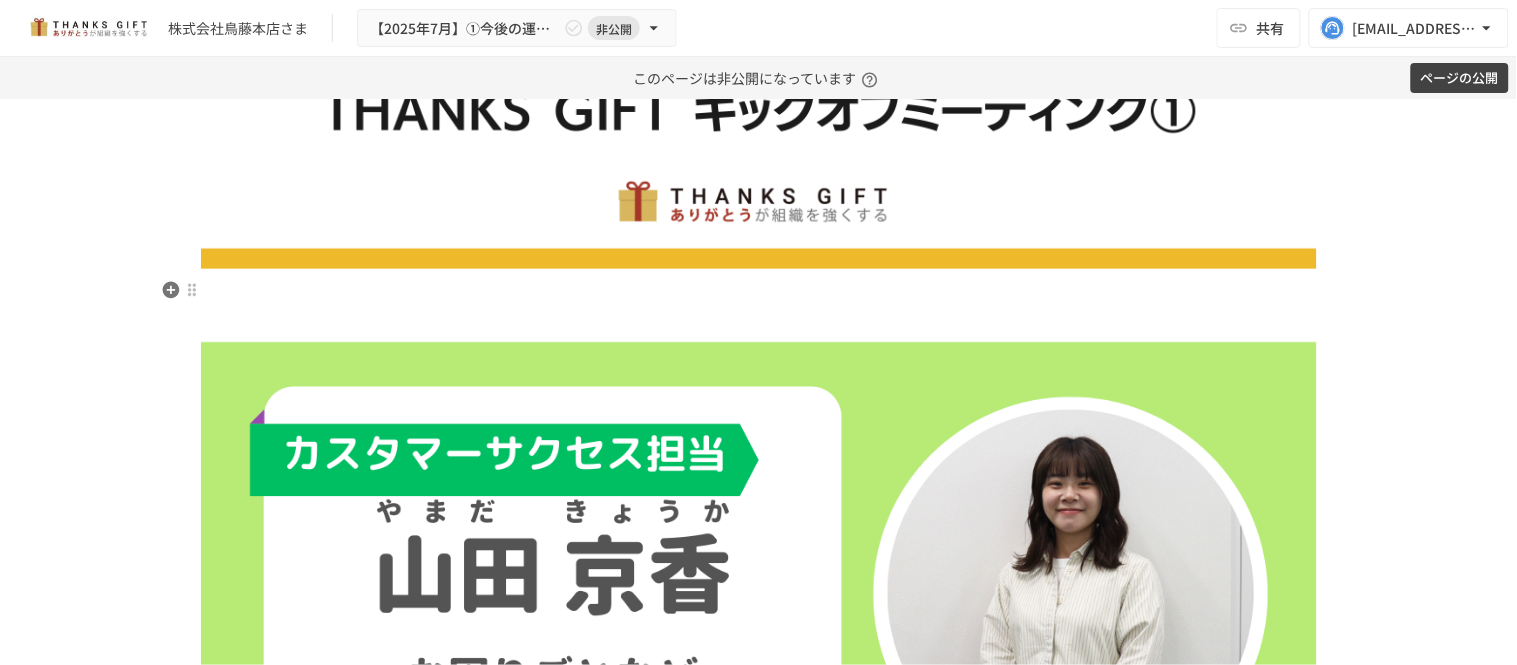 click at bounding box center [759, 593] 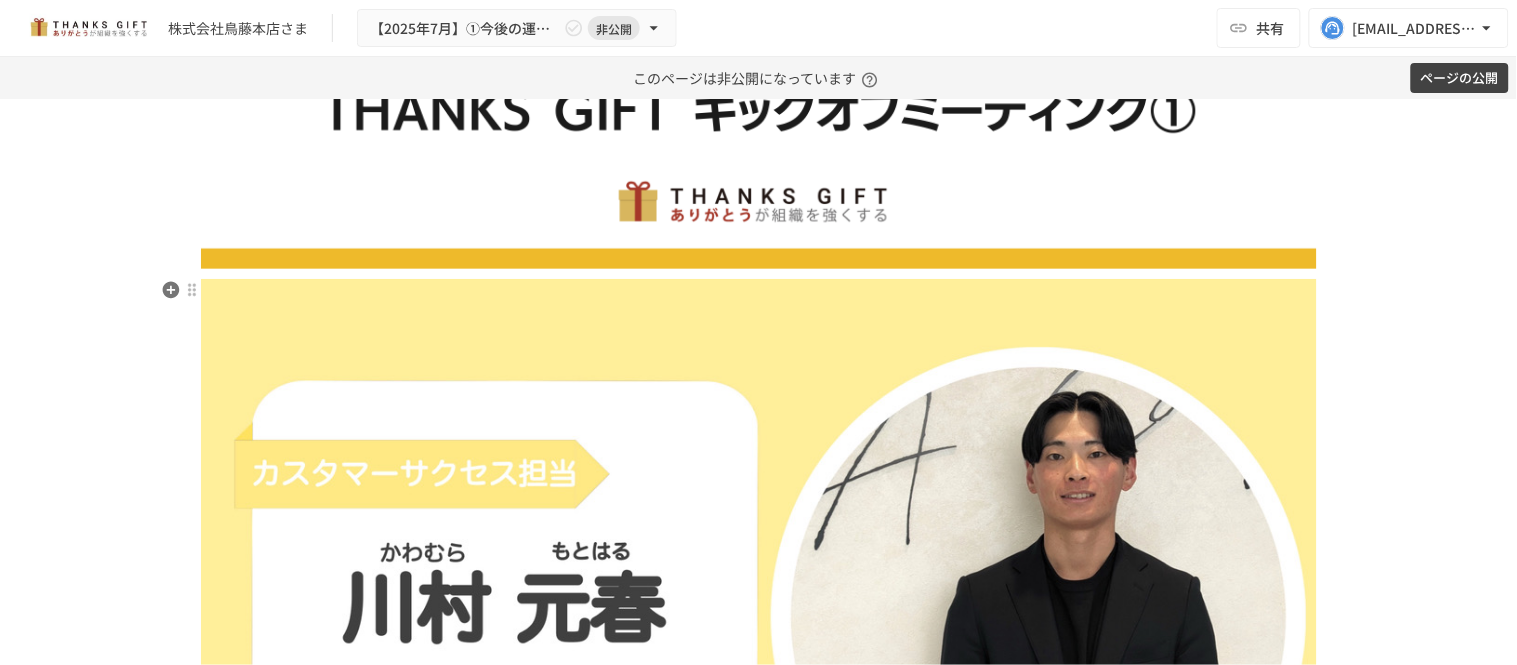 click at bounding box center (759, 600) 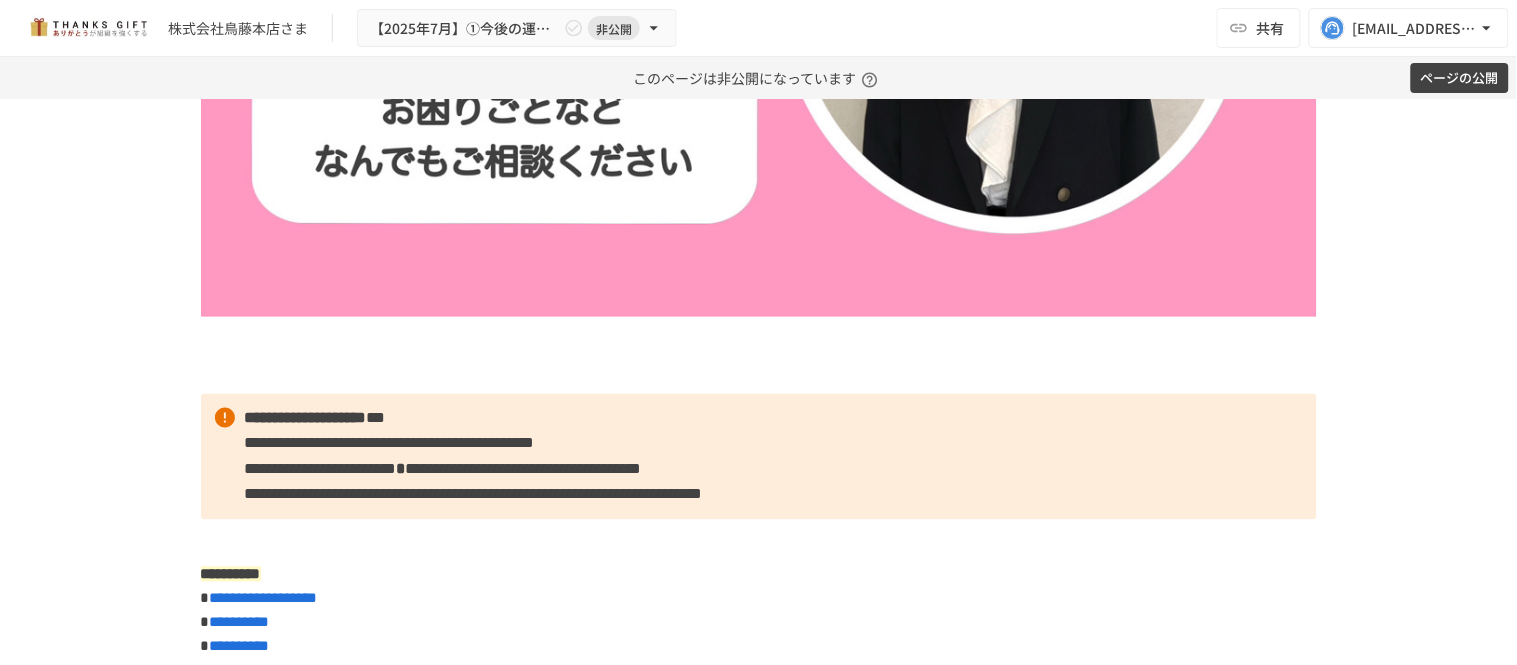 scroll, scrollTop: 764, scrollLeft: 0, axis: vertical 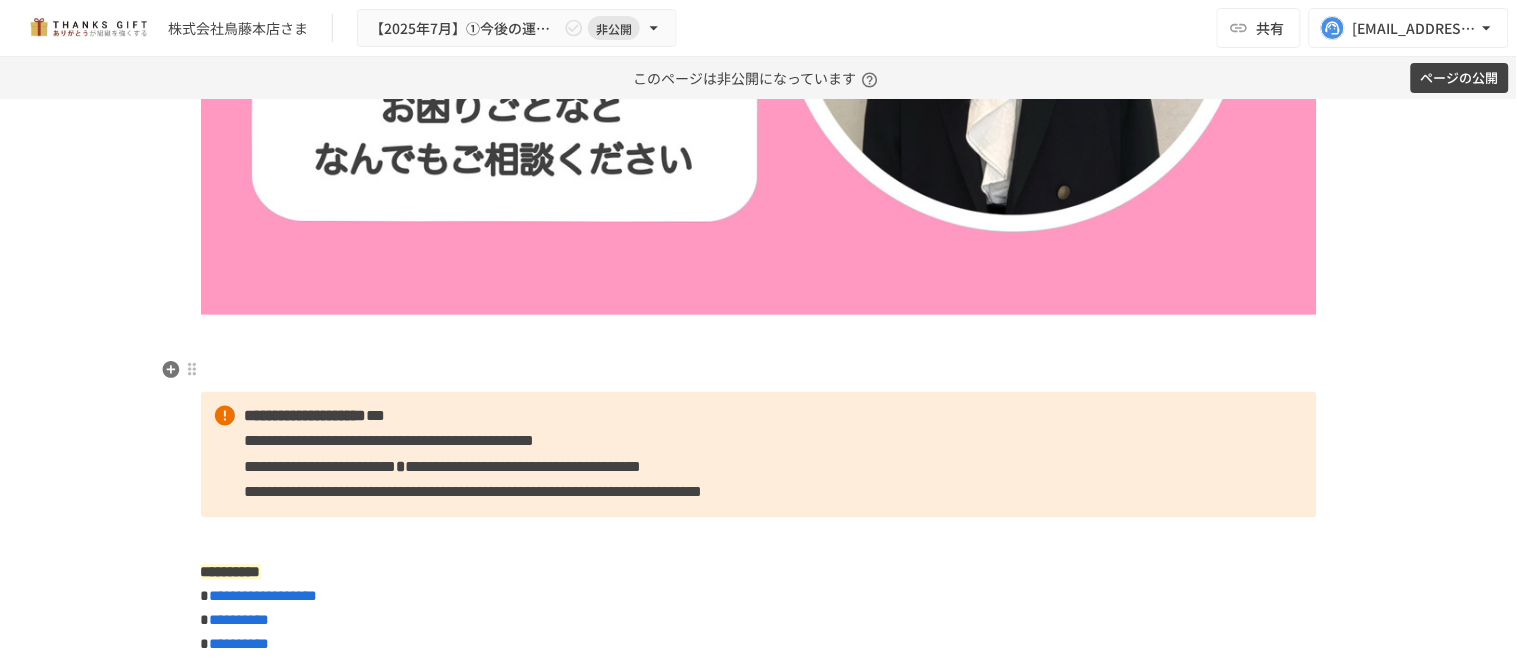 click at bounding box center (759, 371) 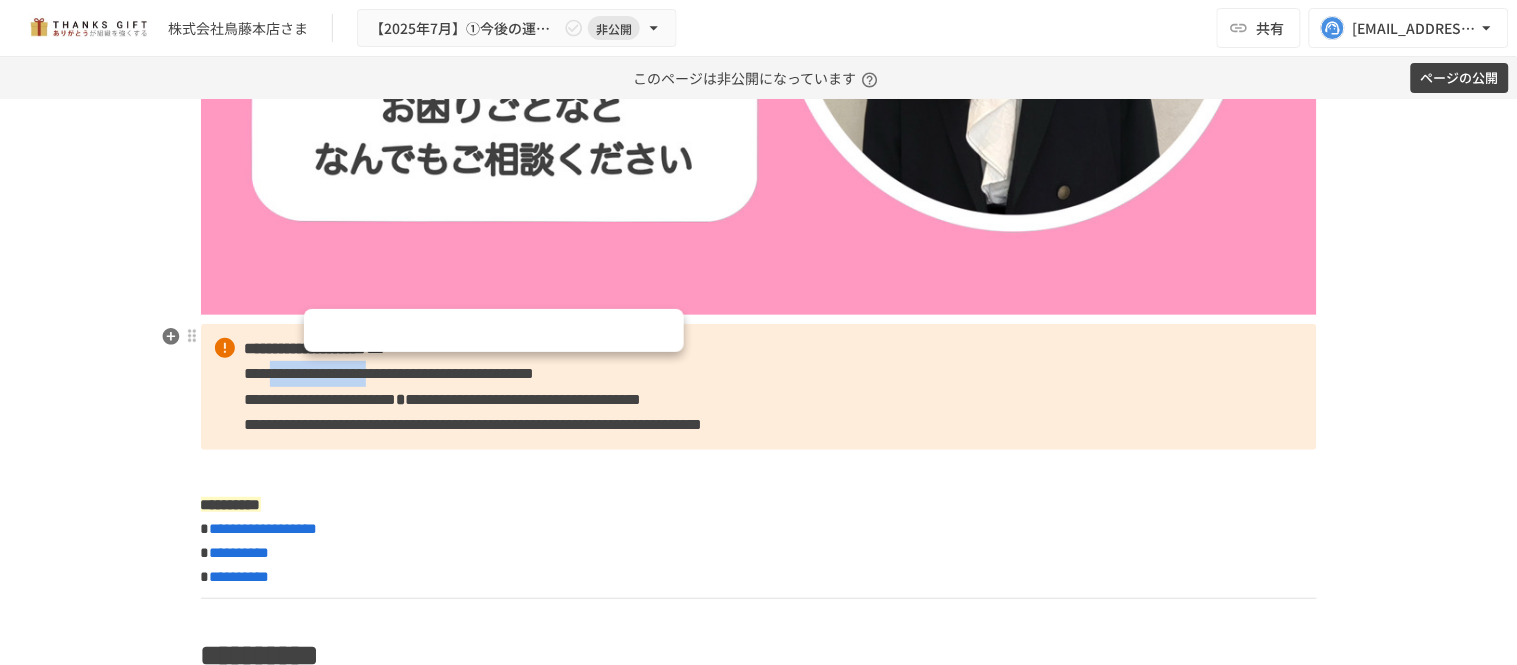 drag, startPoint x: 298, startPoint y: 382, endPoint x: 461, endPoint y: 363, distance: 164.10362 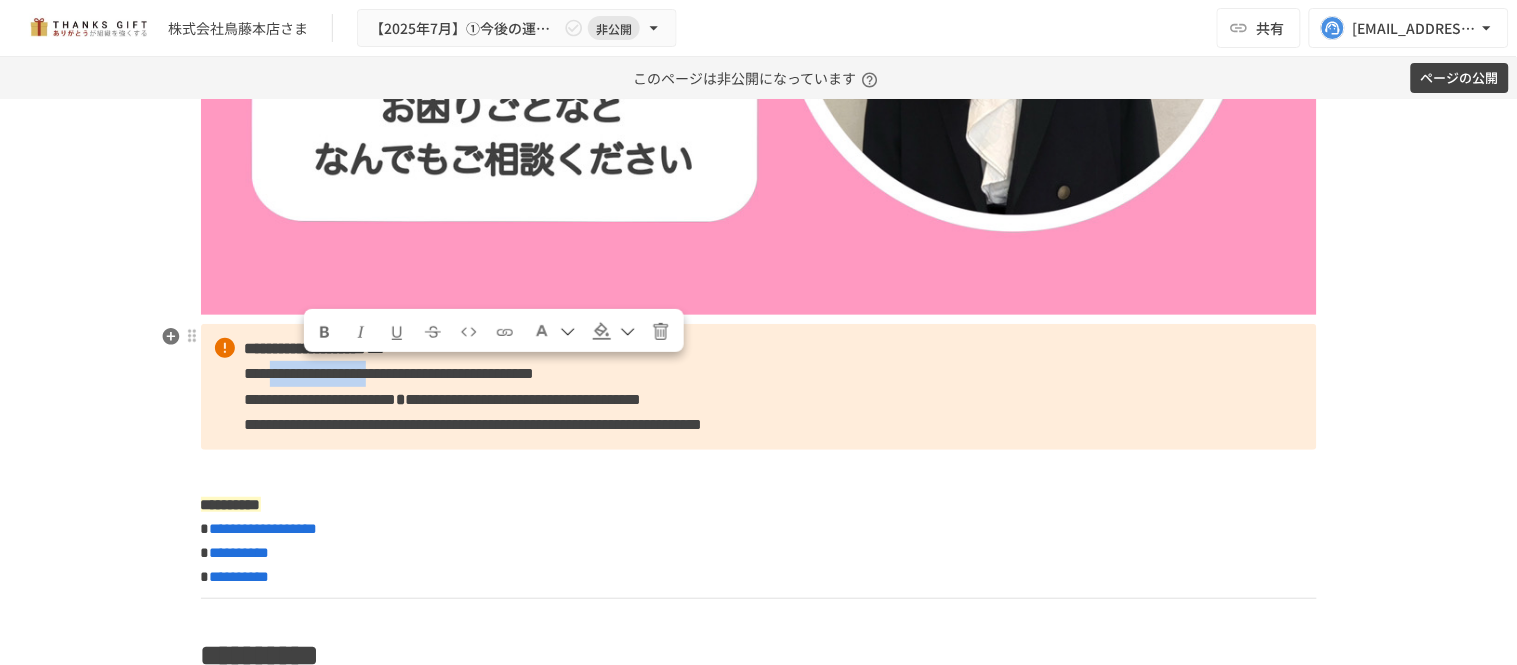 click on "**********" at bounding box center [390, 373] 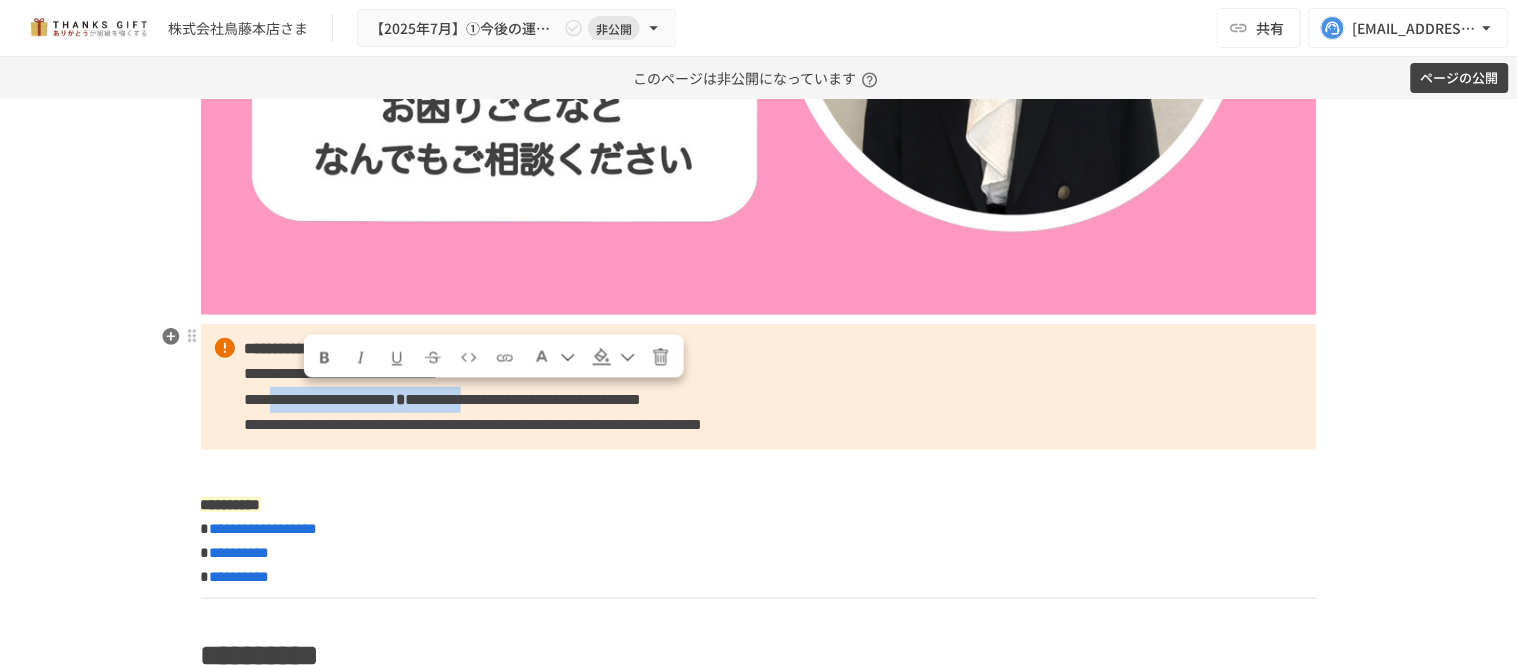drag, startPoint x: 295, startPoint y: 404, endPoint x: 542, endPoint y: 401, distance: 247.01822 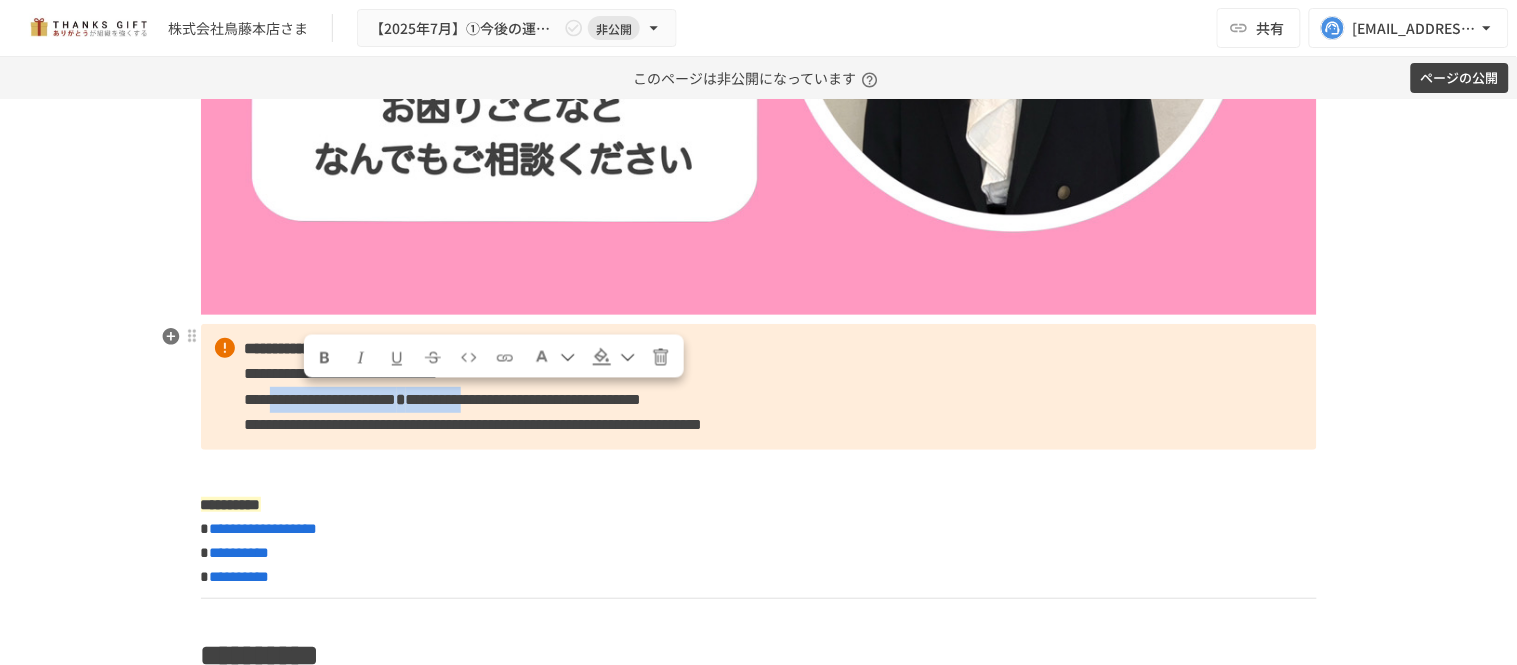 click on "**********" at bounding box center (759, 387) 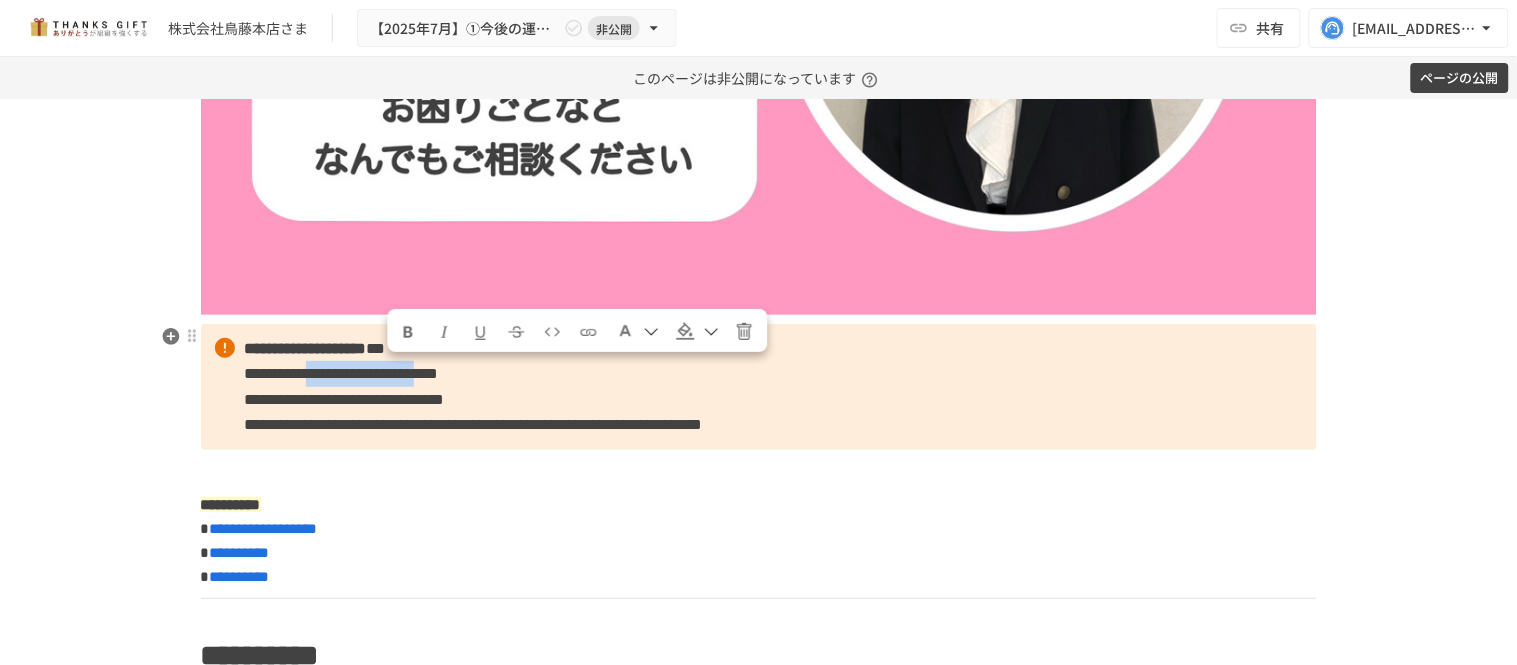 drag, startPoint x: 380, startPoint y: 376, endPoint x: 607, endPoint y: 381, distance: 227.05505 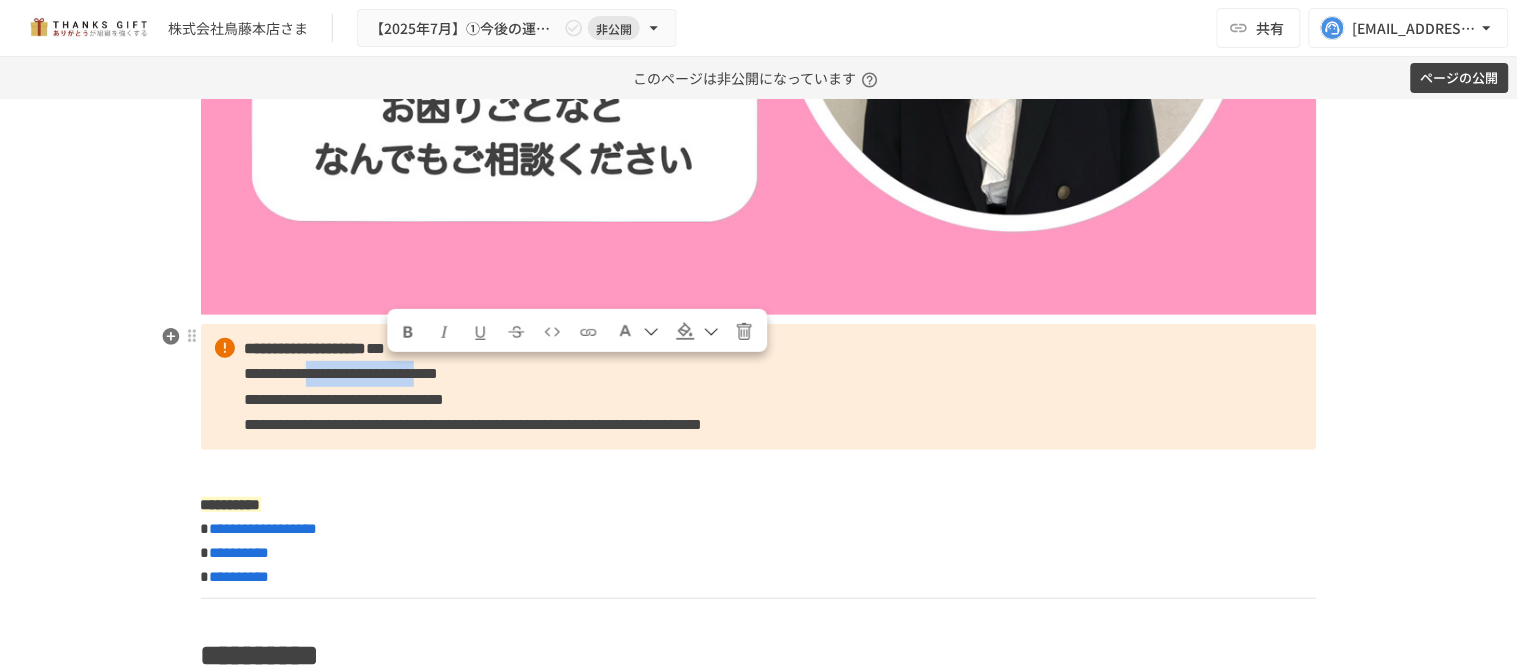click on "**********" at bounding box center [342, 373] 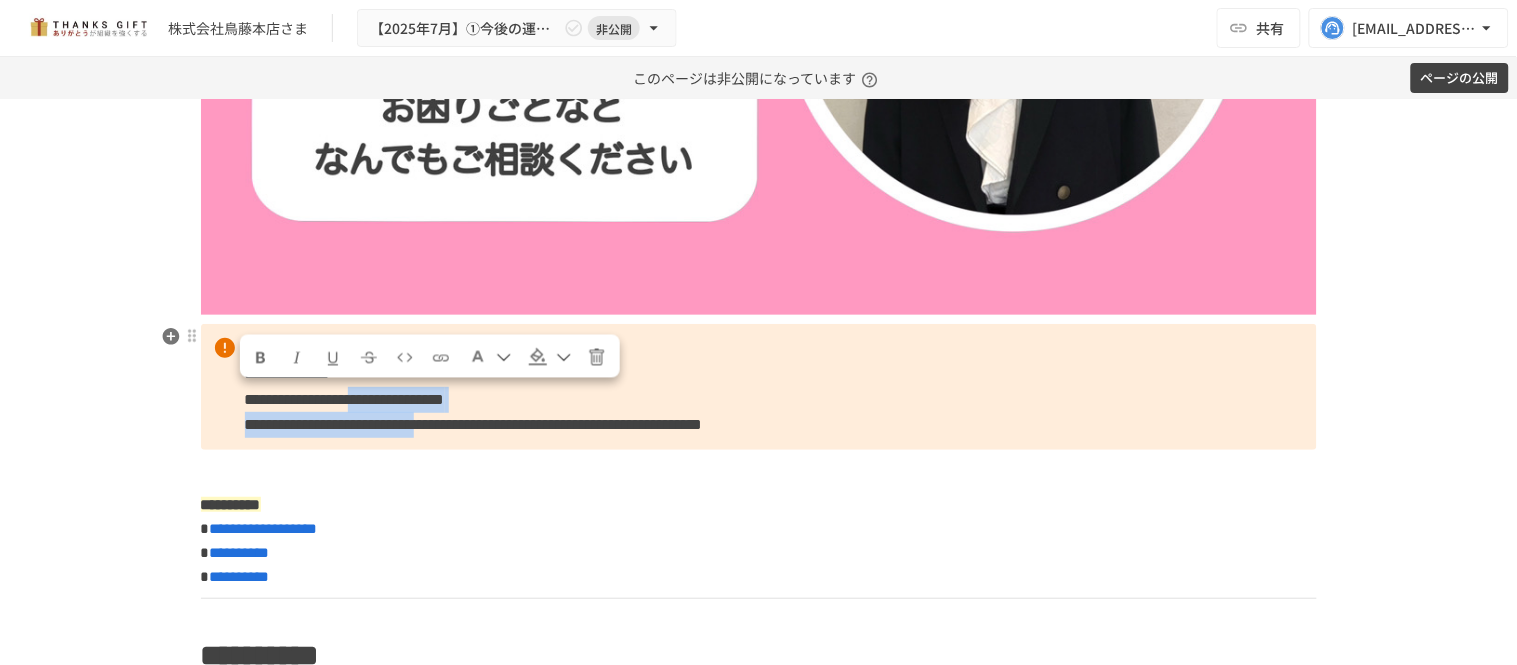 drag, startPoint x: 410, startPoint y: 398, endPoint x: 467, endPoint y: 432, distance: 66.37017 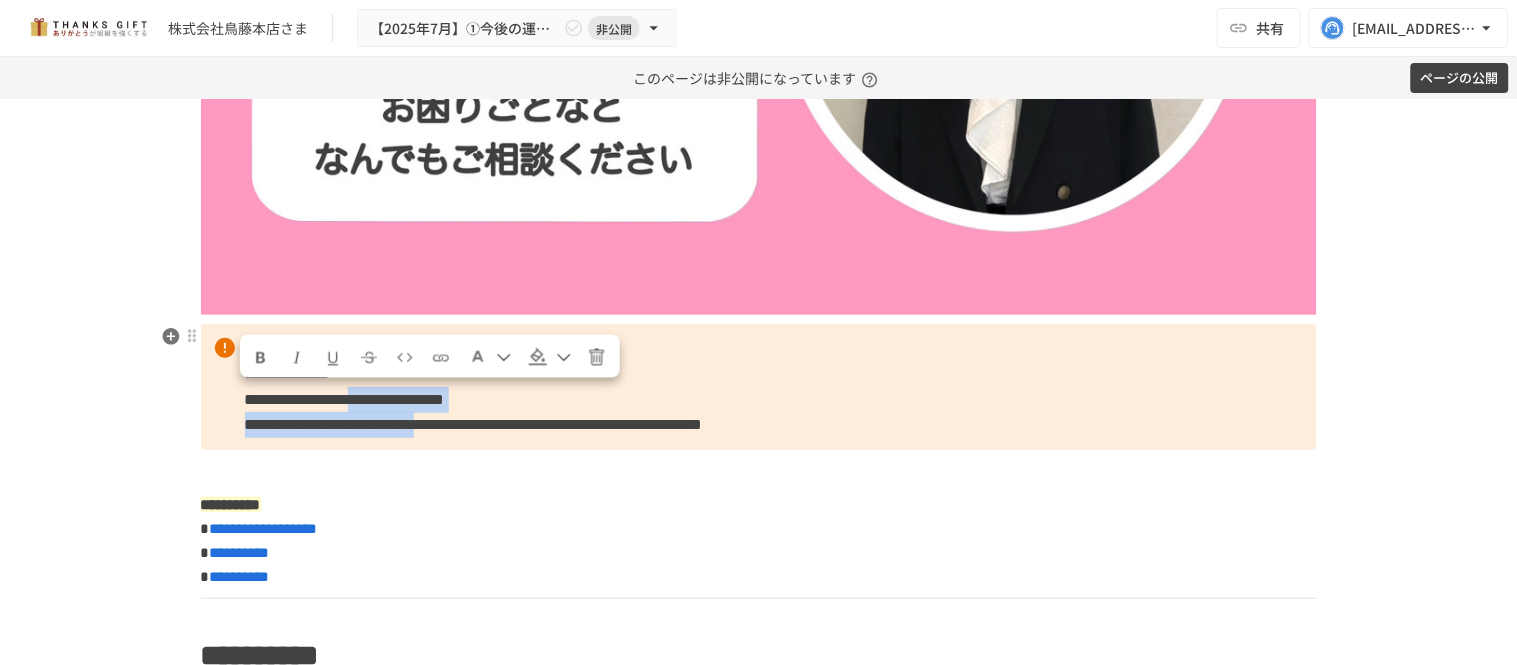 click on "**********" at bounding box center (759, 387) 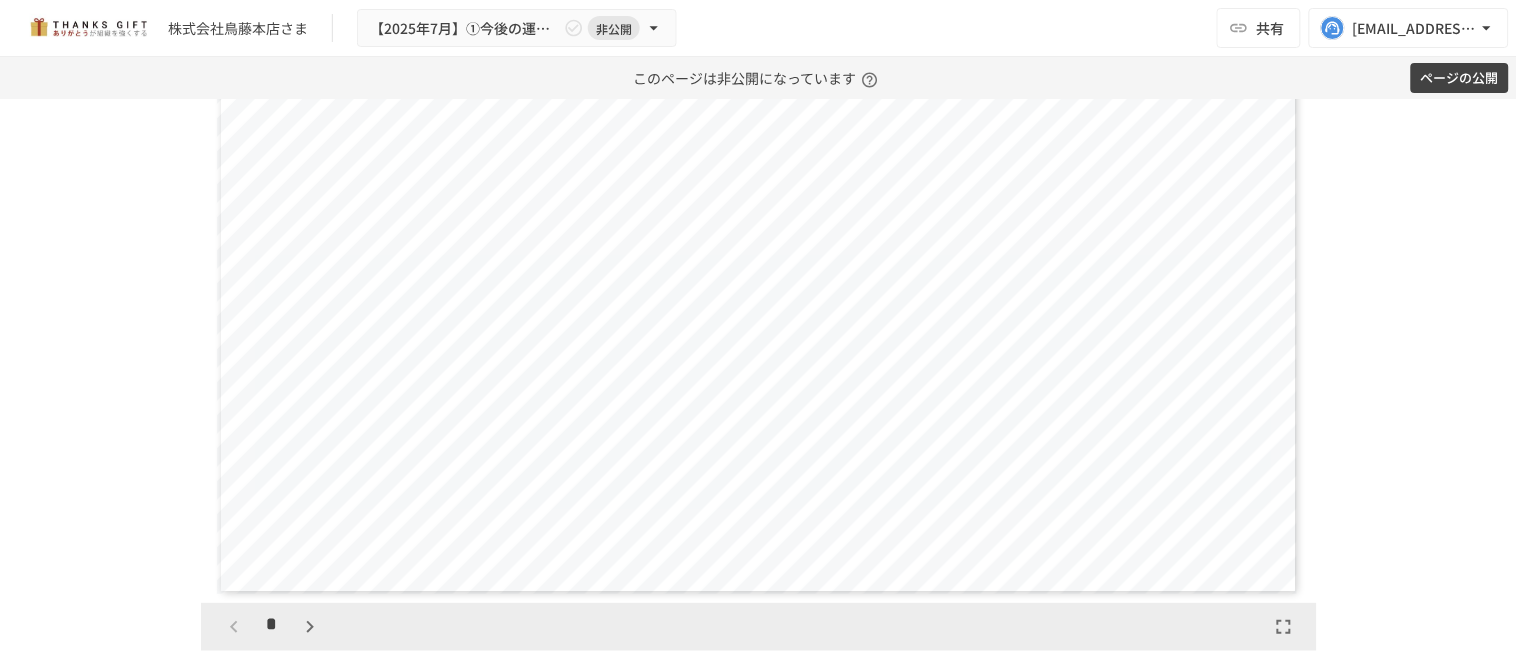 scroll, scrollTop: 2158, scrollLeft: 0, axis: vertical 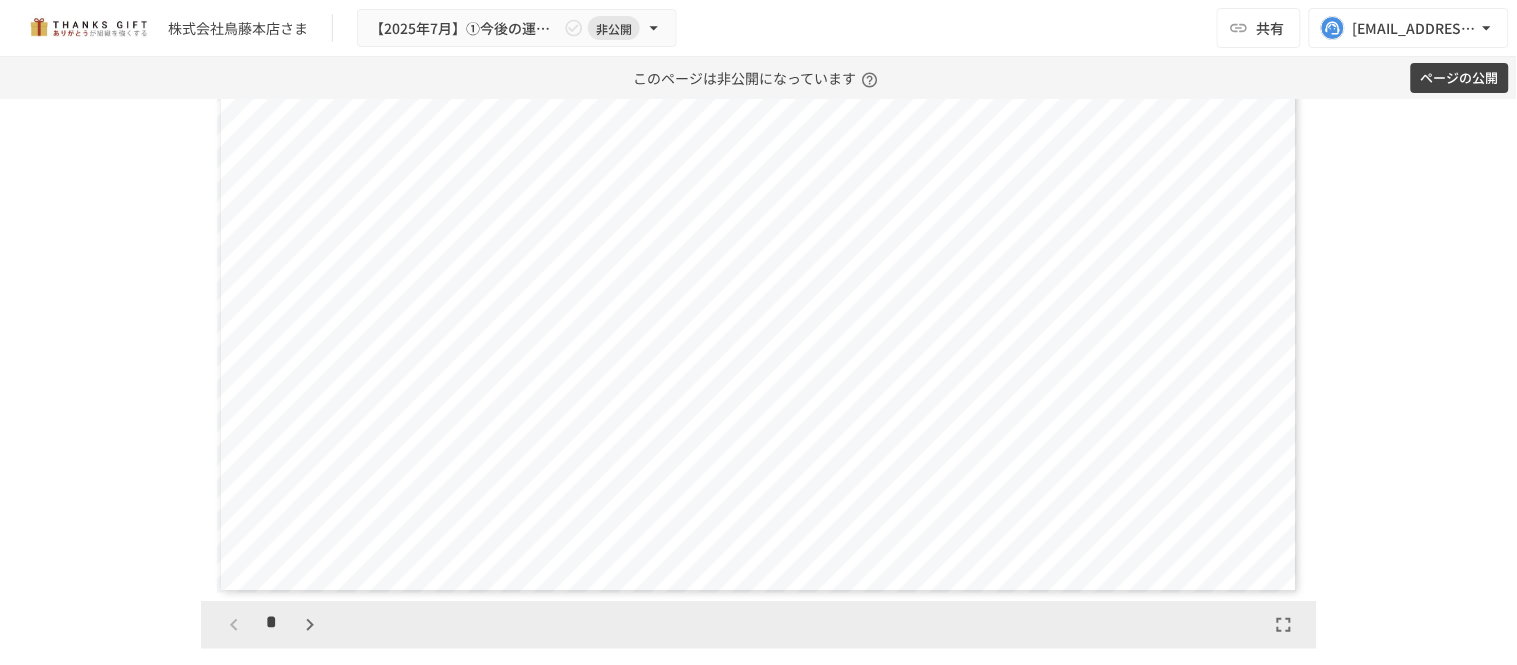 click 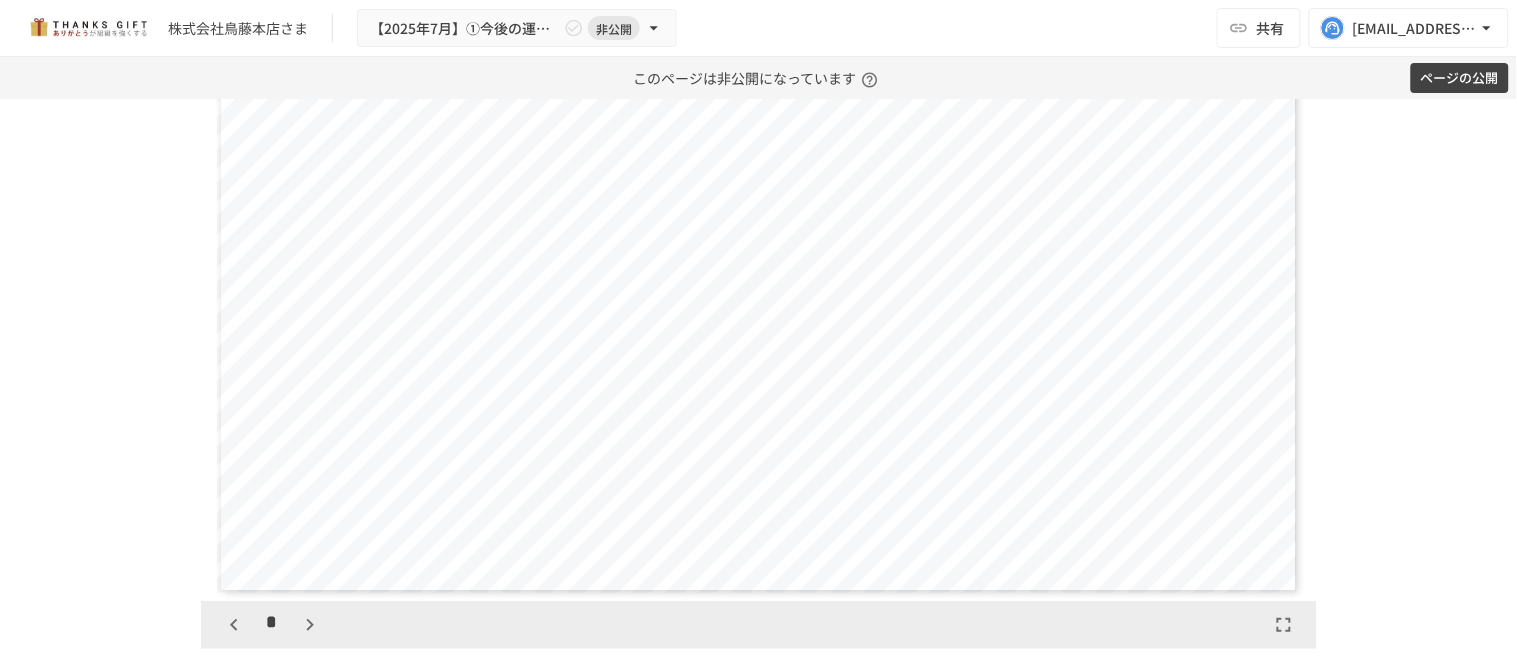 scroll, scrollTop: 1250, scrollLeft: 0, axis: vertical 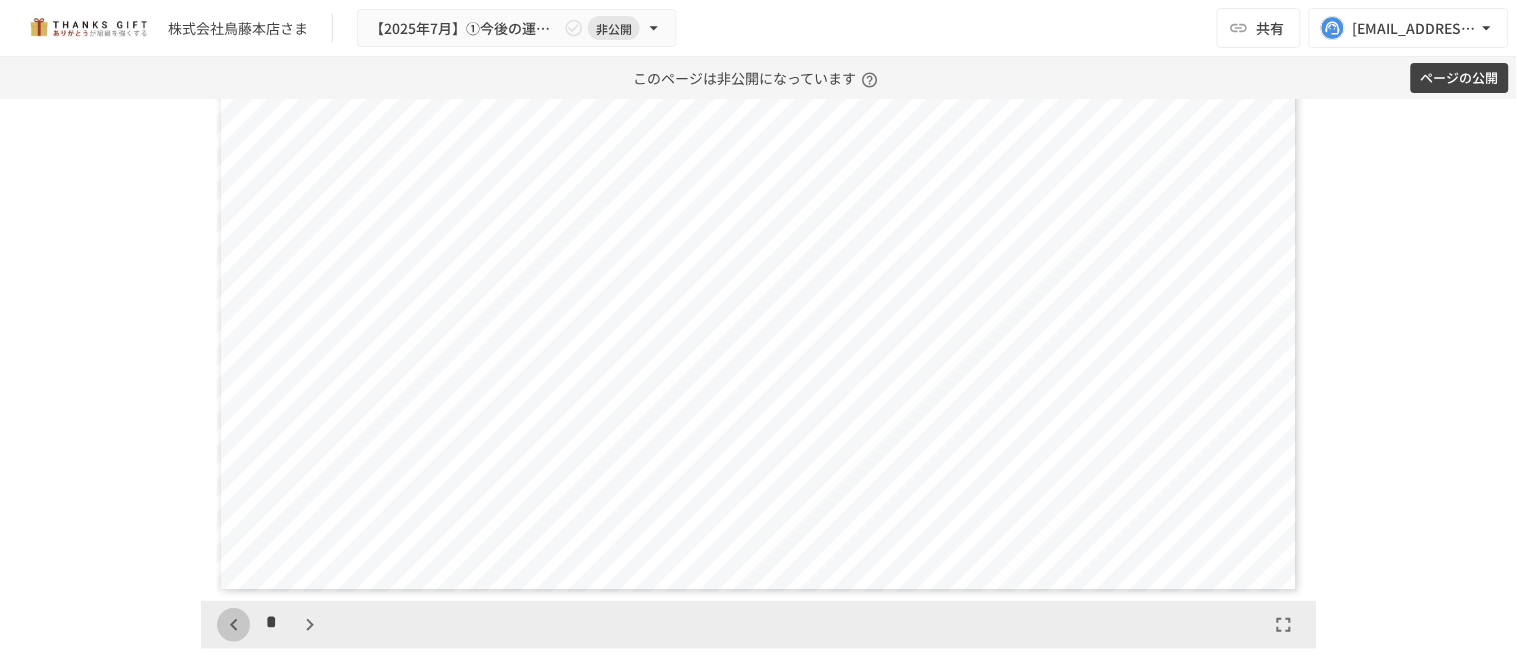 click 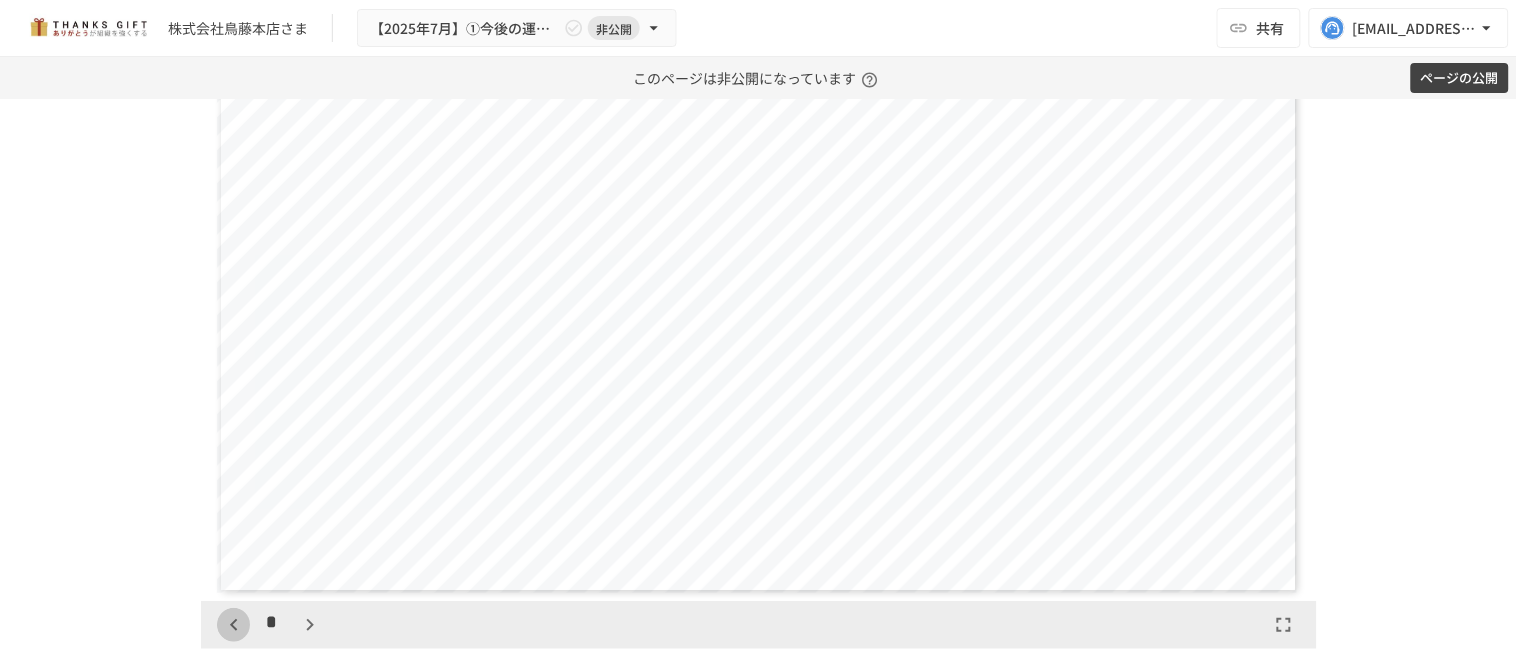 click 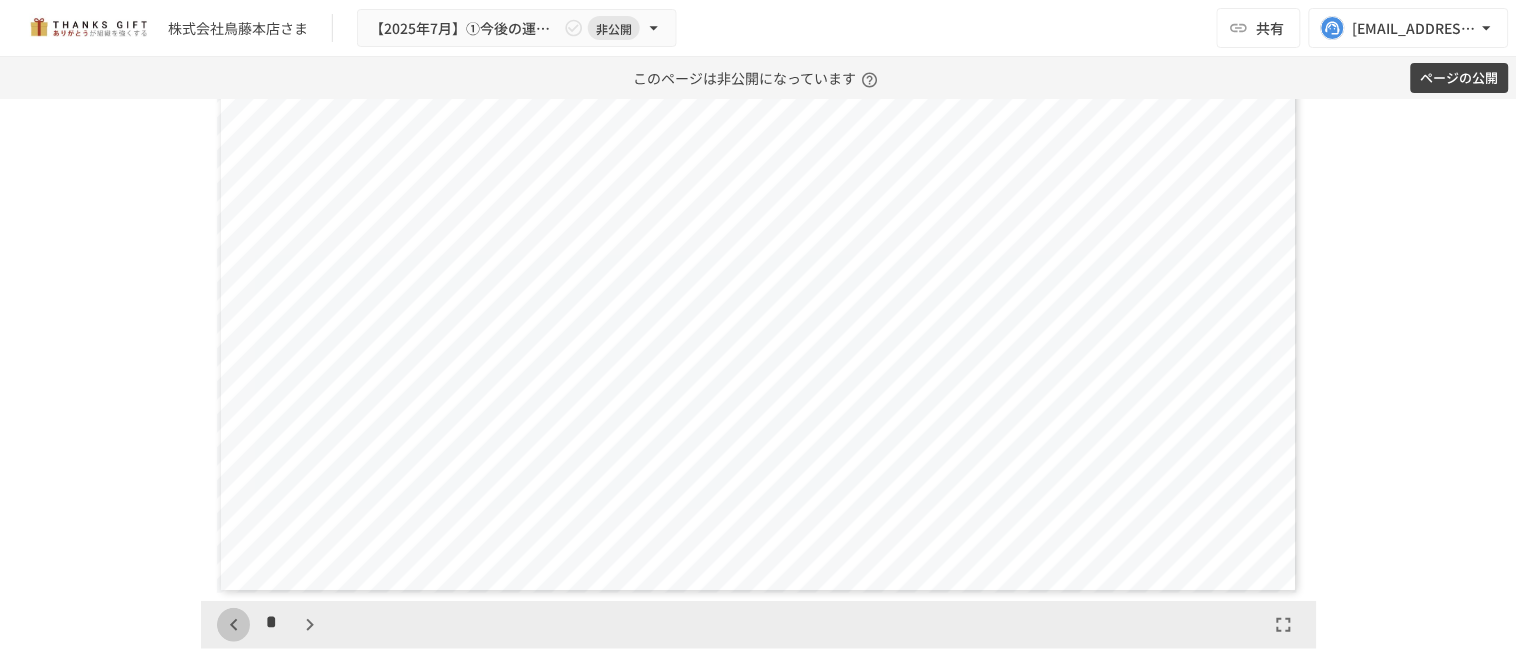 scroll, scrollTop: 0, scrollLeft: 0, axis: both 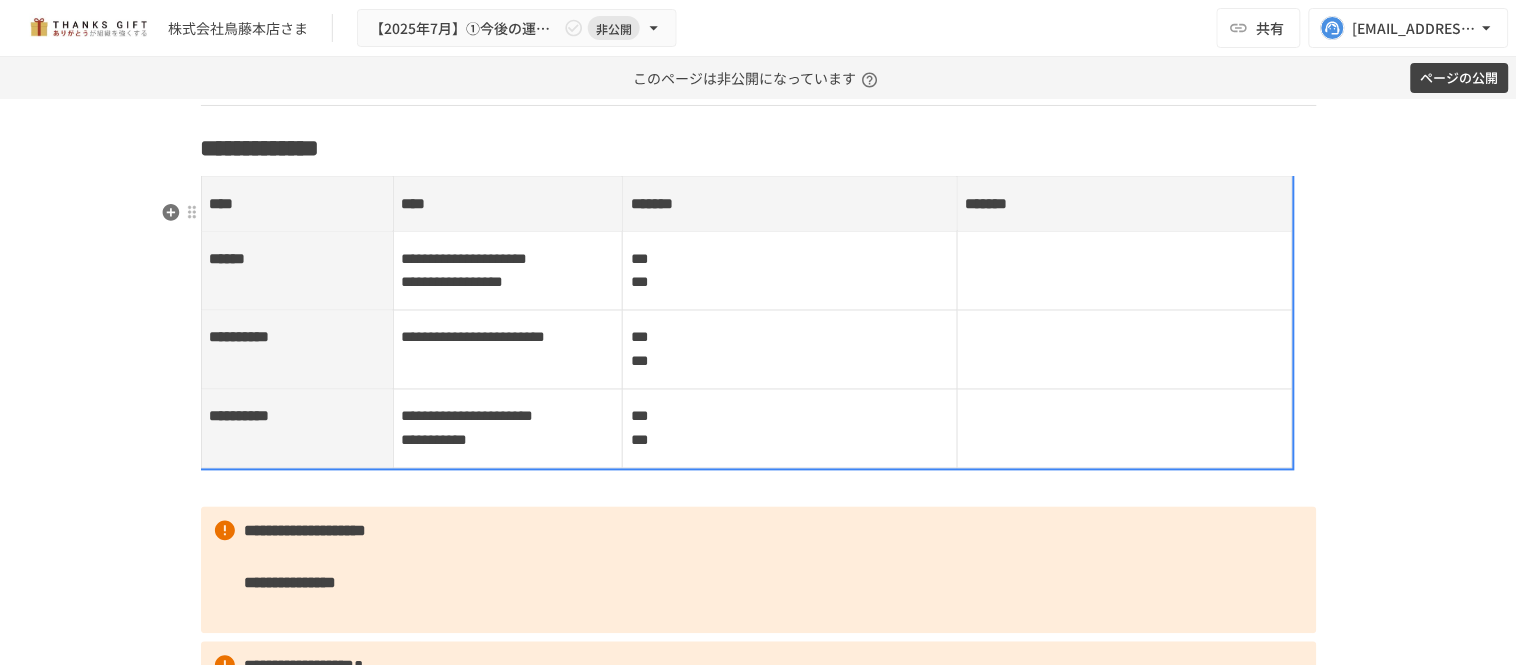 click on "*** ***" at bounding box center (790, 271) 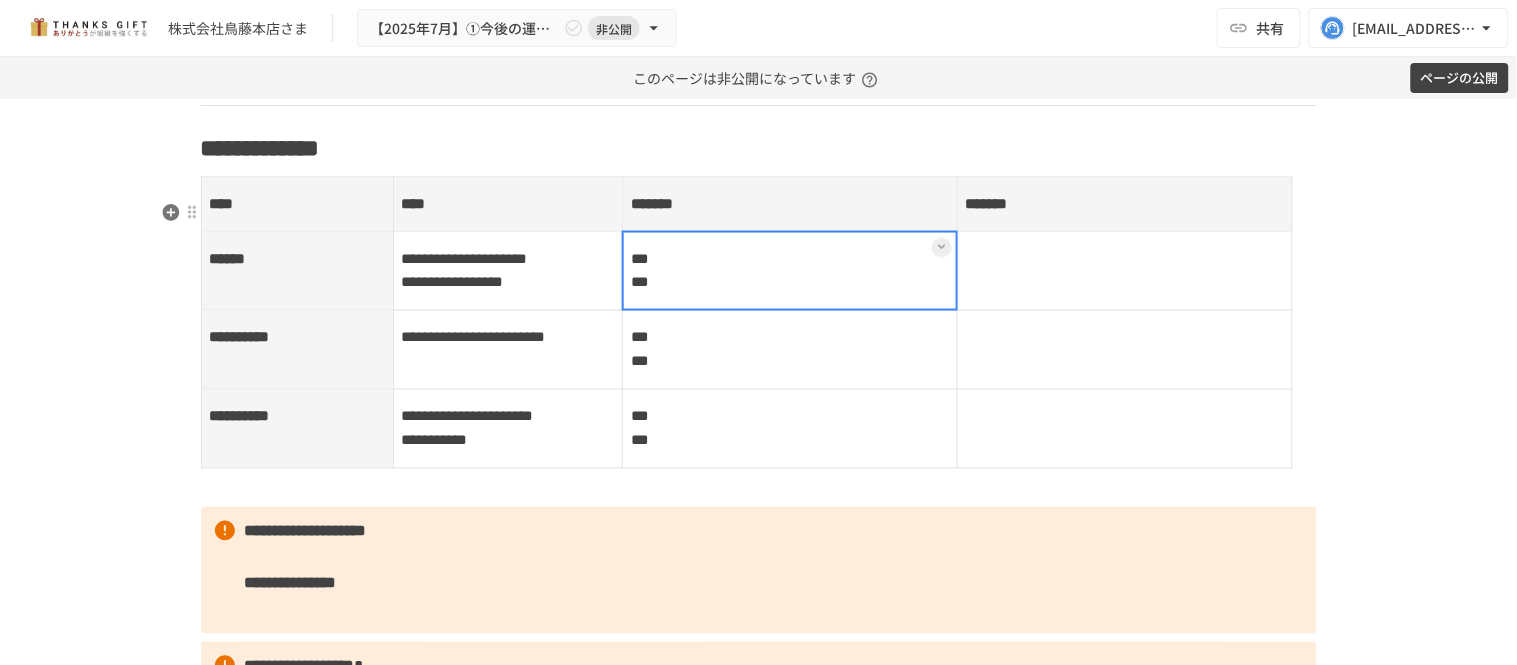 click on "*** ***" at bounding box center [790, 271] 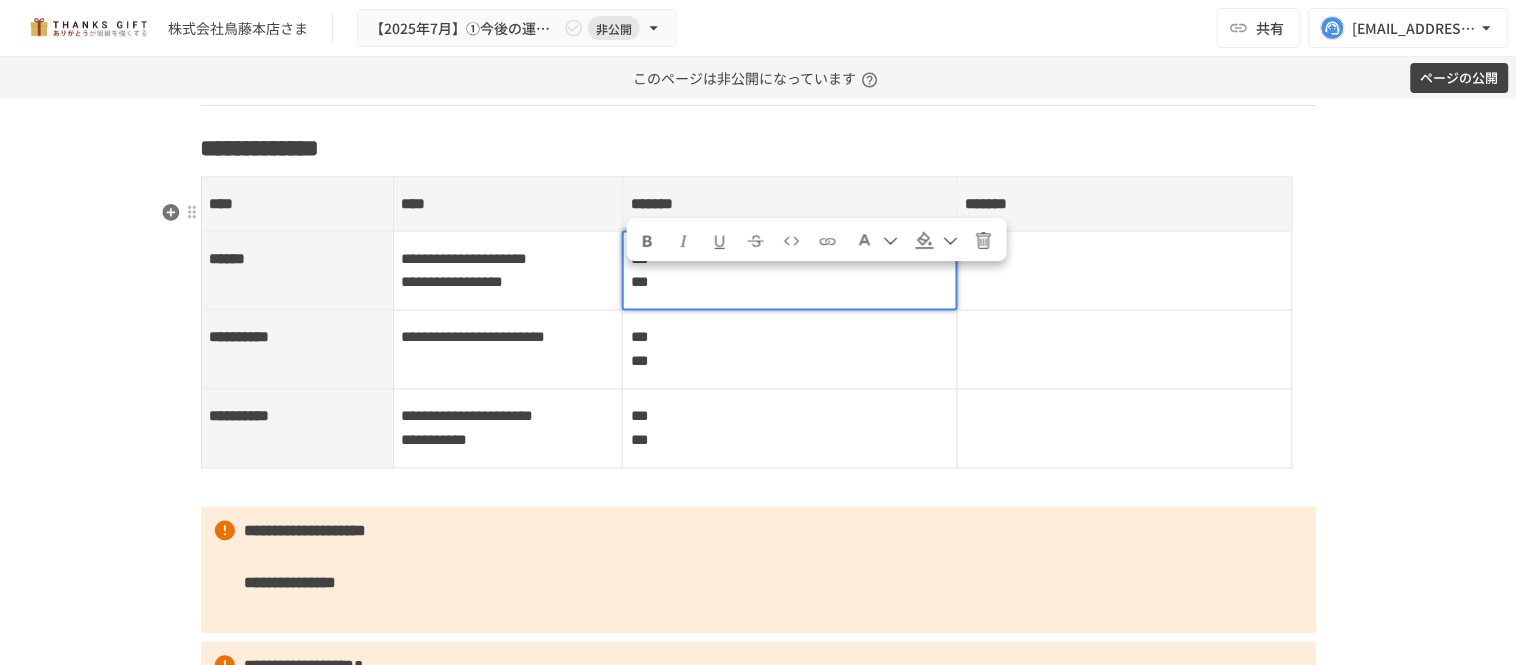 click on "*** ***" at bounding box center [790, 271] 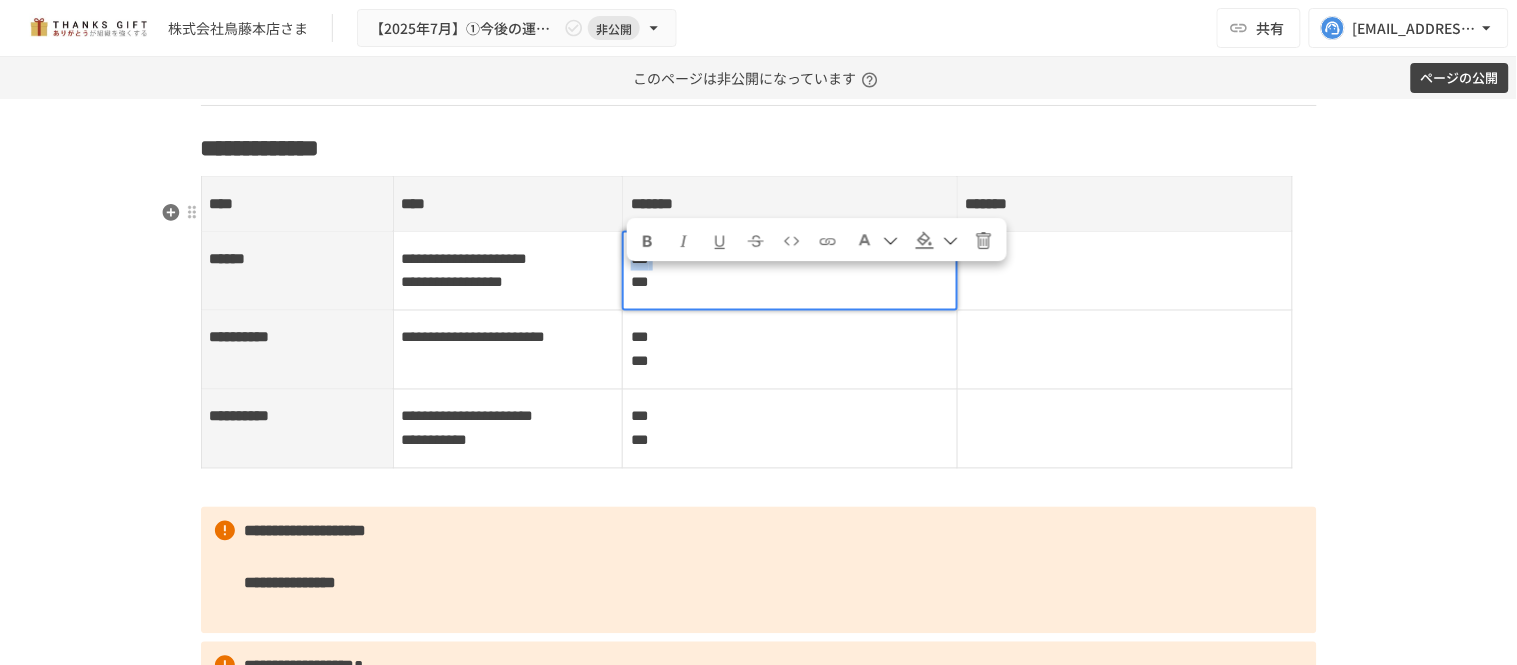 click on "*** ***" at bounding box center (790, 271) 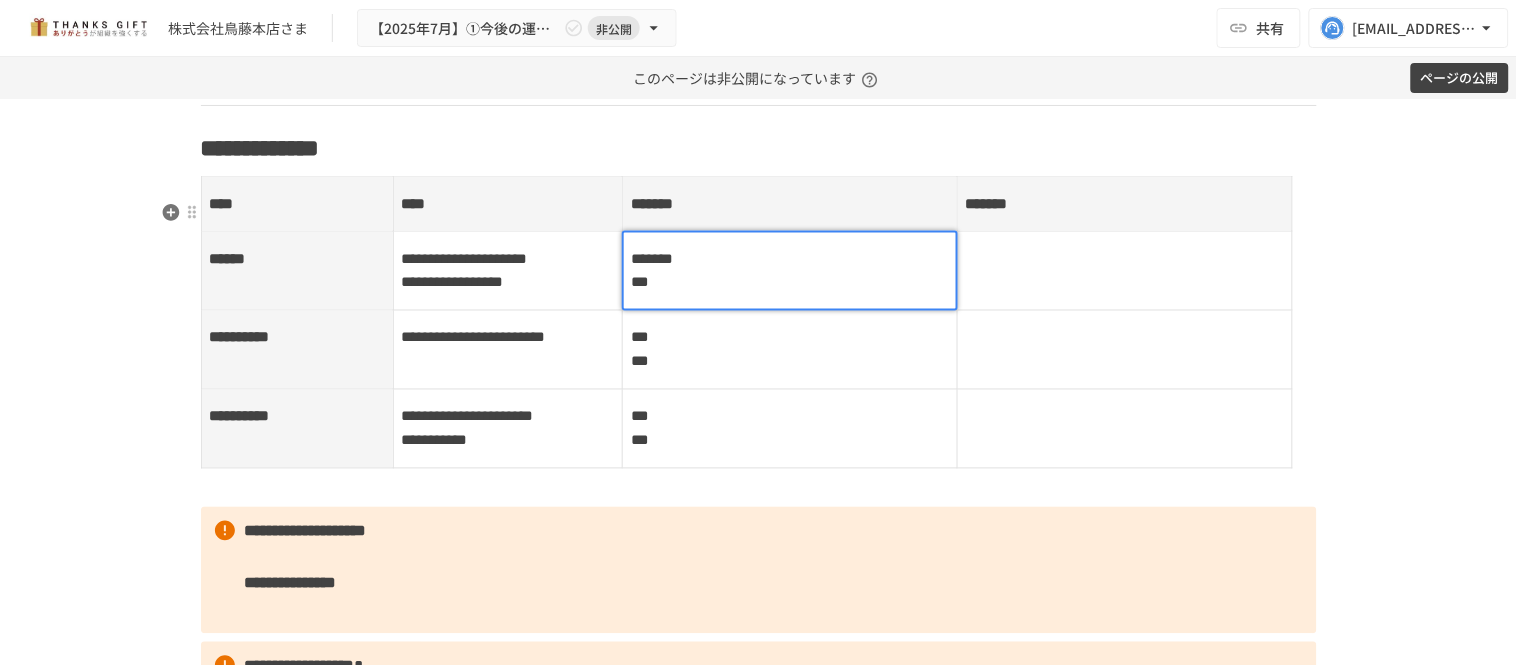click on "******* ***" at bounding box center (790, 271) 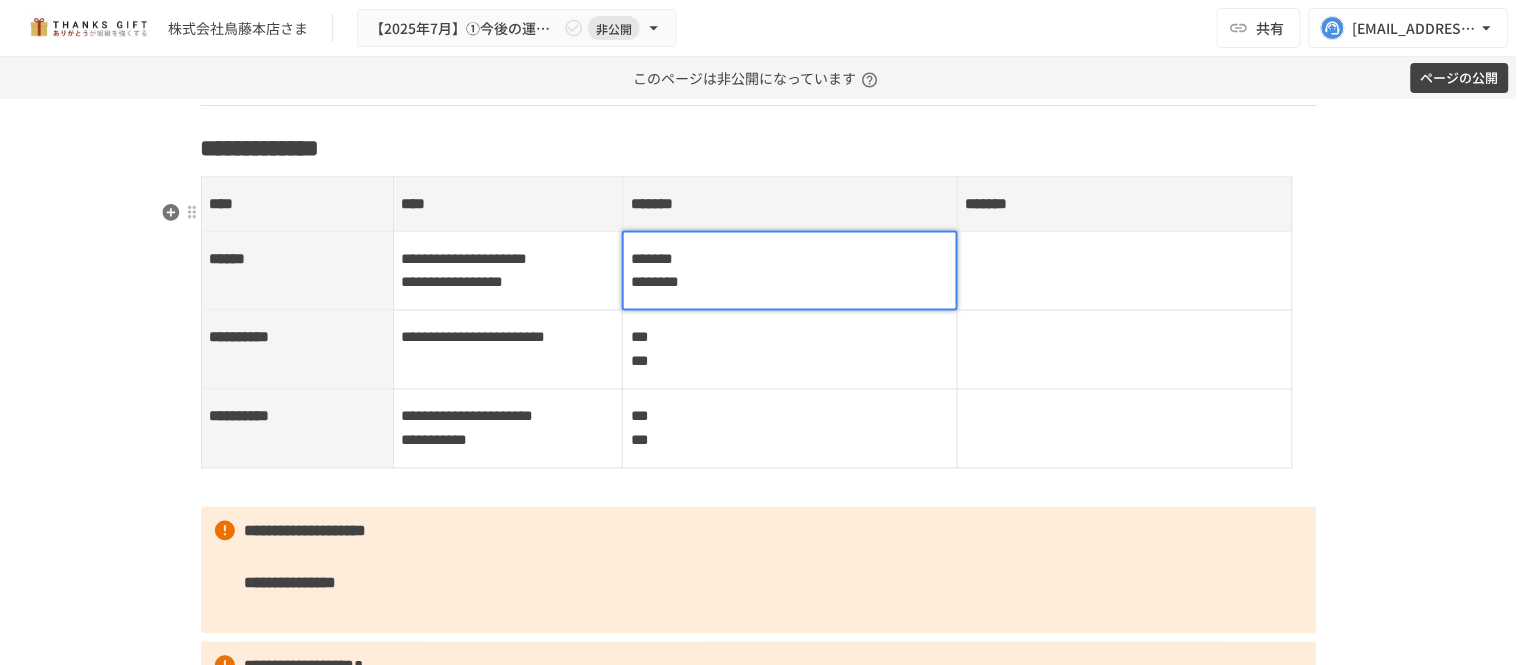 click at bounding box center (1124, 271) 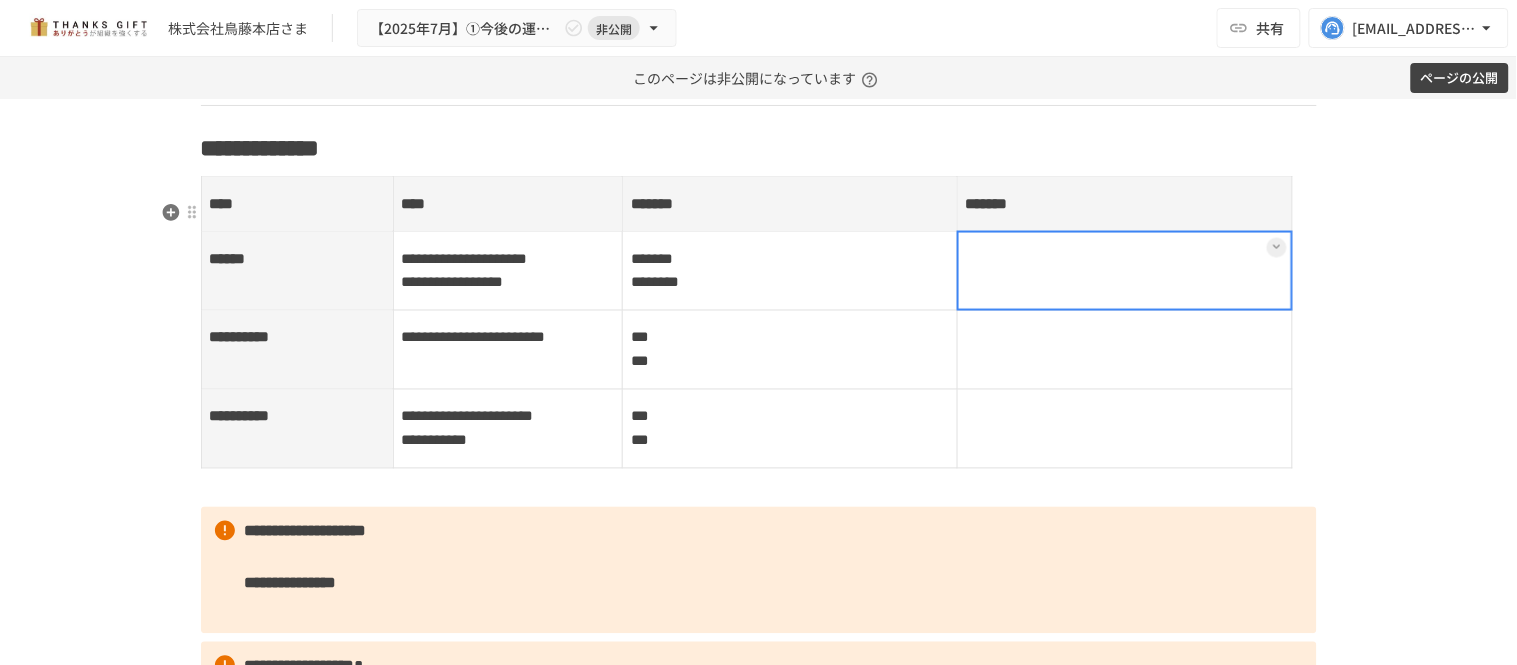 click at bounding box center (1125, 271) 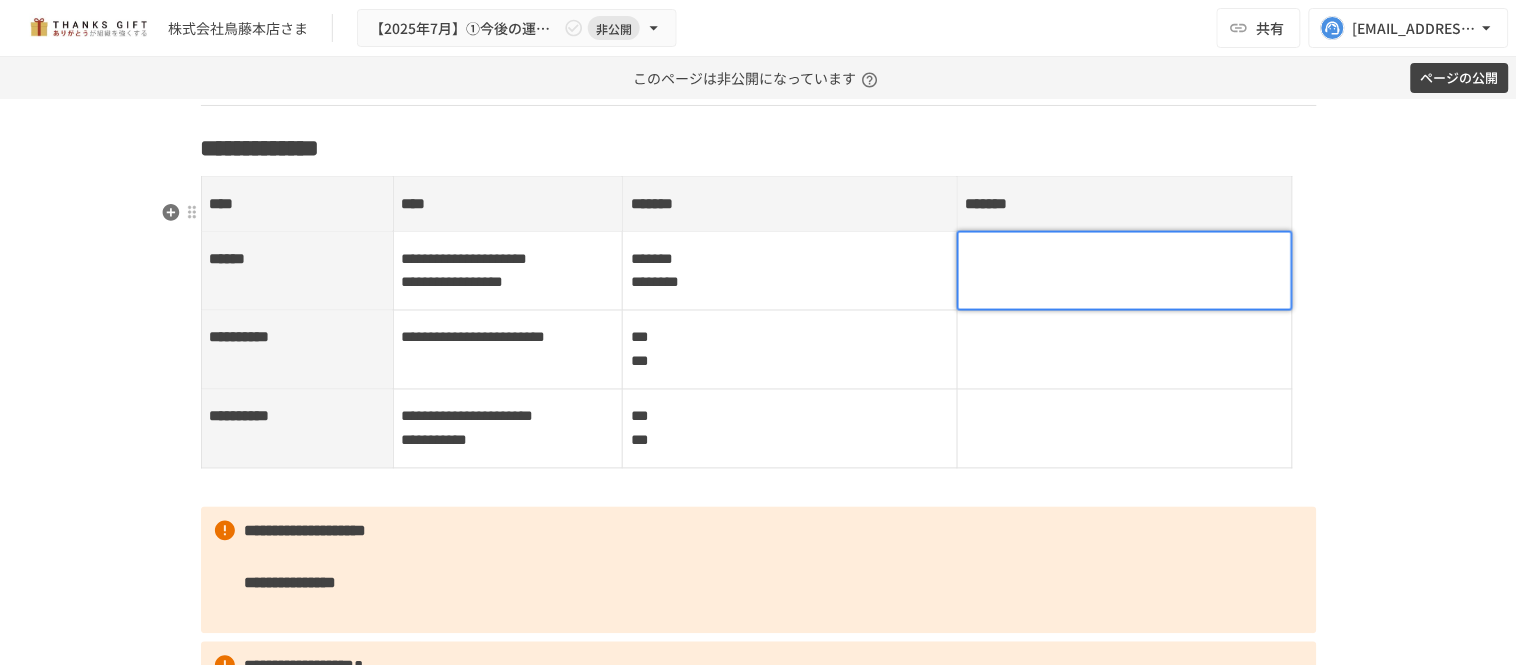 click at bounding box center [1125, 259] 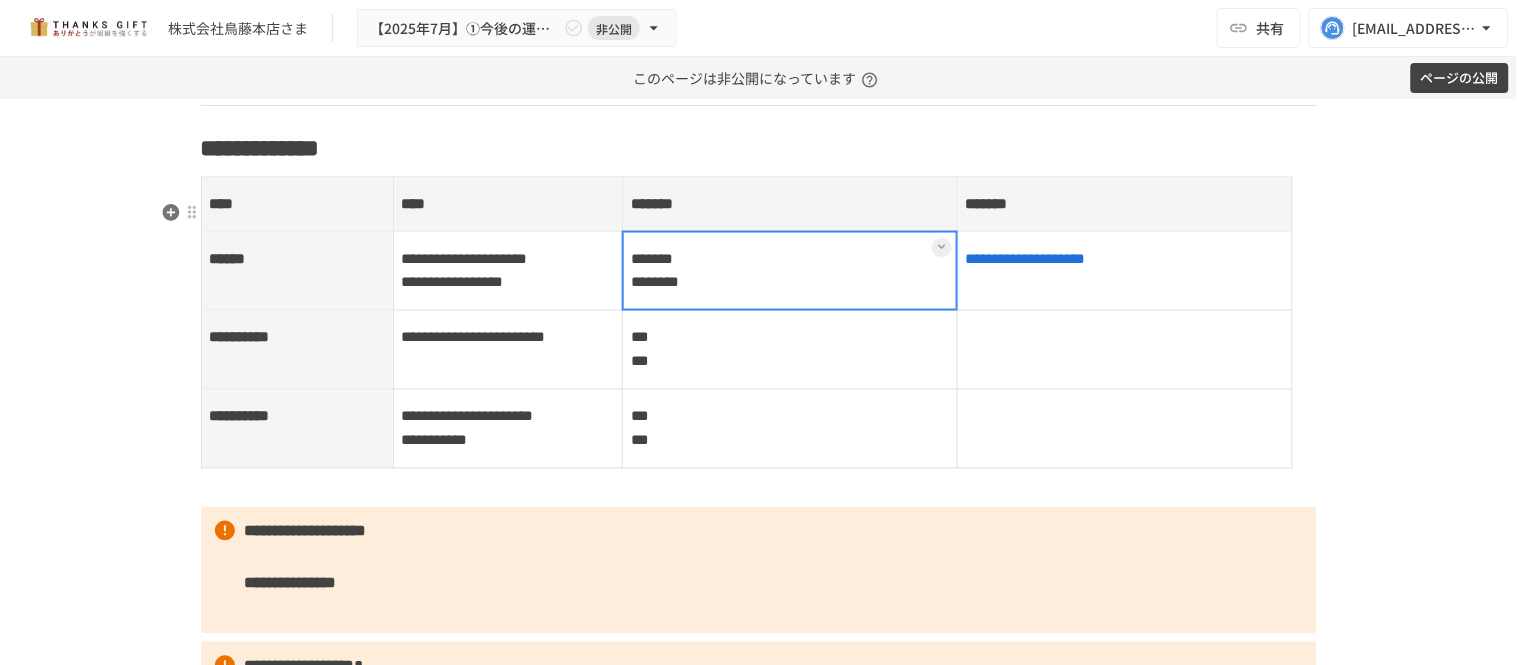 click on "******* ********" at bounding box center [790, 271] 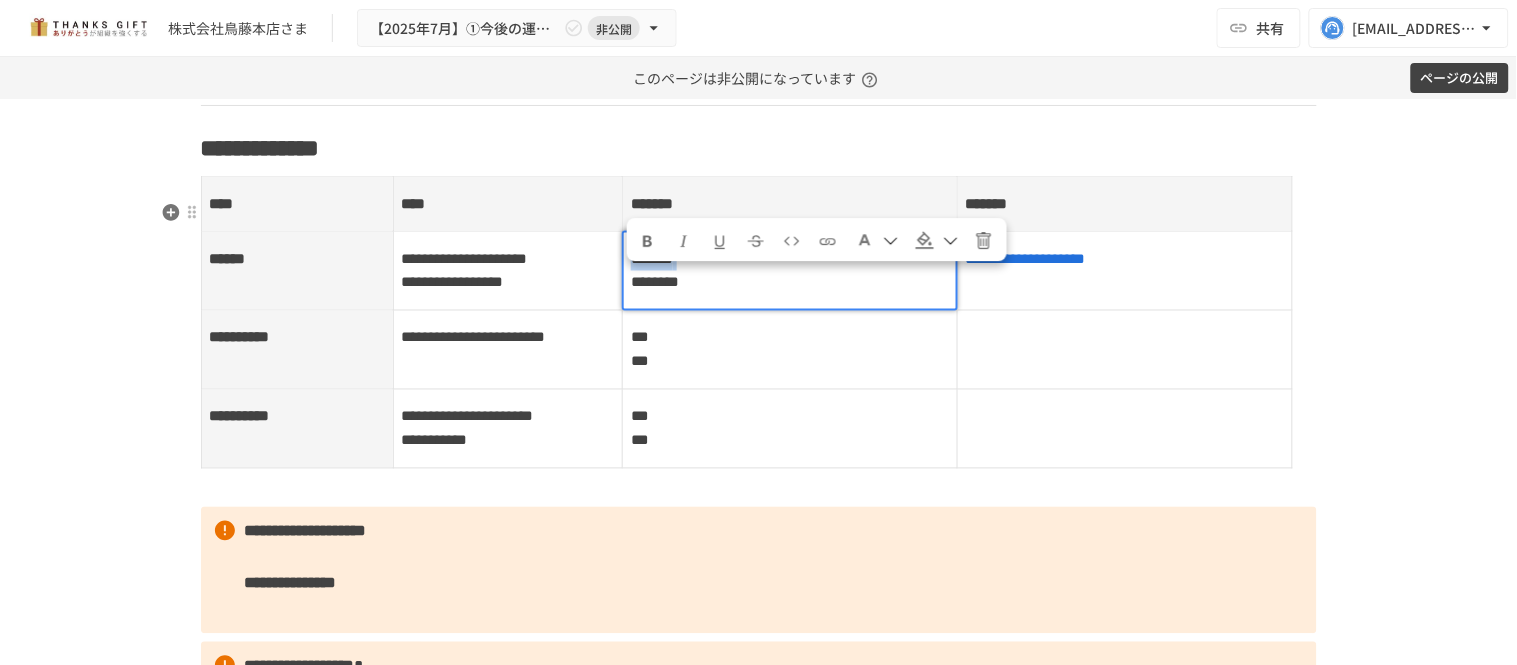 click on "******* ********" at bounding box center (790, 271) 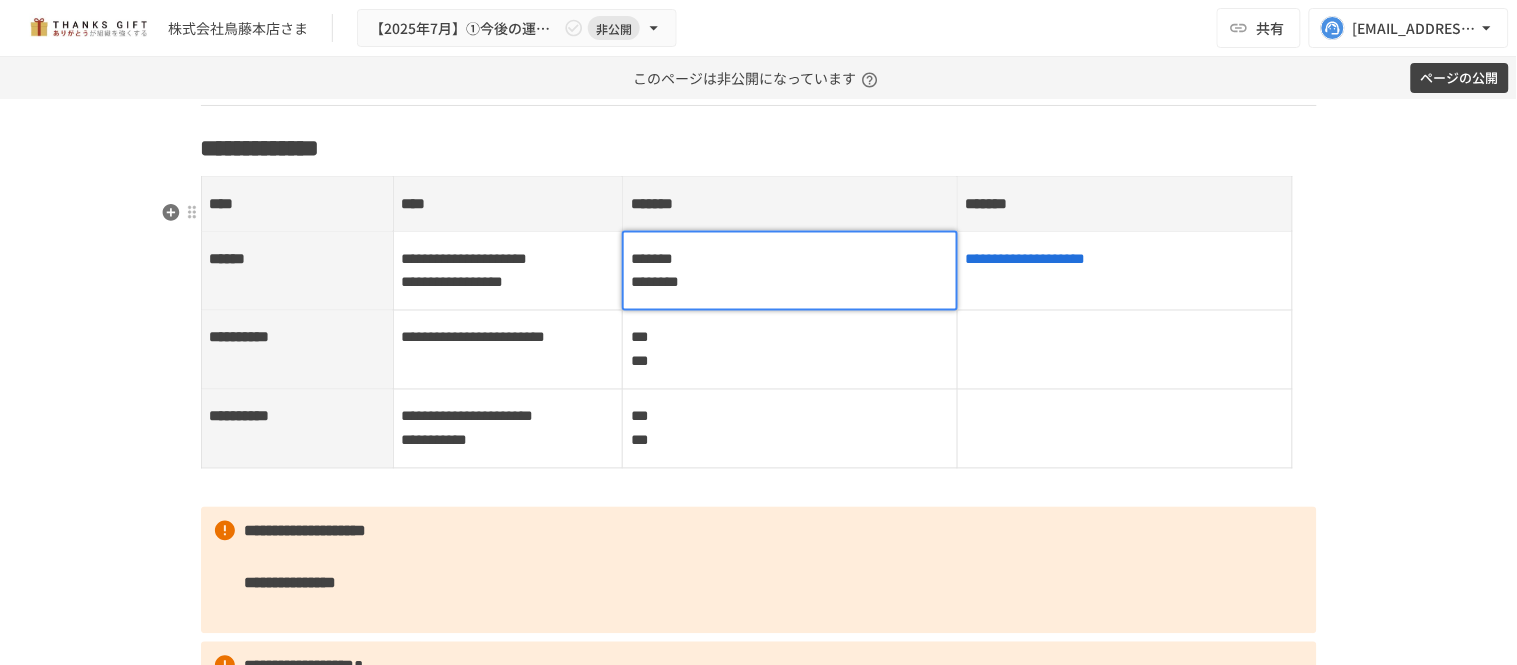 type 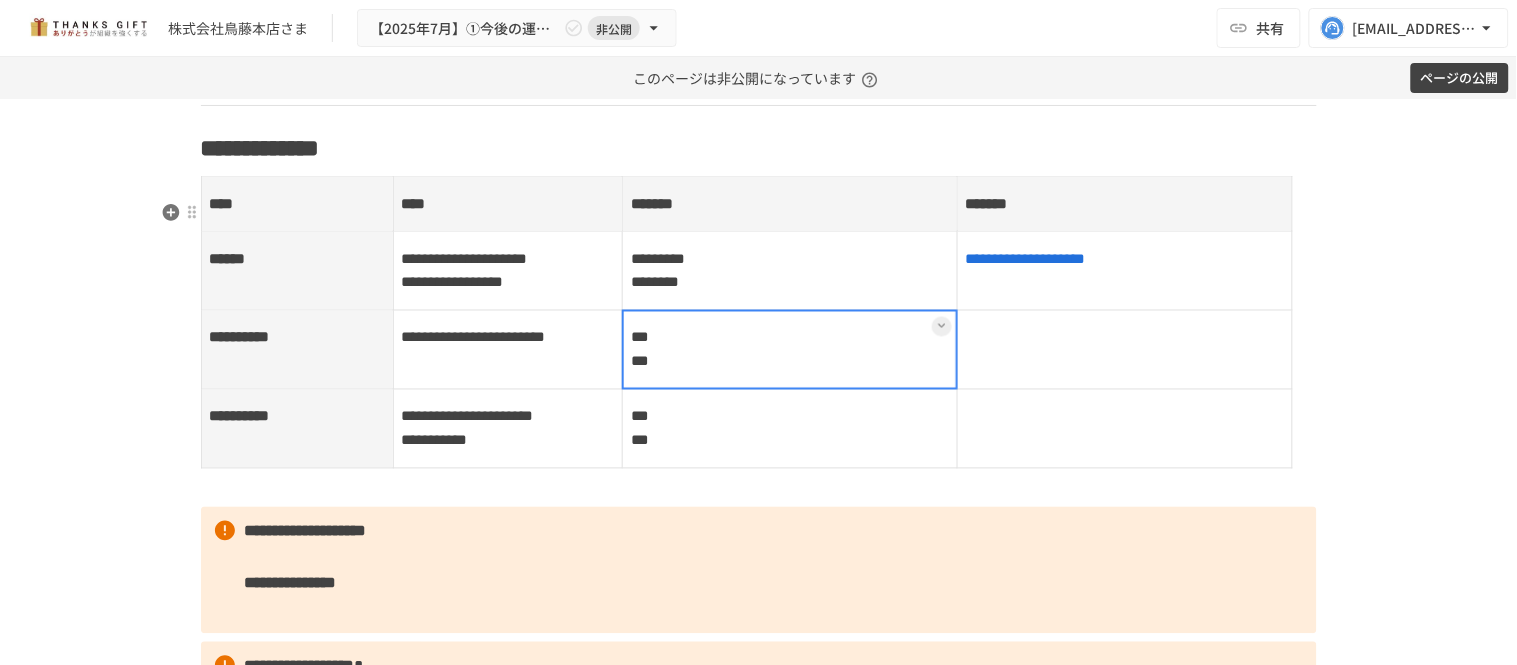click on "*** ***" at bounding box center (790, 350) 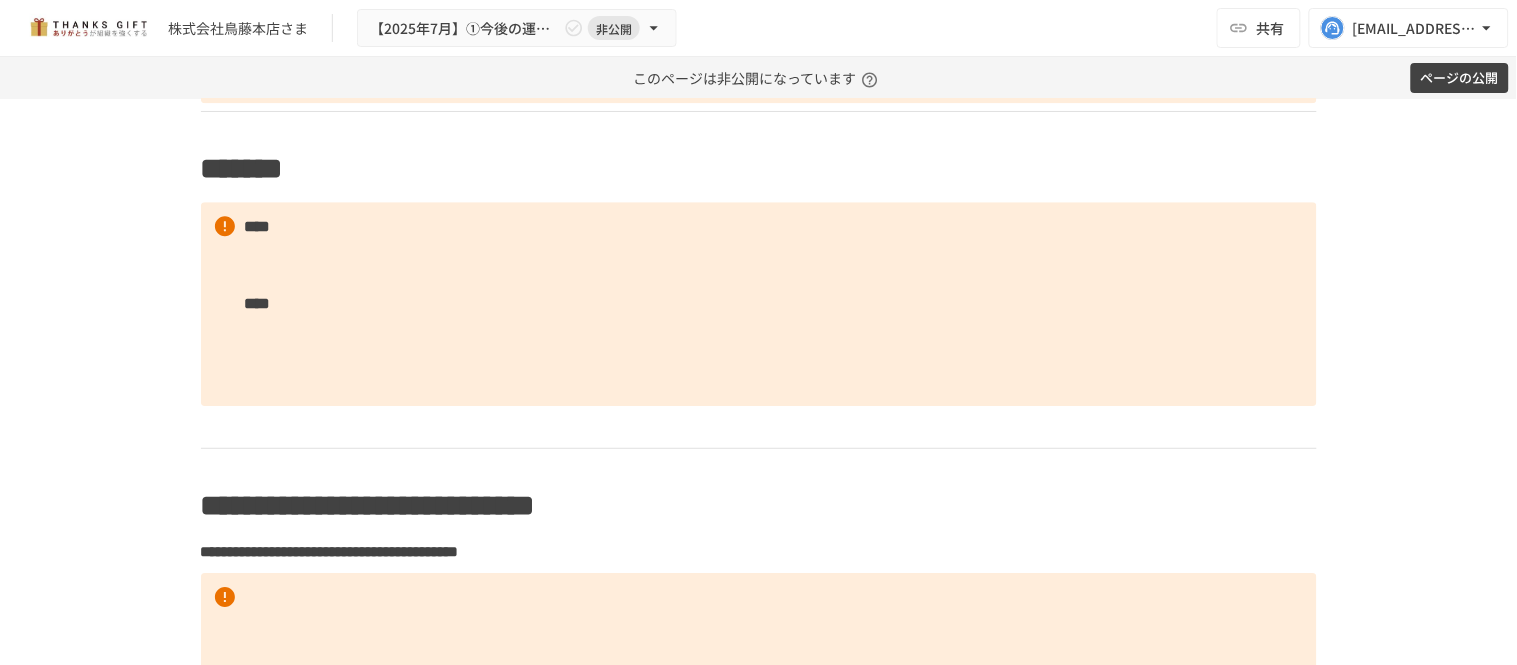 scroll, scrollTop: 3412, scrollLeft: 0, axis: vertical 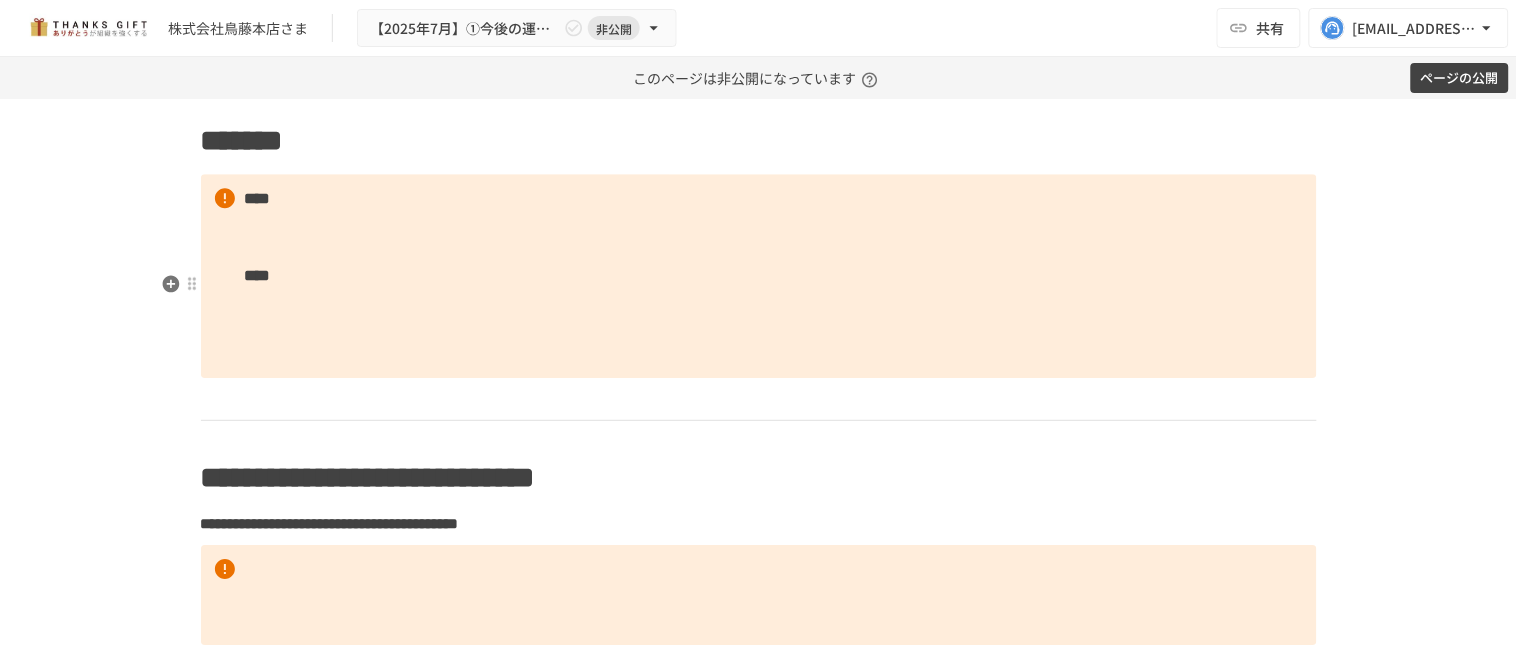 click on "**** ****" at bounding box center (759, 275) 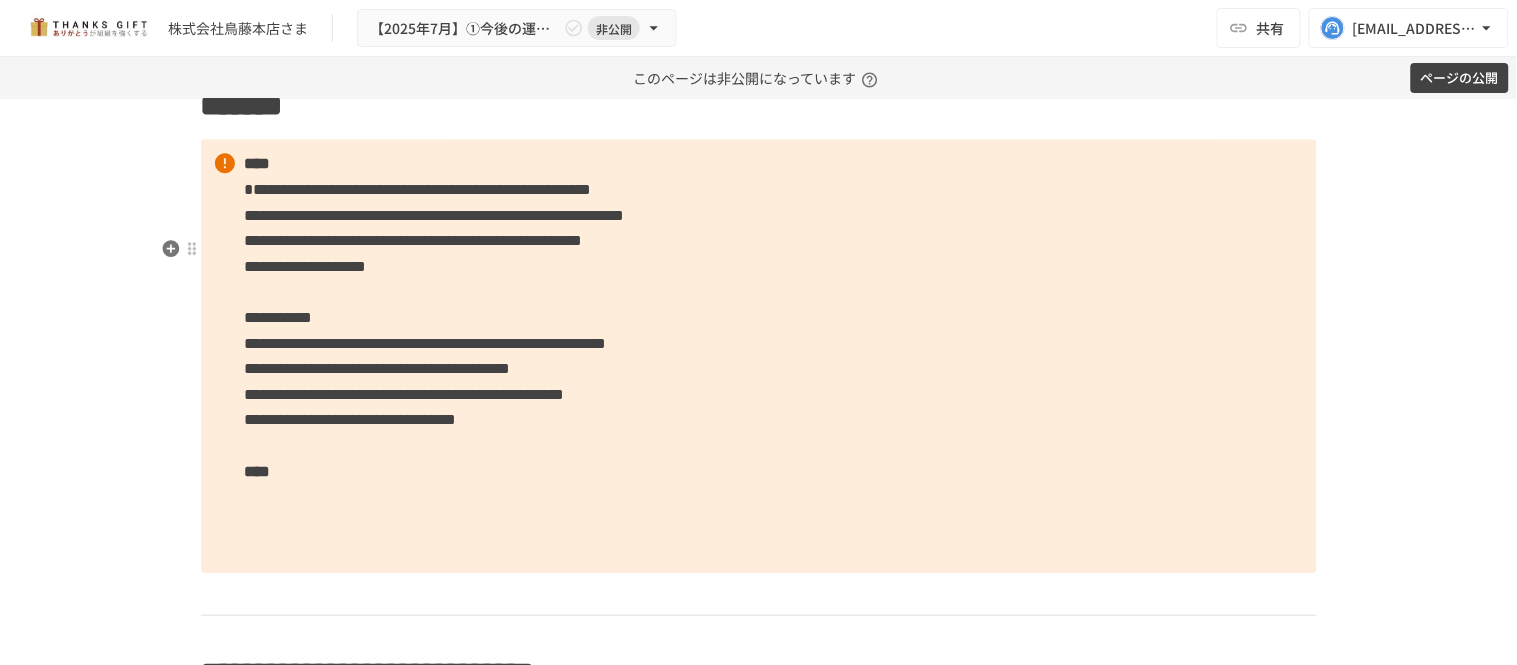 scroll, scrollTop: 3412, scrollLeft: 0, axis: vertical 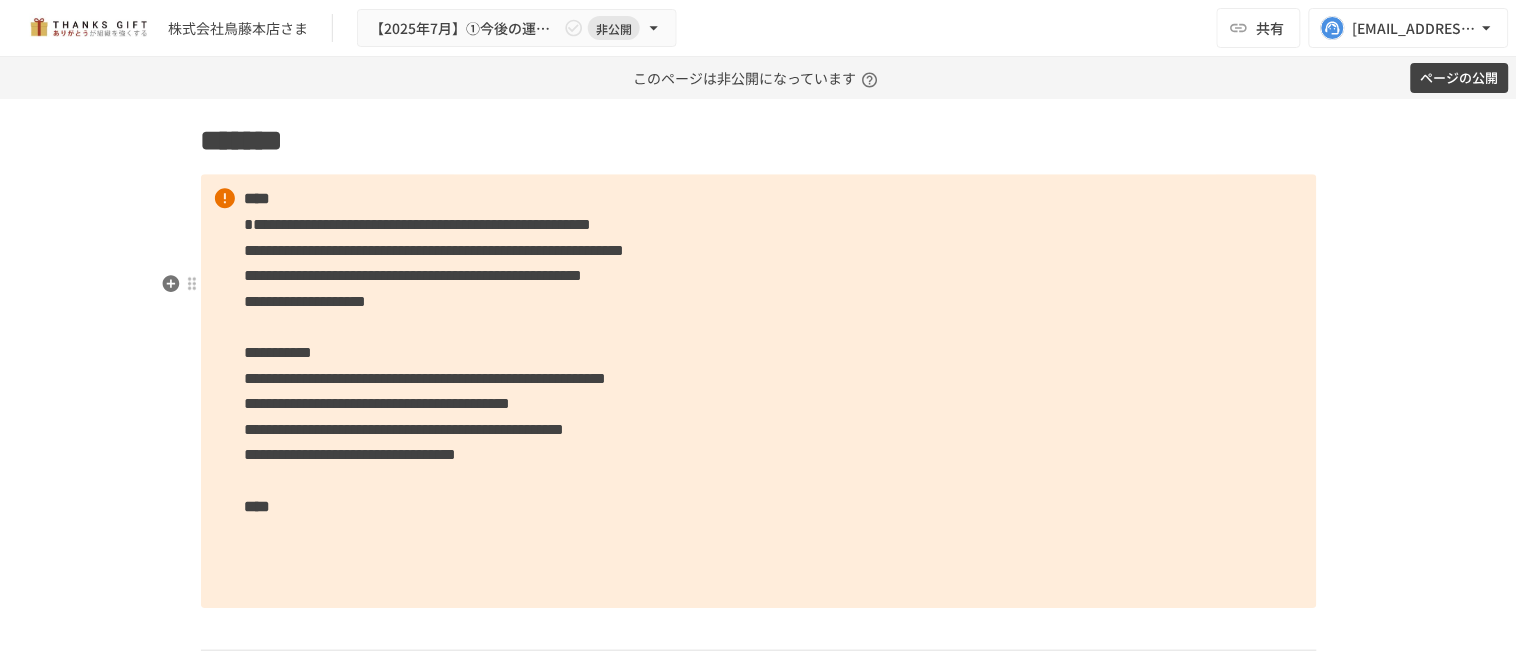 click on "**********" at bounding box center (759, 391) 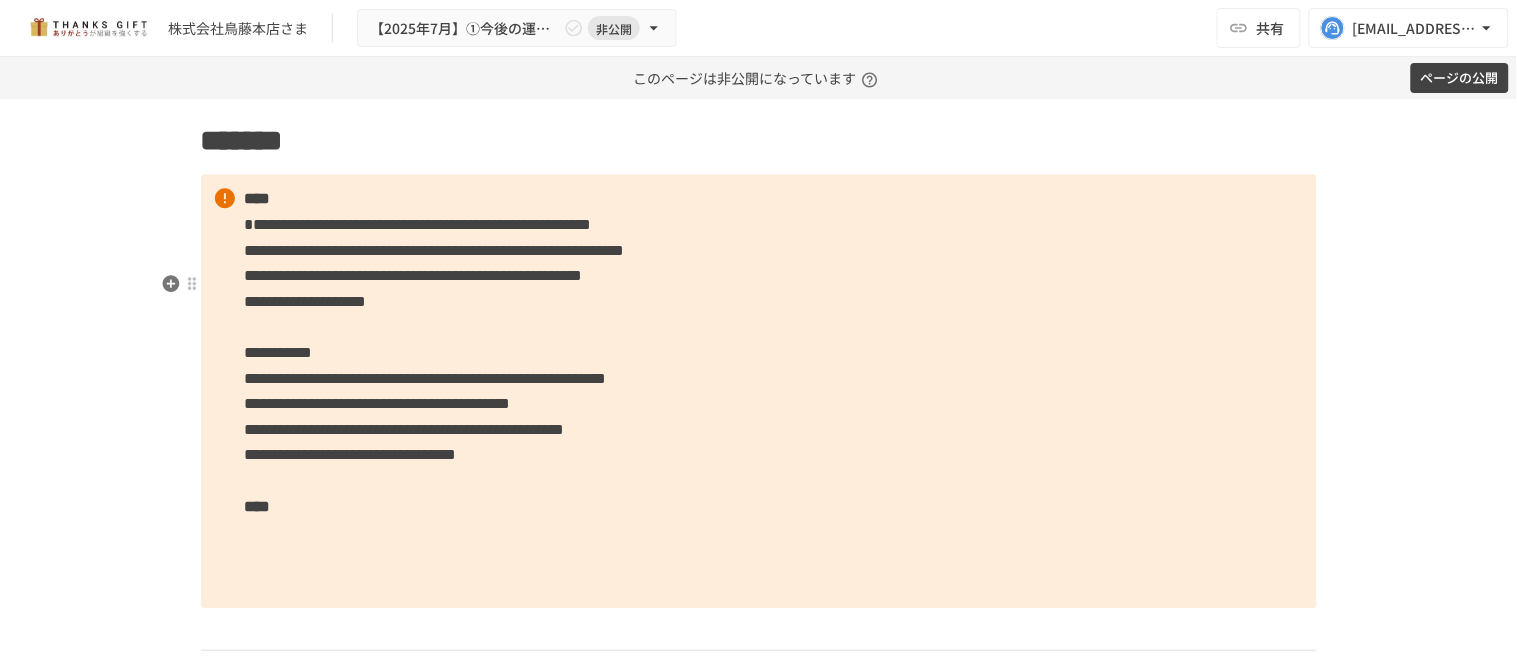 type 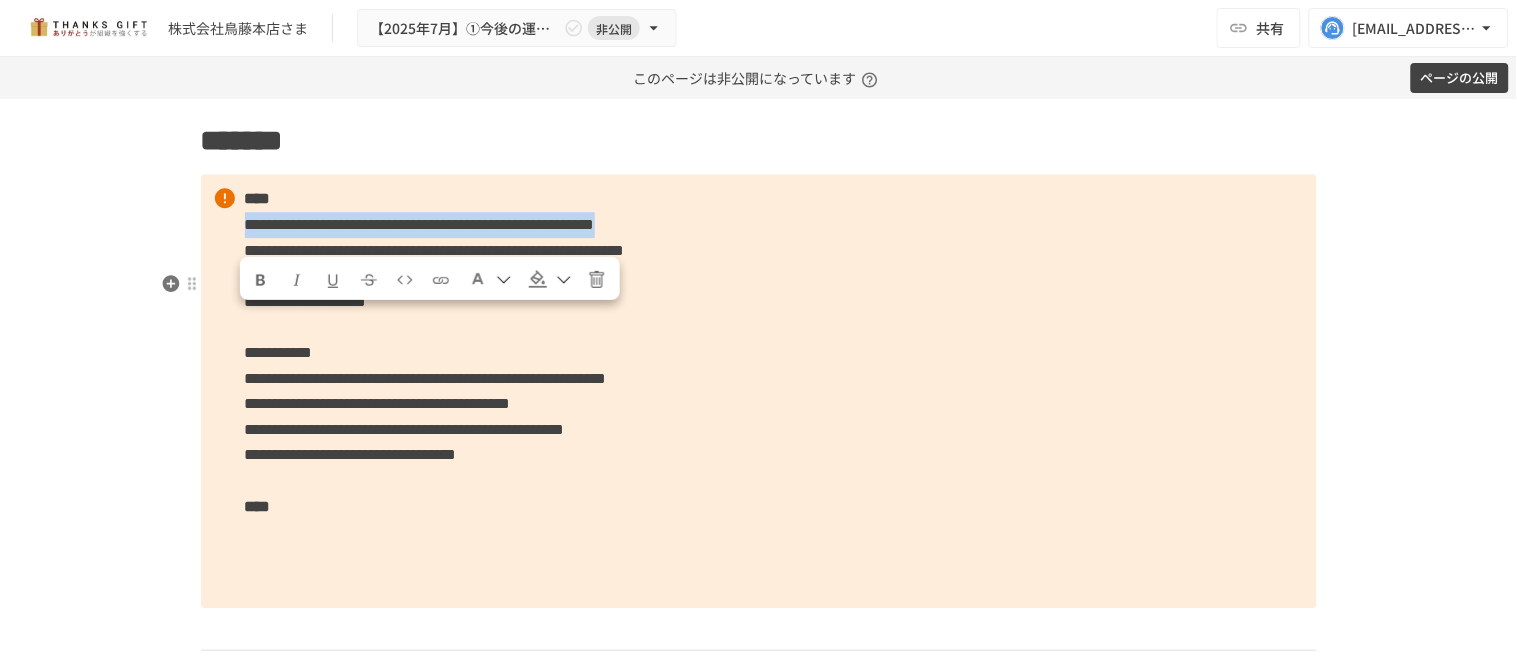 drag, startPoint x: 243, startPoint y: 321, endPoint x: 1181, endPoint y: 320, distance: 938.00055 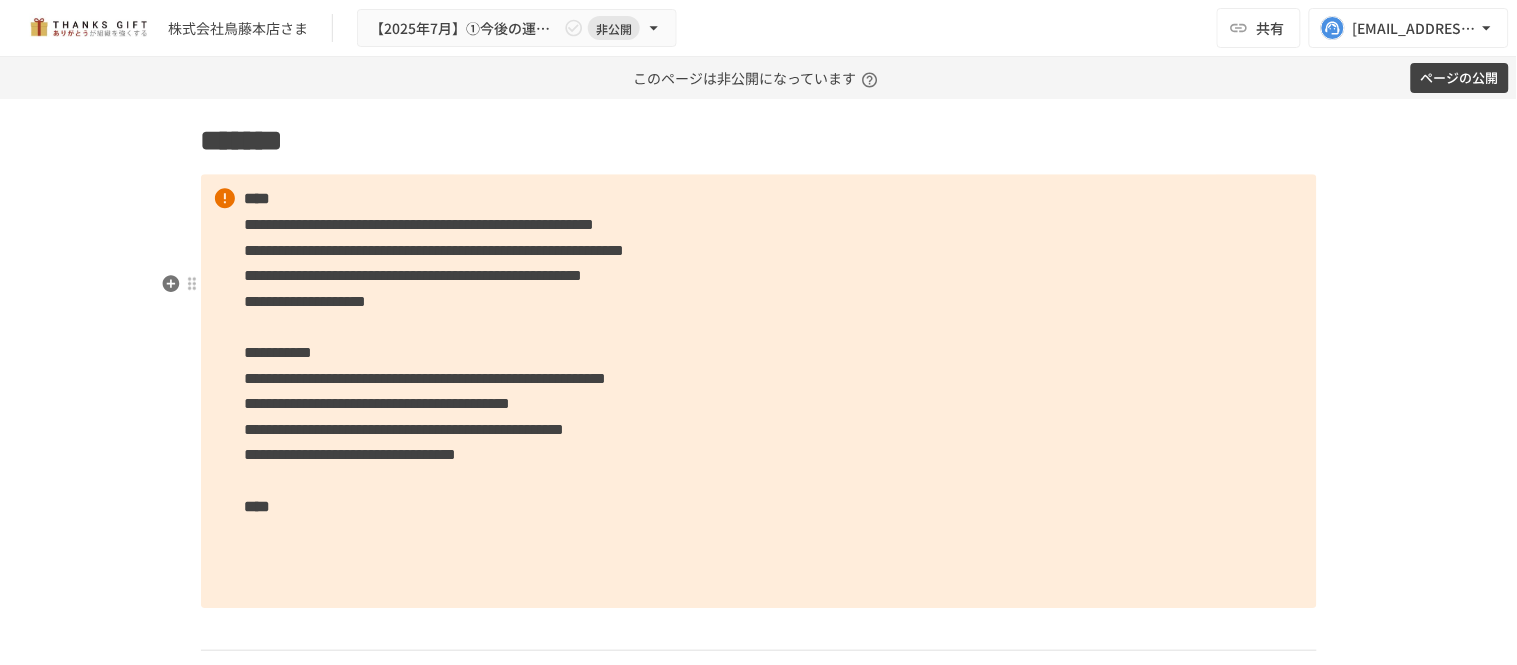 click on "**********" at bounding box center [759, 391] 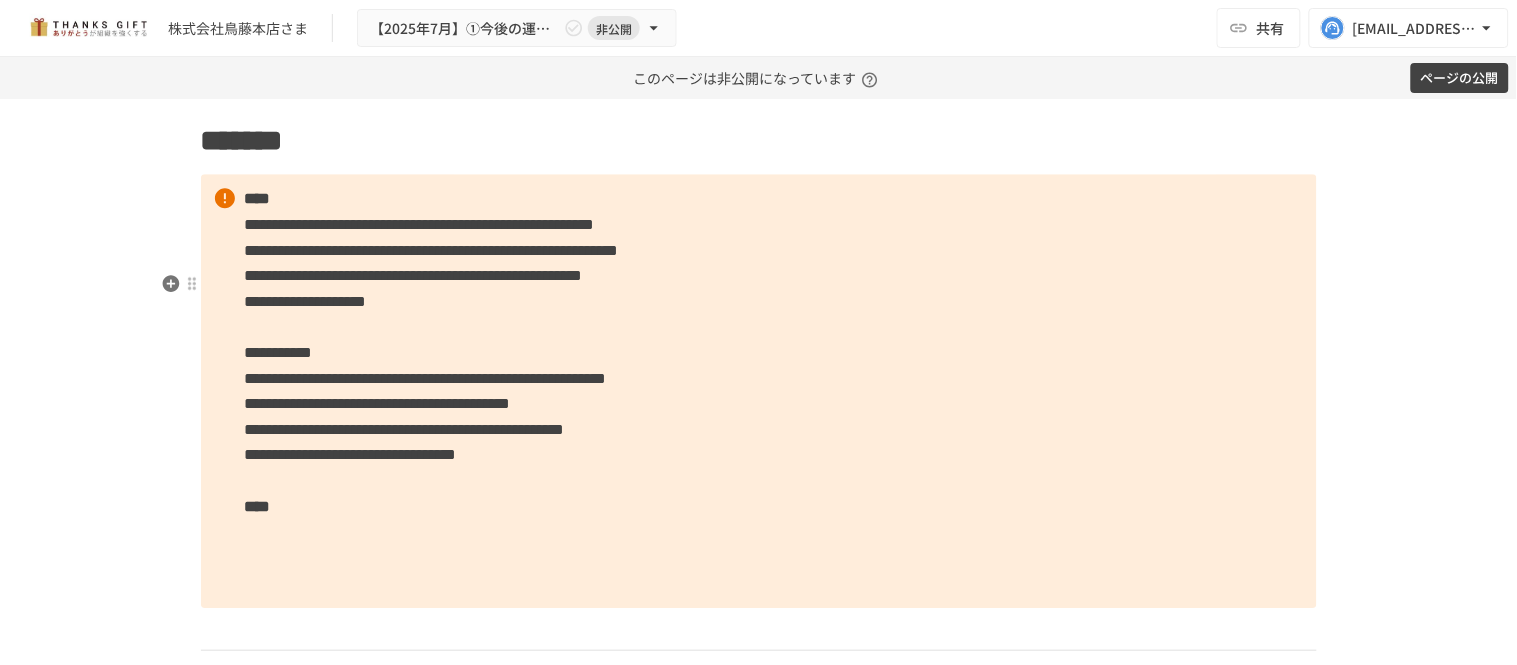click on "**********" at bounding box center [414, 275] 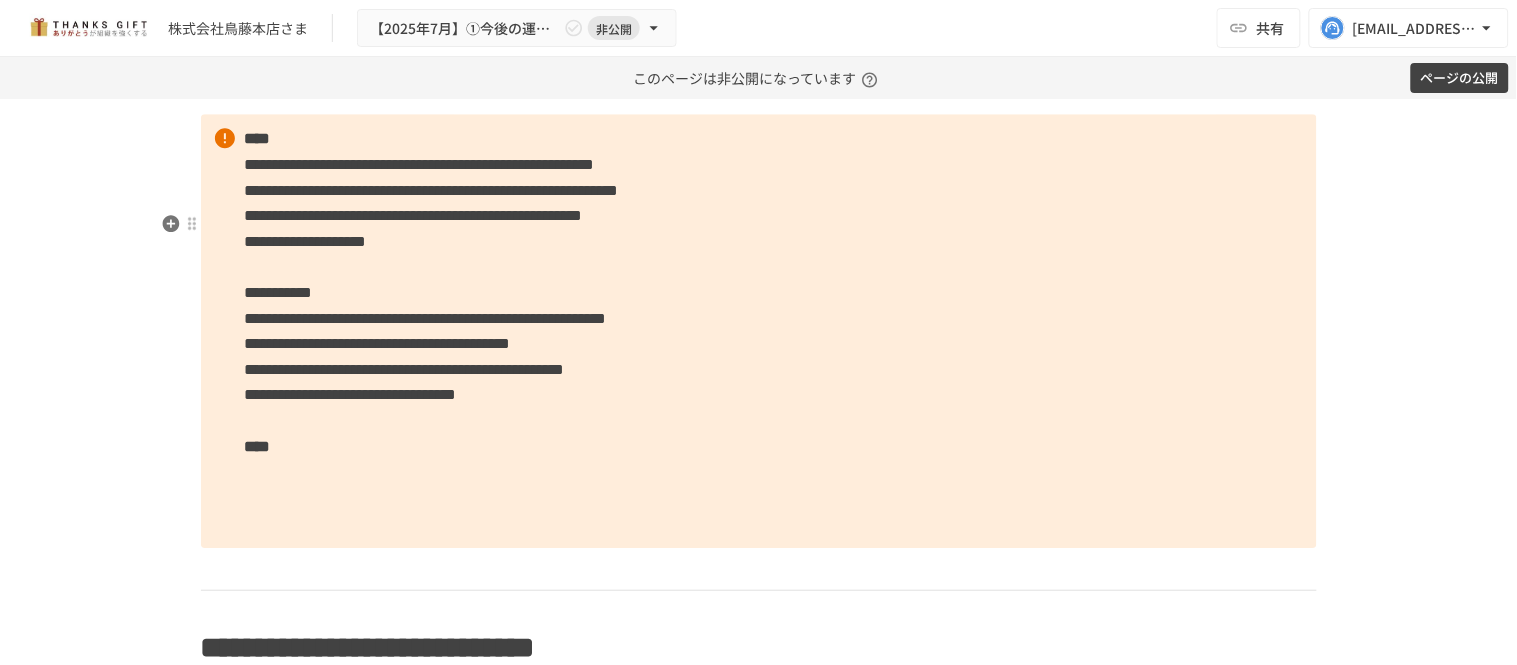 scroll, scrollTop: 3523, scrollLeft: 0, axis: vertical 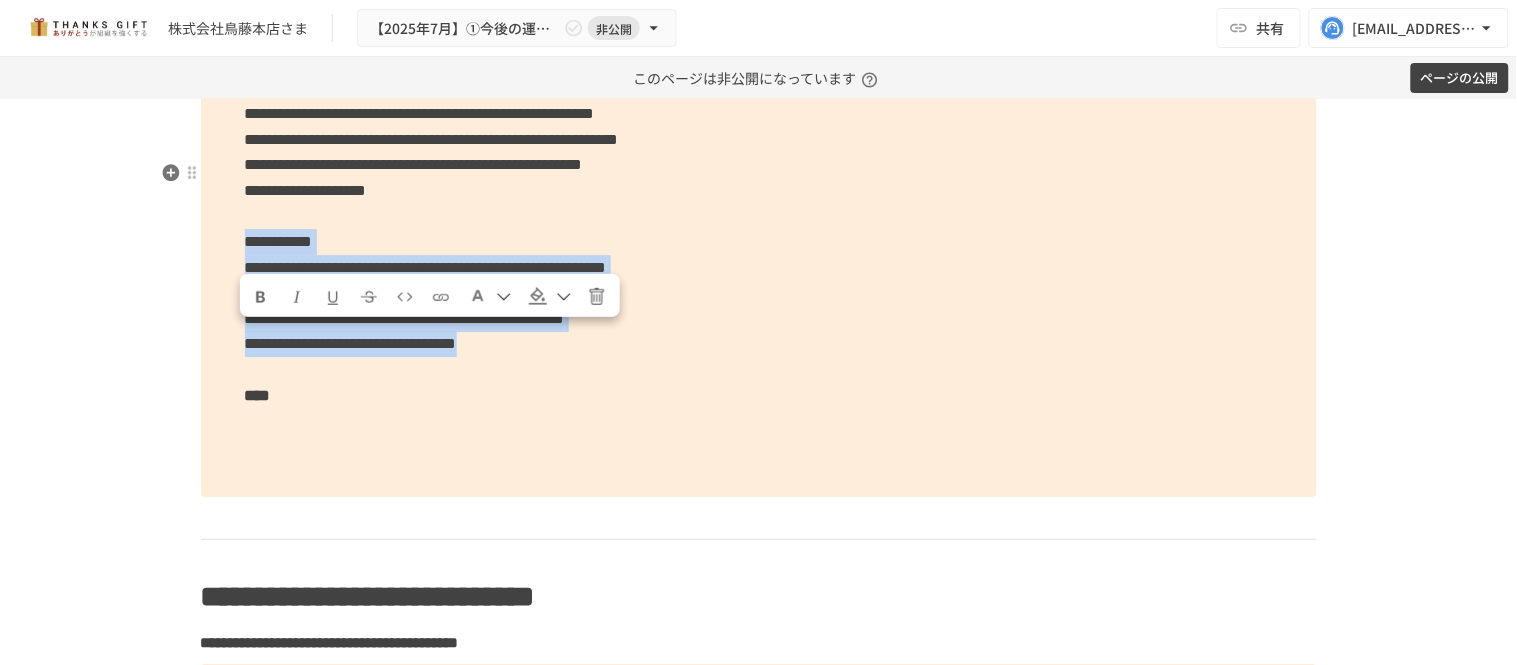 drag, startPoint x: 242, startPoint y: 337, endPoint x: 771, endPoint y: 434, distance: 537.8197 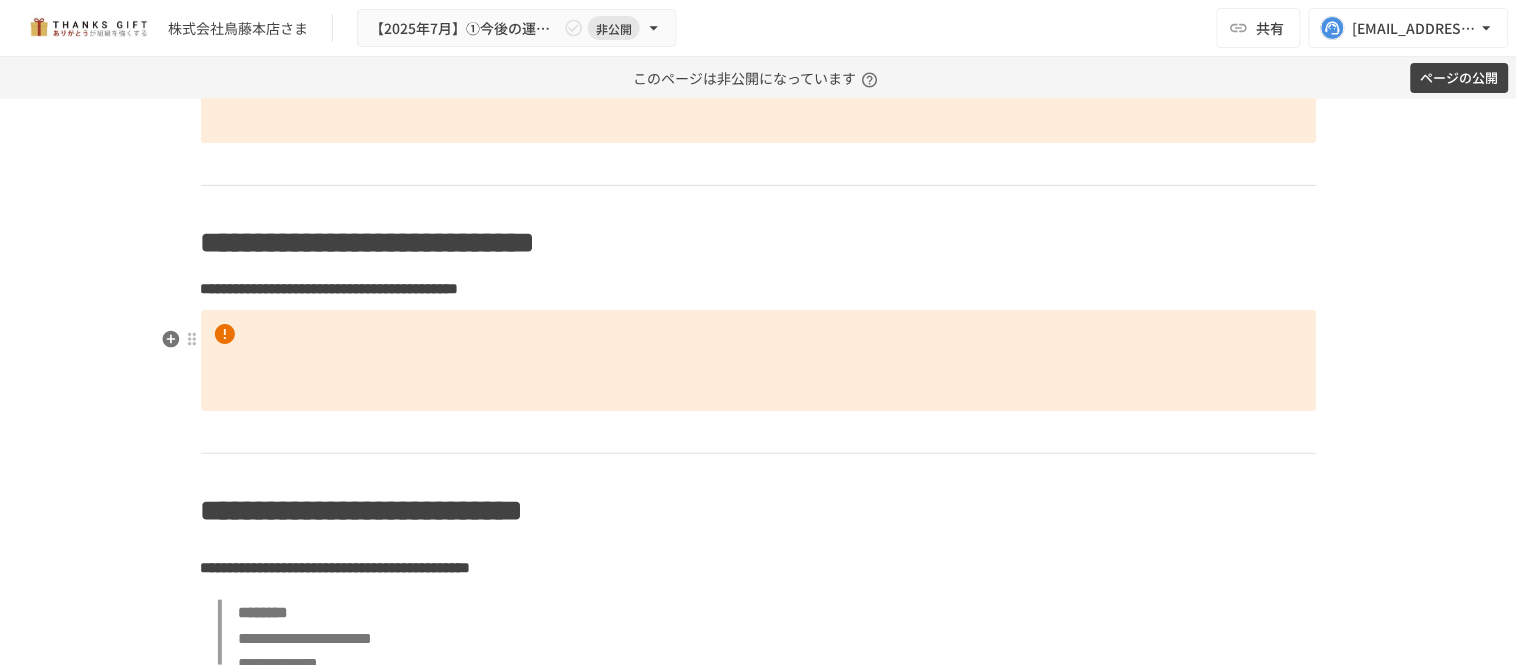 scroll, scrollTop: 3745, scrollLeft: 0, axis: vertical 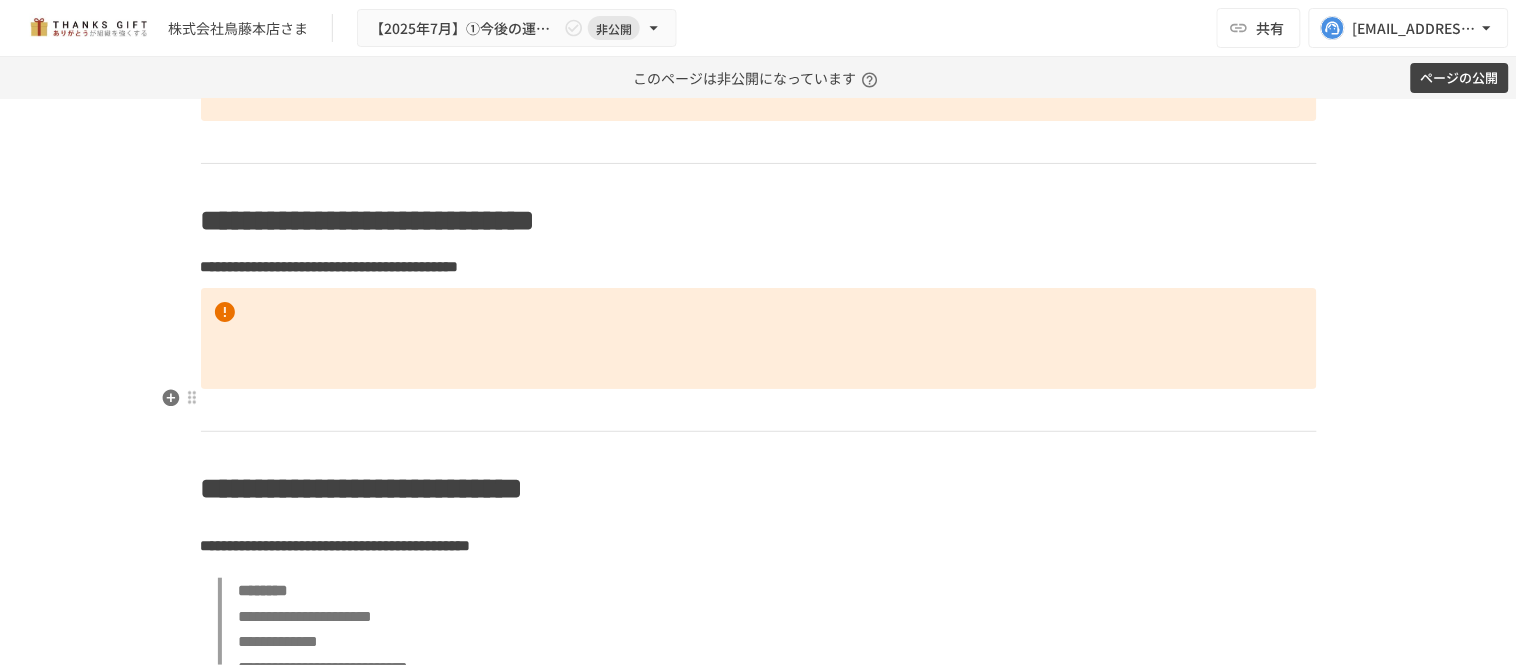click at bounding box center (759, 338) 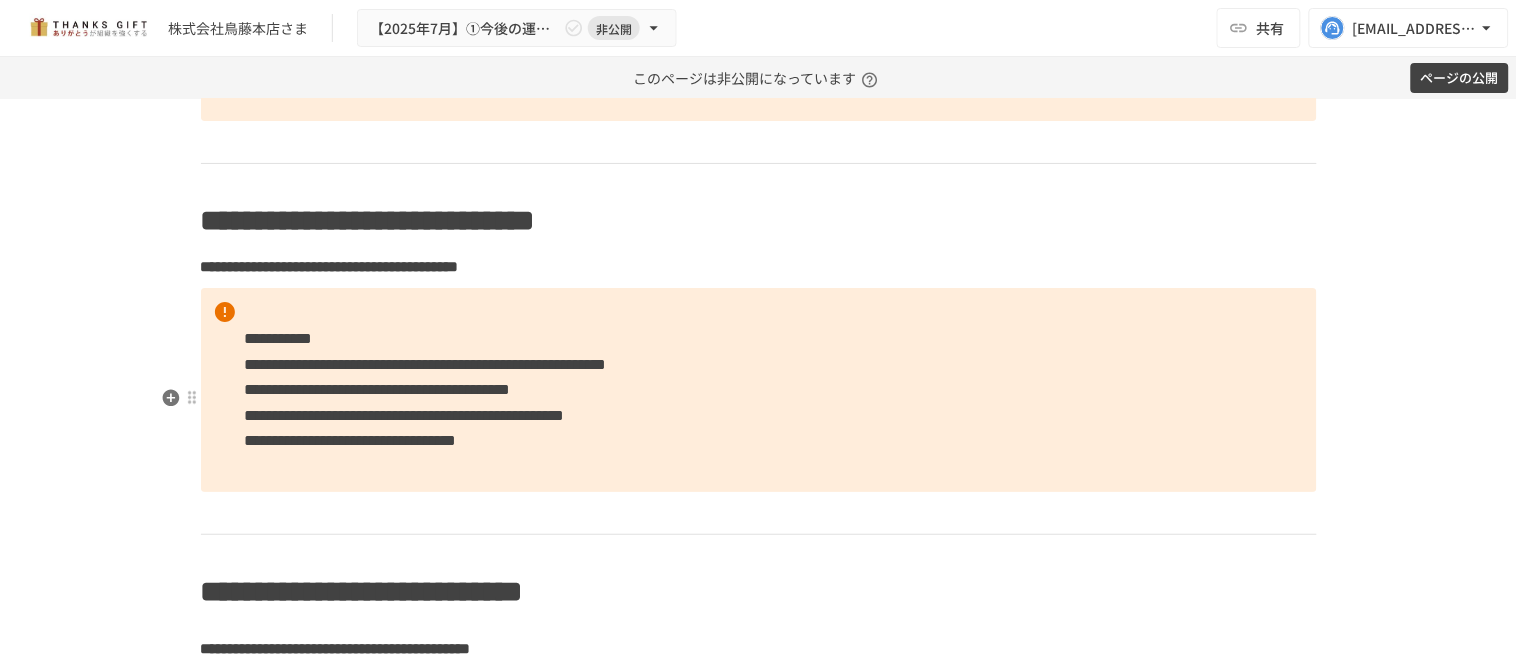 click on "**********" at bounding box center [279, 338] 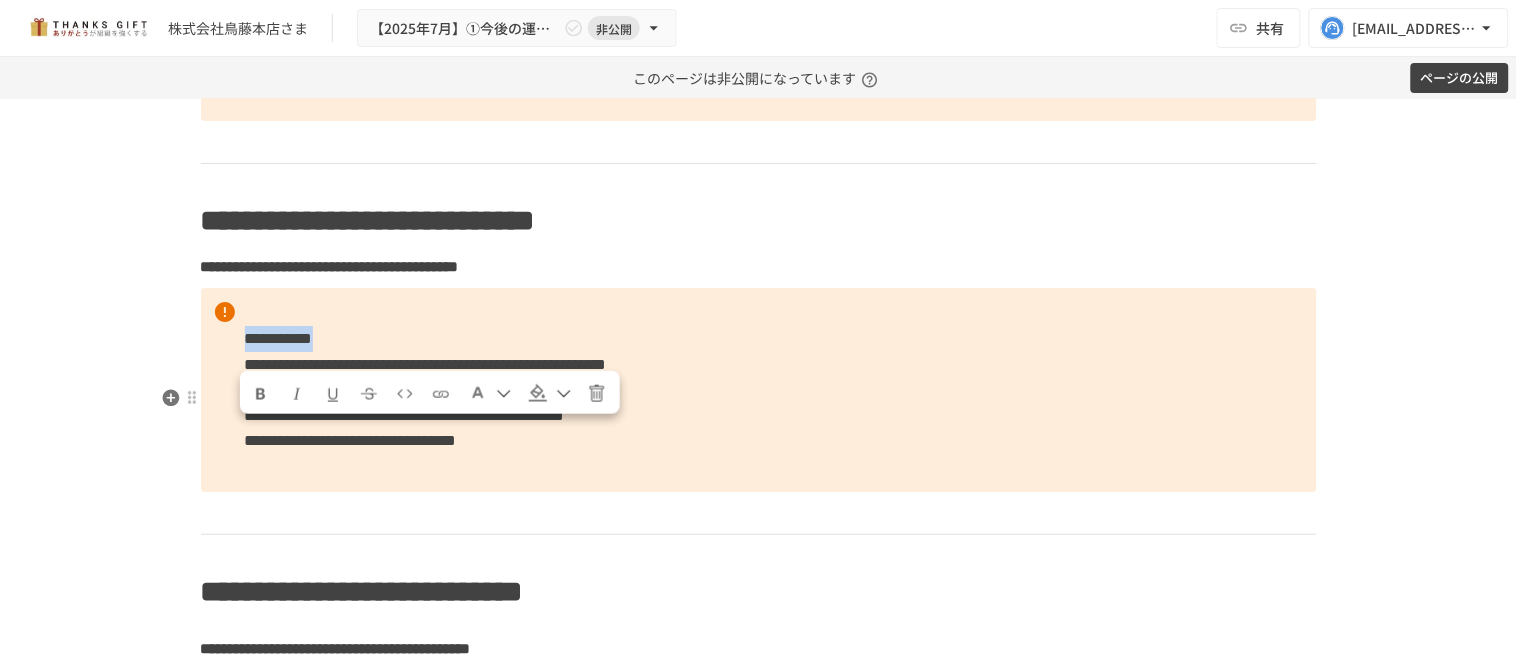 drag, startPoint x: 233, startPoint y: 431, endPoint x: 421, endPoint y: 441, distance: 188.26576 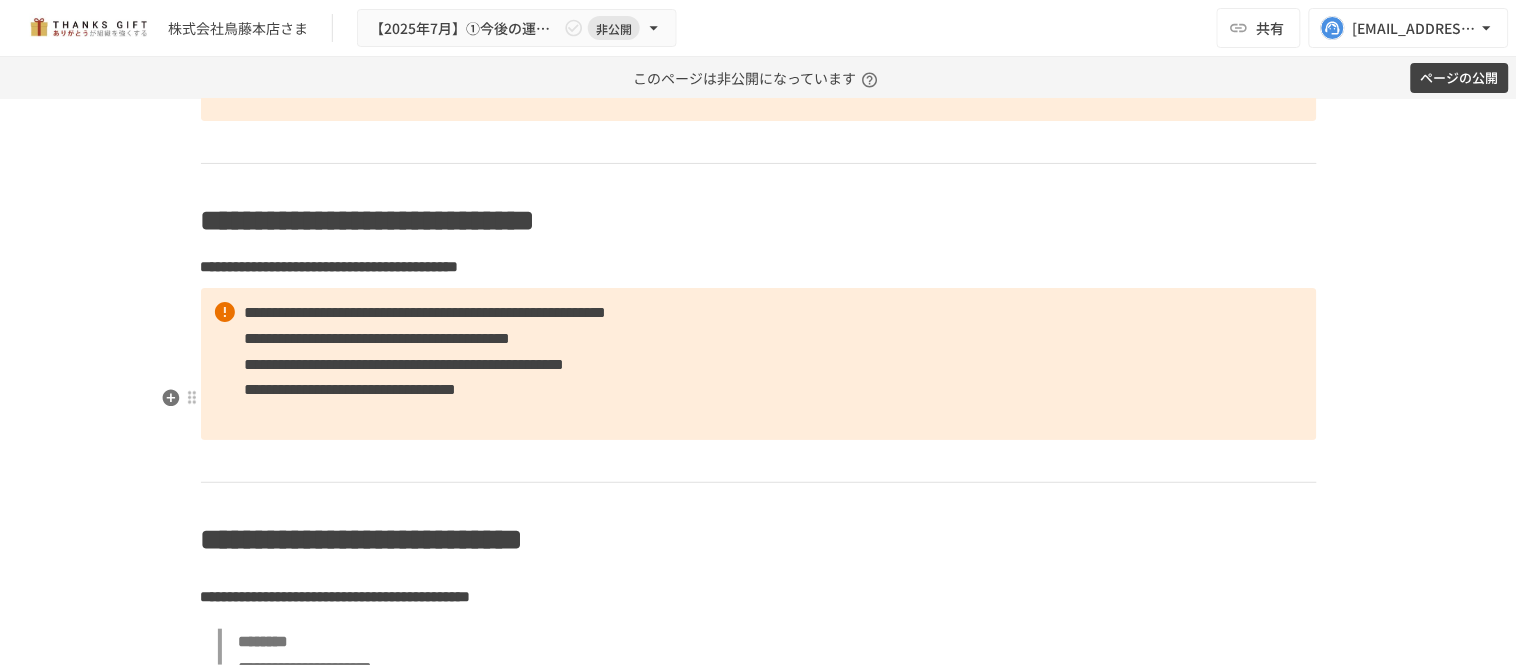 click on "**********" at bounding box center [426, 312] 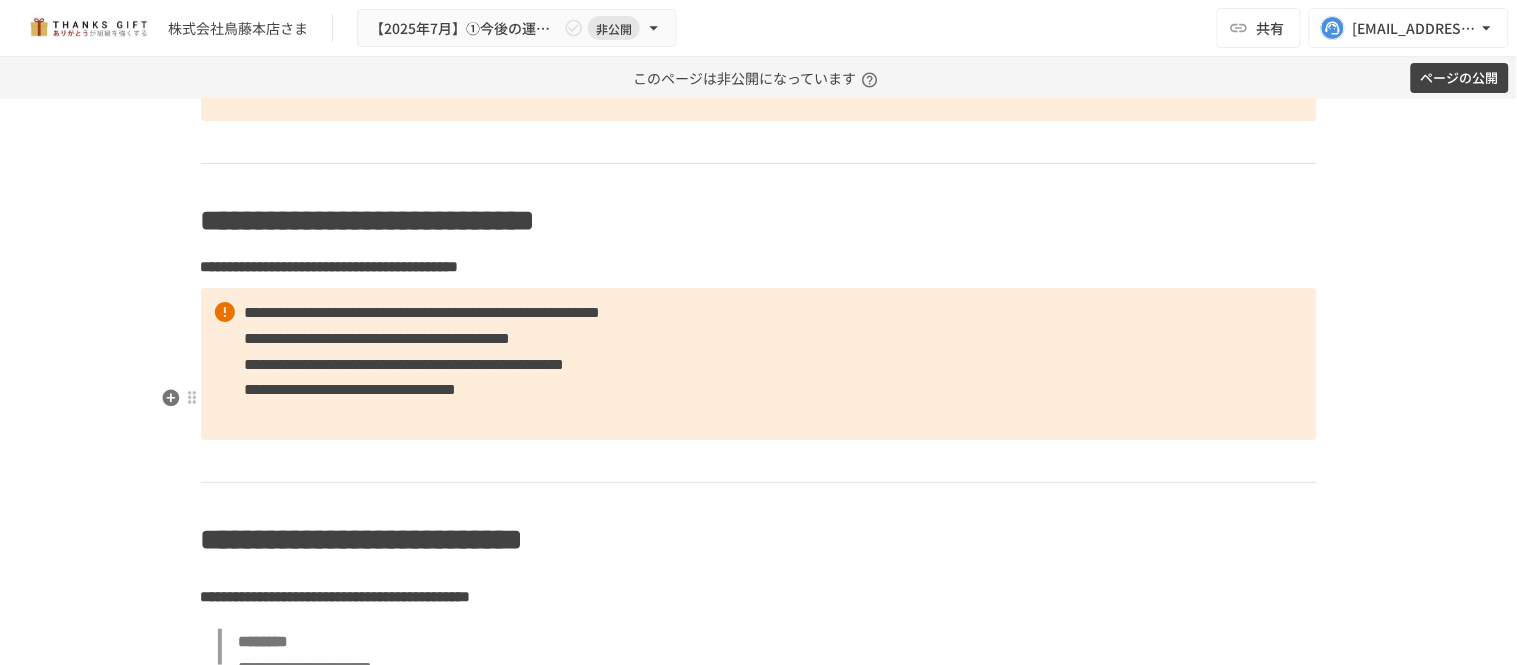 click on "**********" at bounding box center (378, 338) 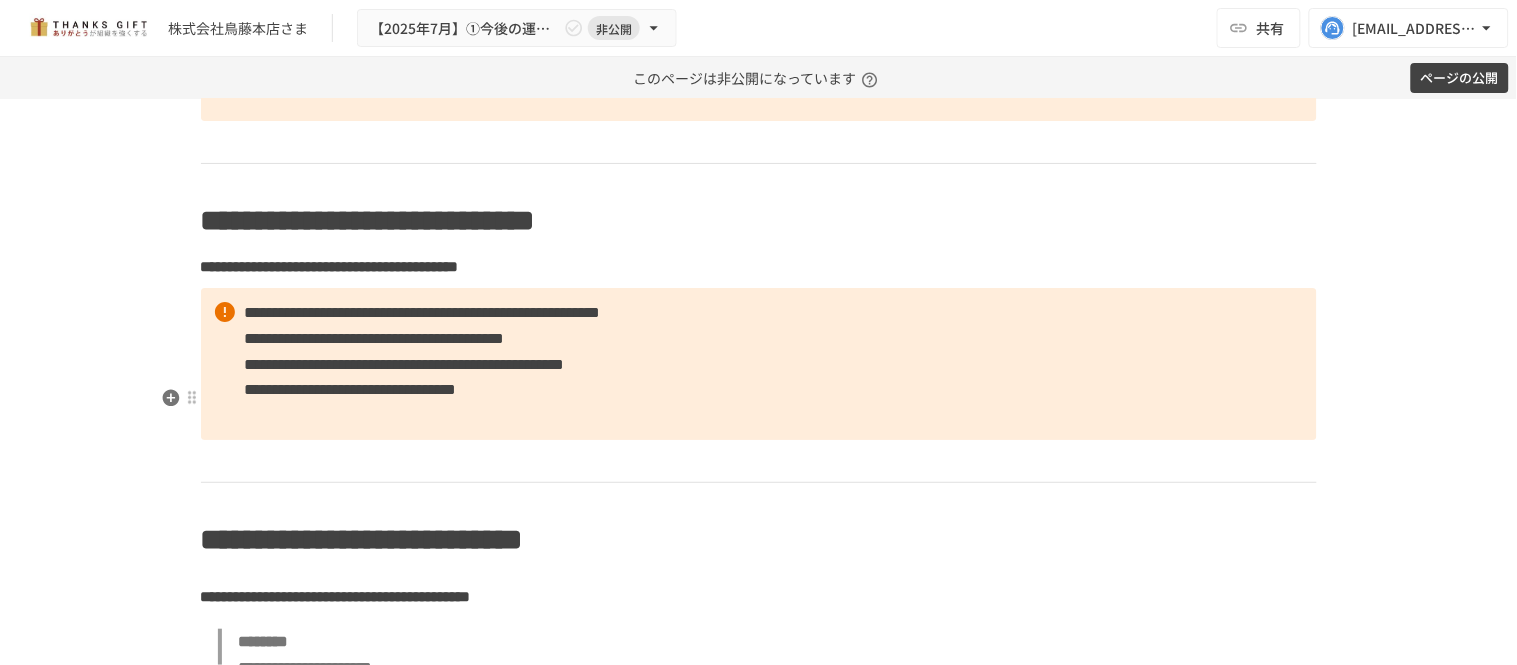 click on "**********" at bounding box center [405, 364] 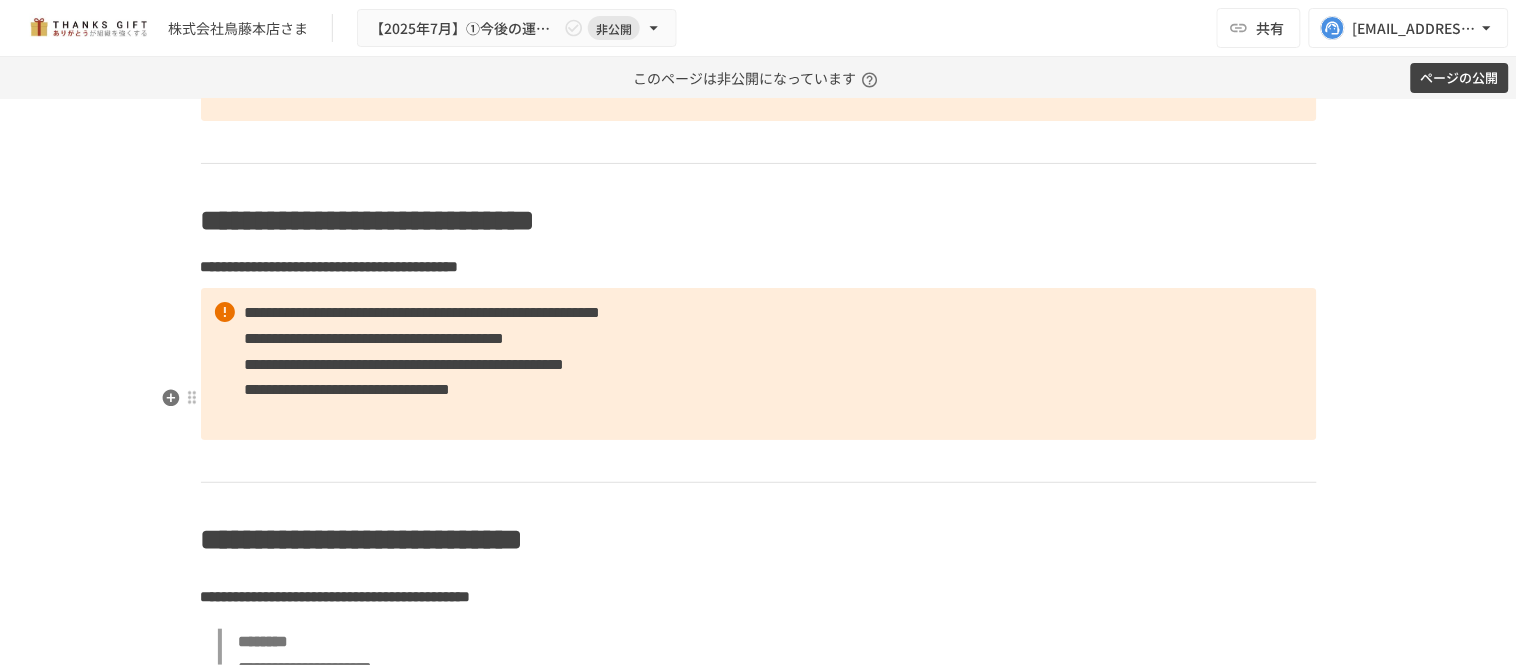 click on "**********" at bounding box center (759, 364) 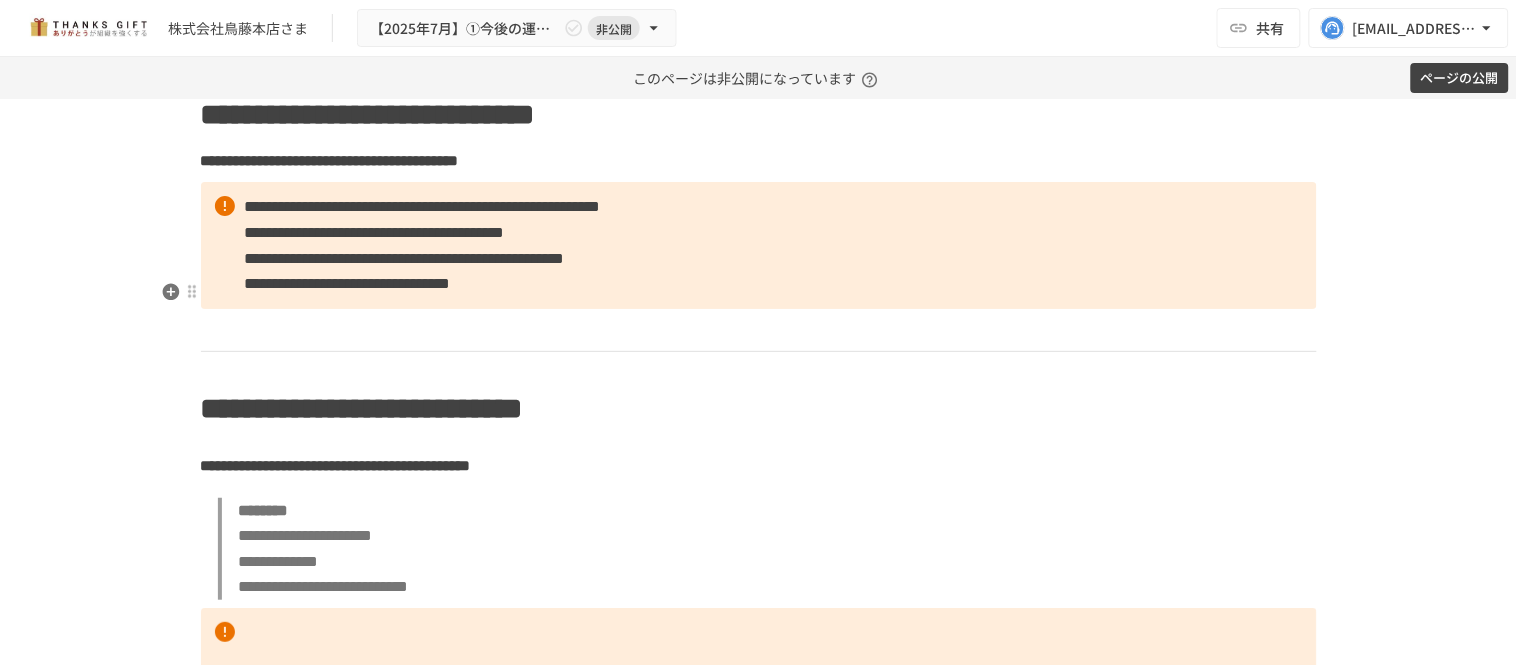 scroll, scrollTop: 3850, scrollLeft: 0, axis: vertical 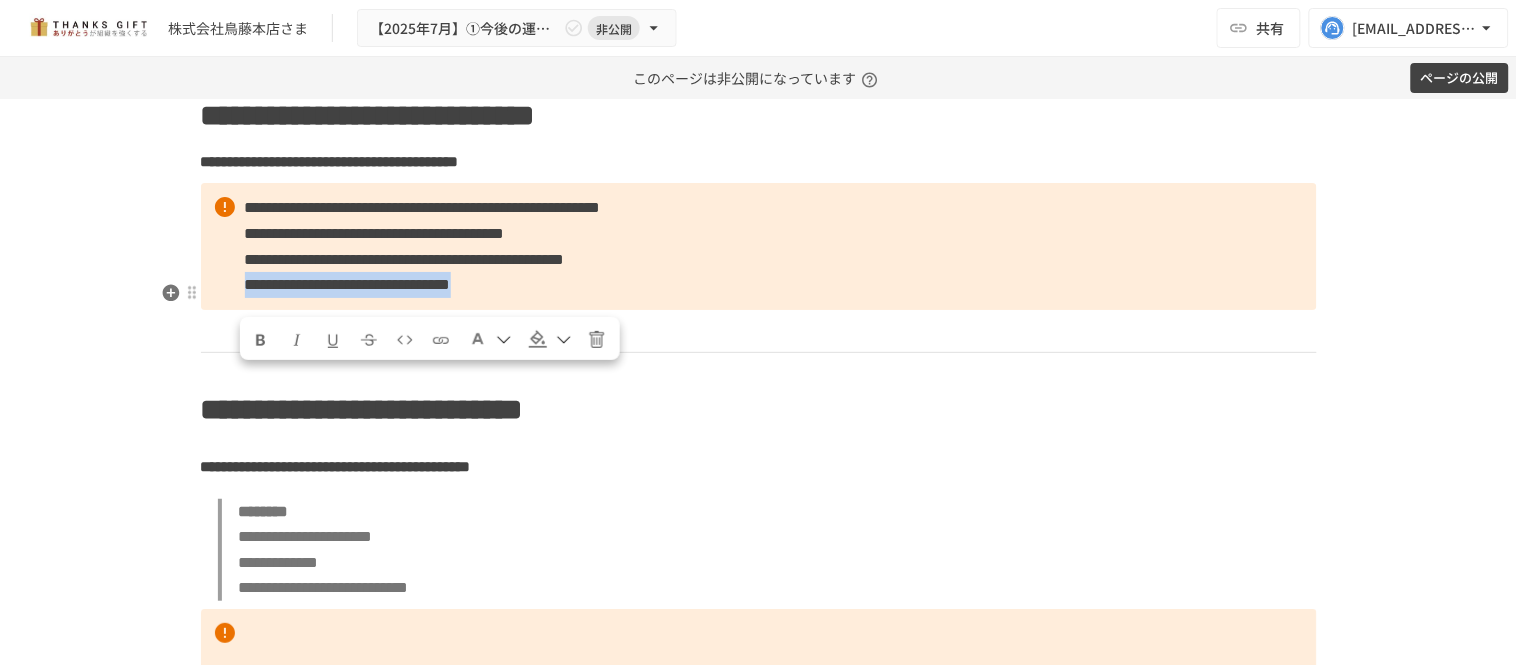 drag, startPoint x: 237, startPoint y: 377, endPoint x: 784, endPoint y: 381, distance: 547.01465 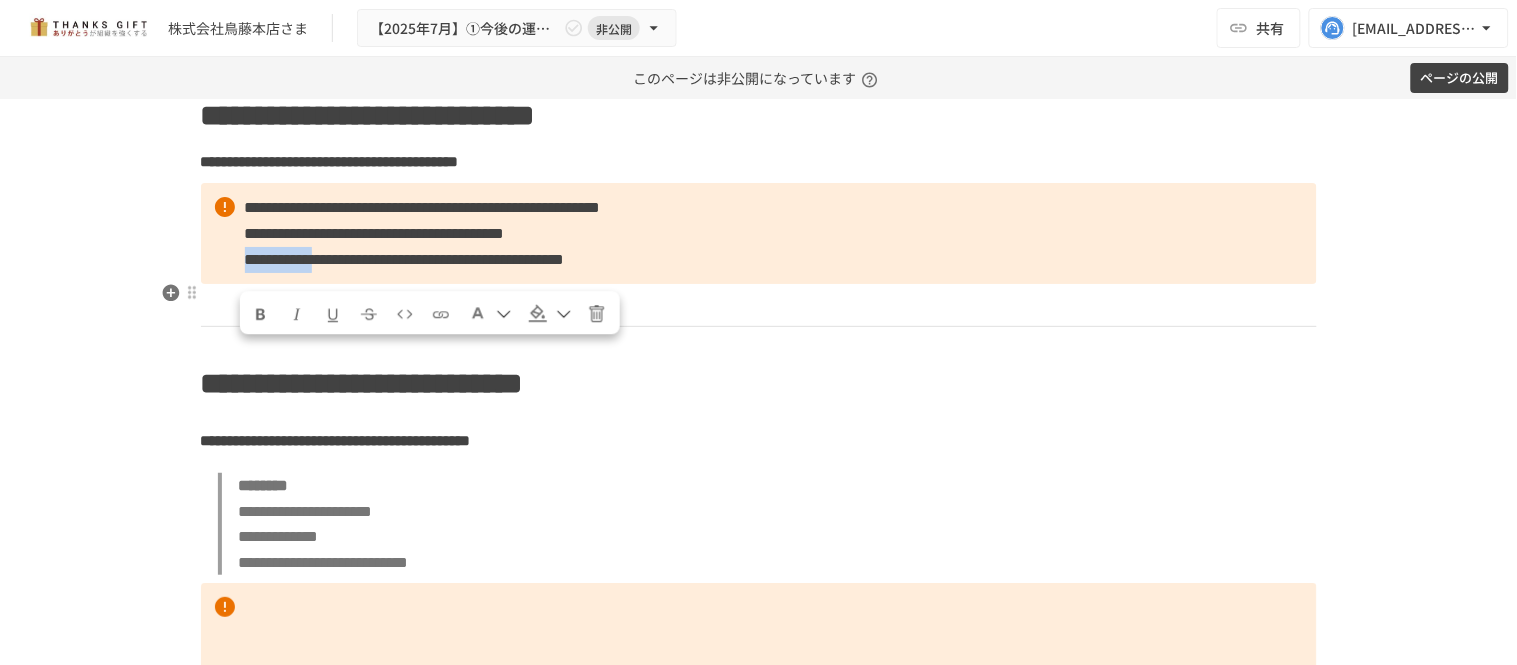 drag, startPoint x: 231, startPoint y: 358, endPoint x: 406, endPoint y: 353, distance: 175.07141 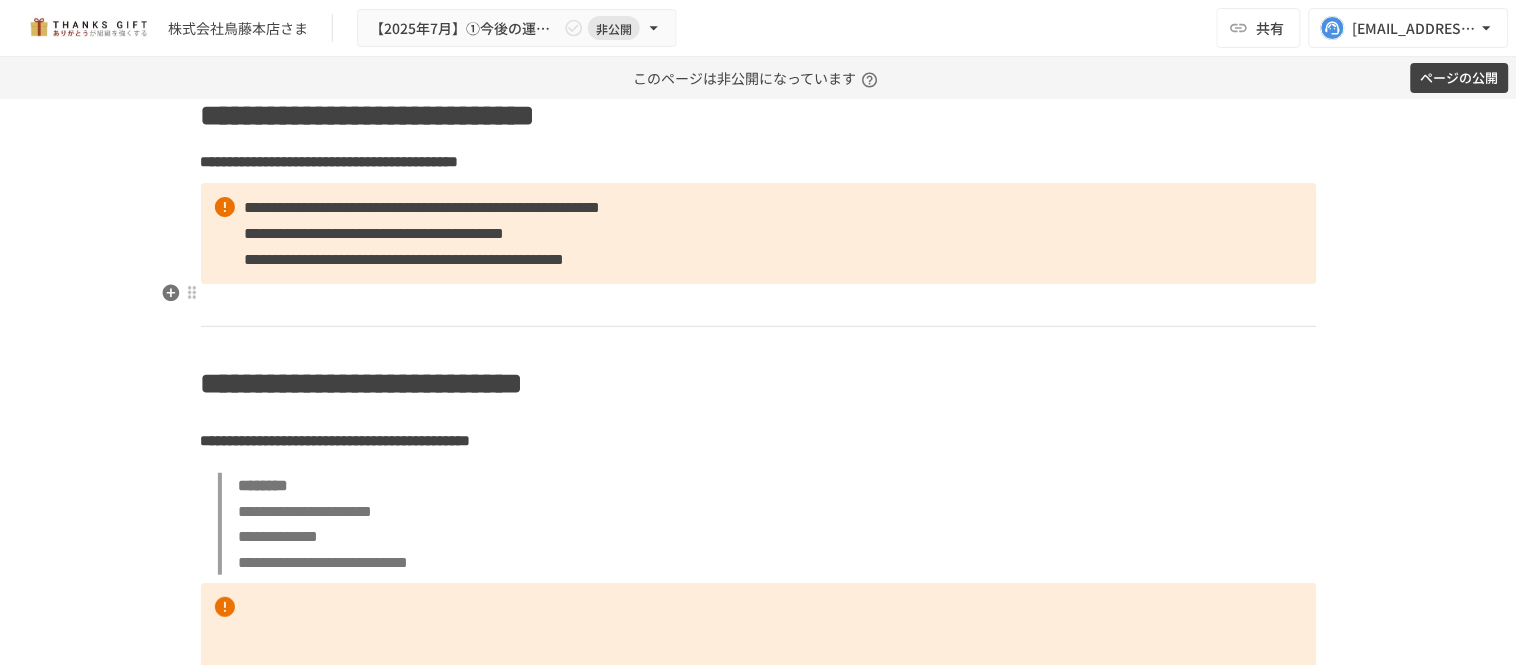 click on "**********" at bounding box center (759, 233) 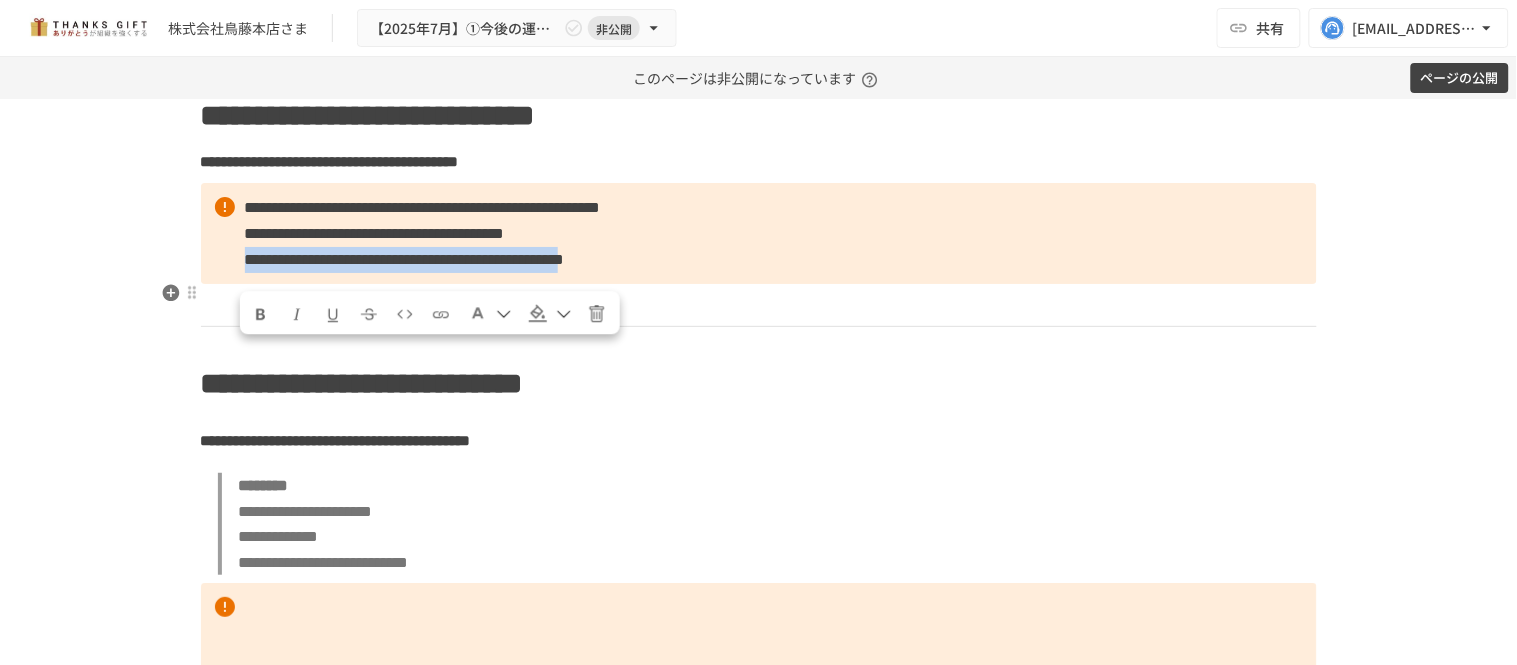 drag, startPoint x: 236, startPoint y: 357, endPoint x: 1058, endPoint y: 360, distance: 822.0055 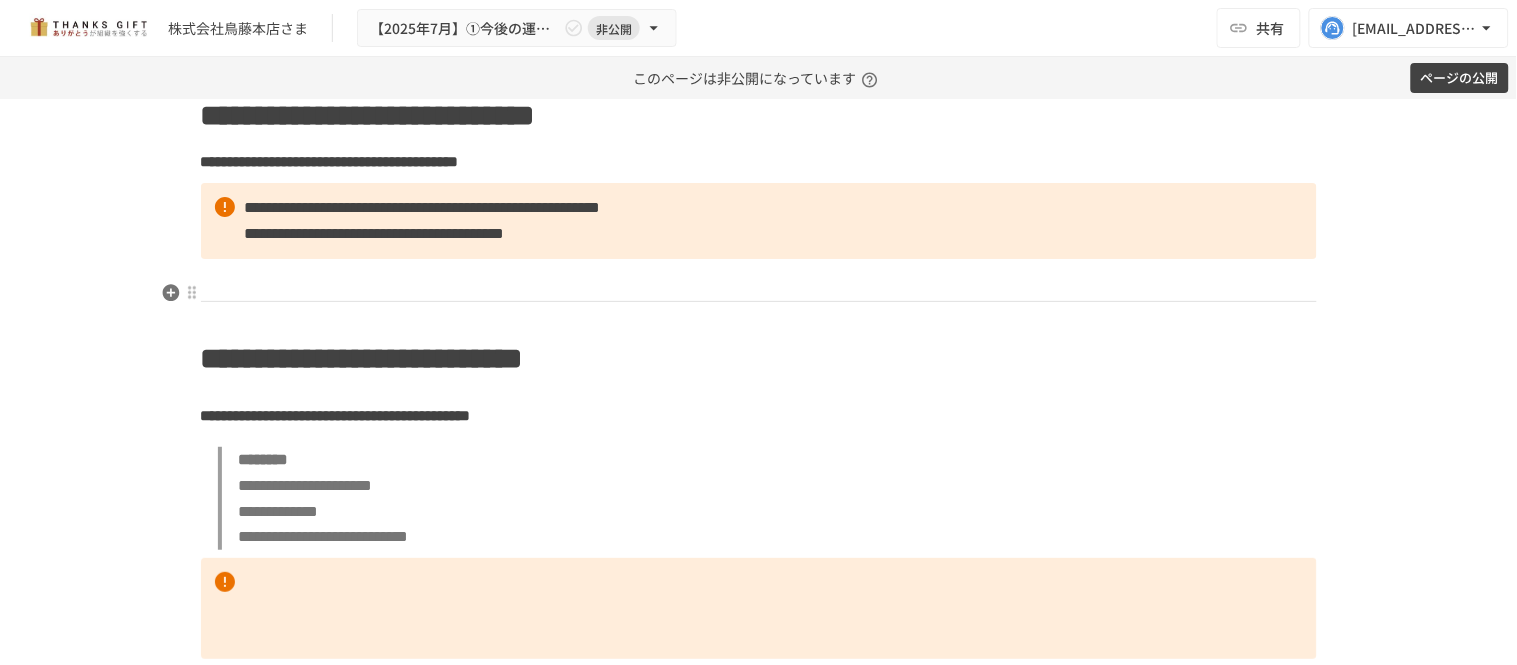 click on "**********" at bounding box center [423, 207] 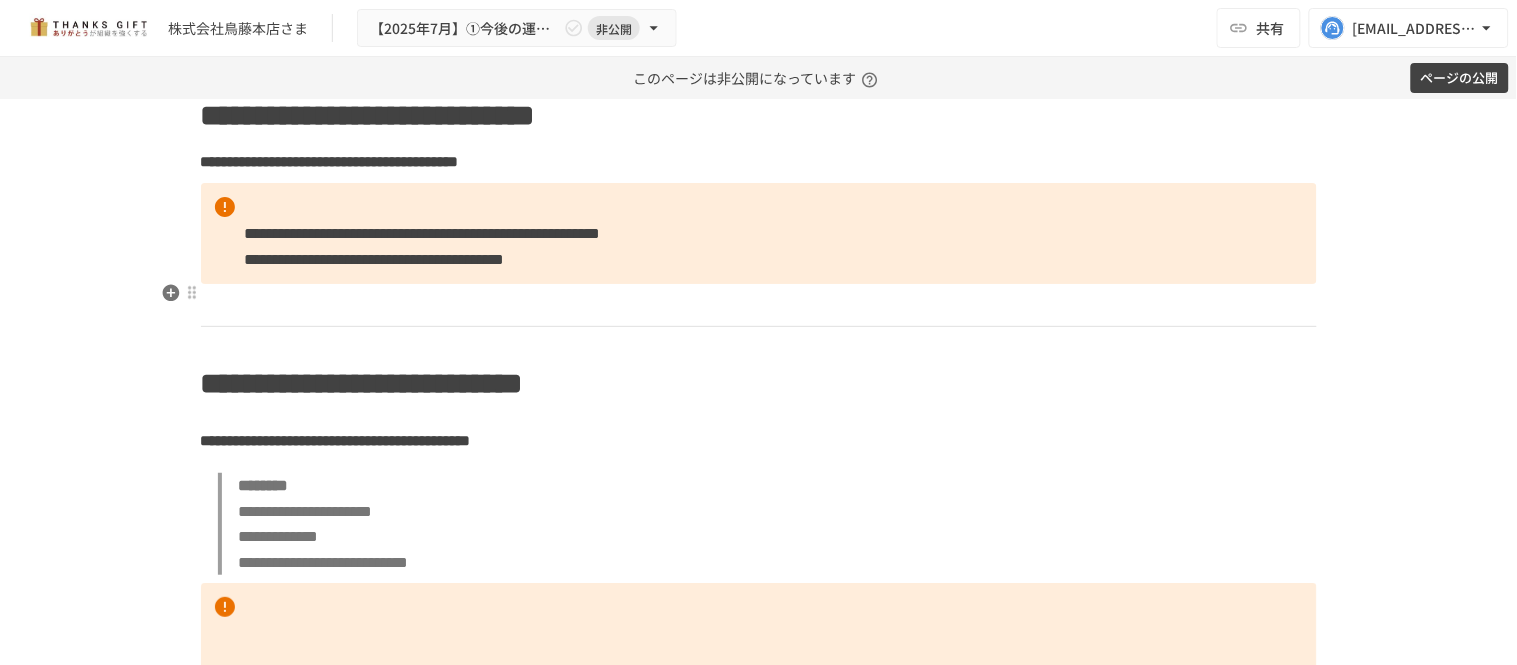 click on "**********" at bounding box center [759, 233] 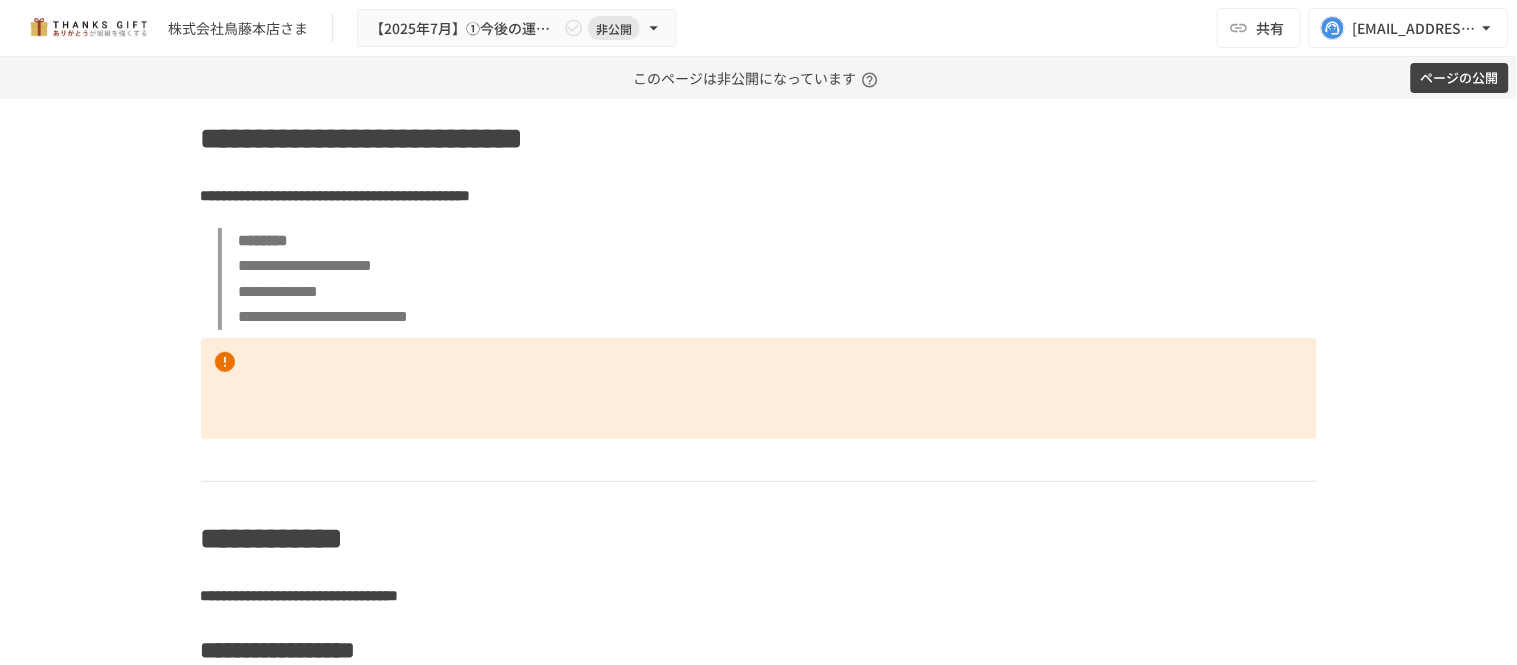 scroll, scrollTop: 4122, scrollLeft: 0, axis: vertical 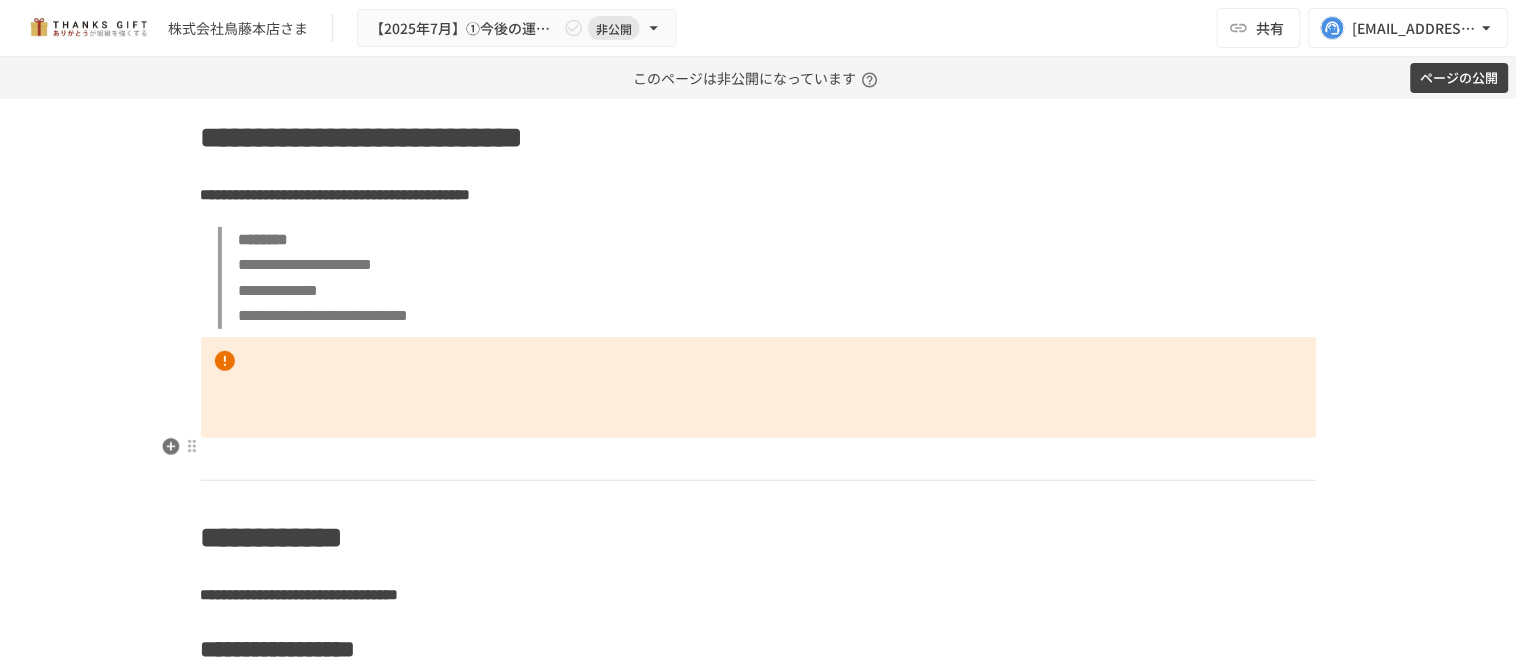 click at bounding box center [759, 387] 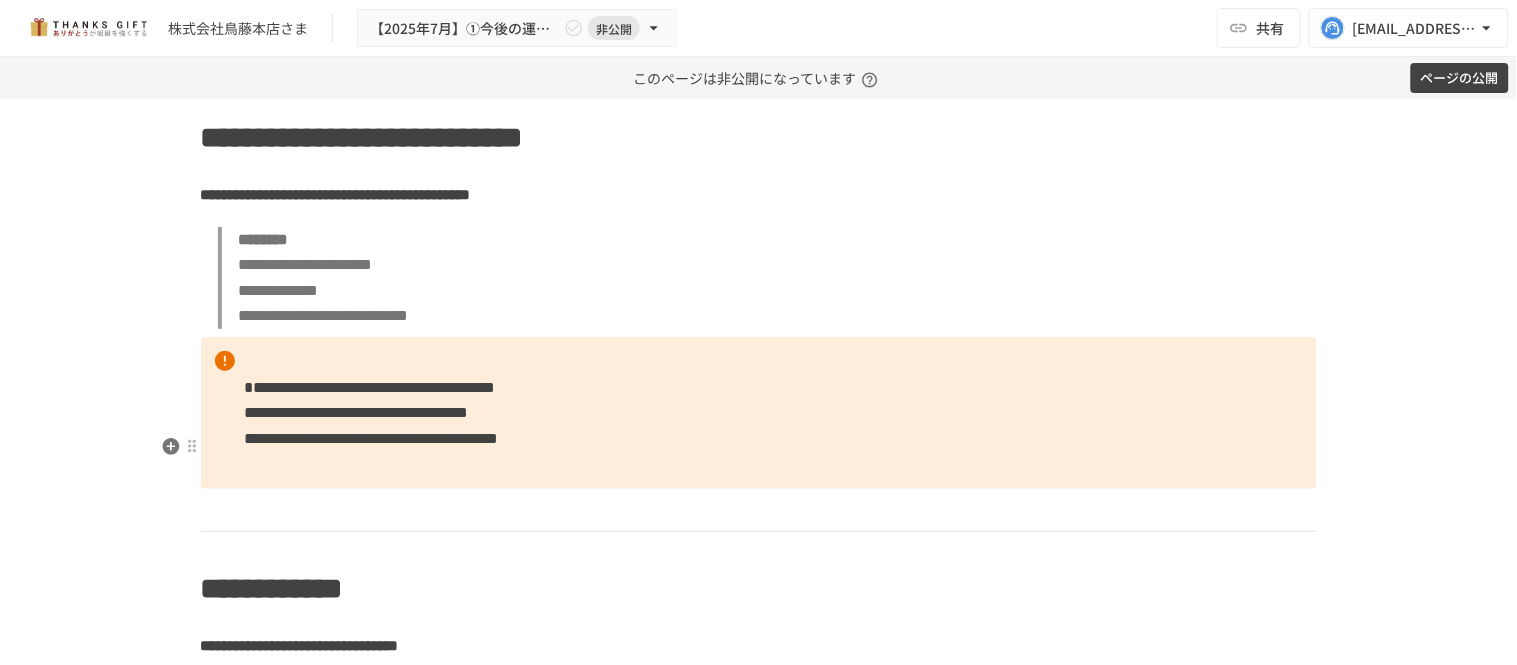click on "**********" at bounding box center (357, 412) 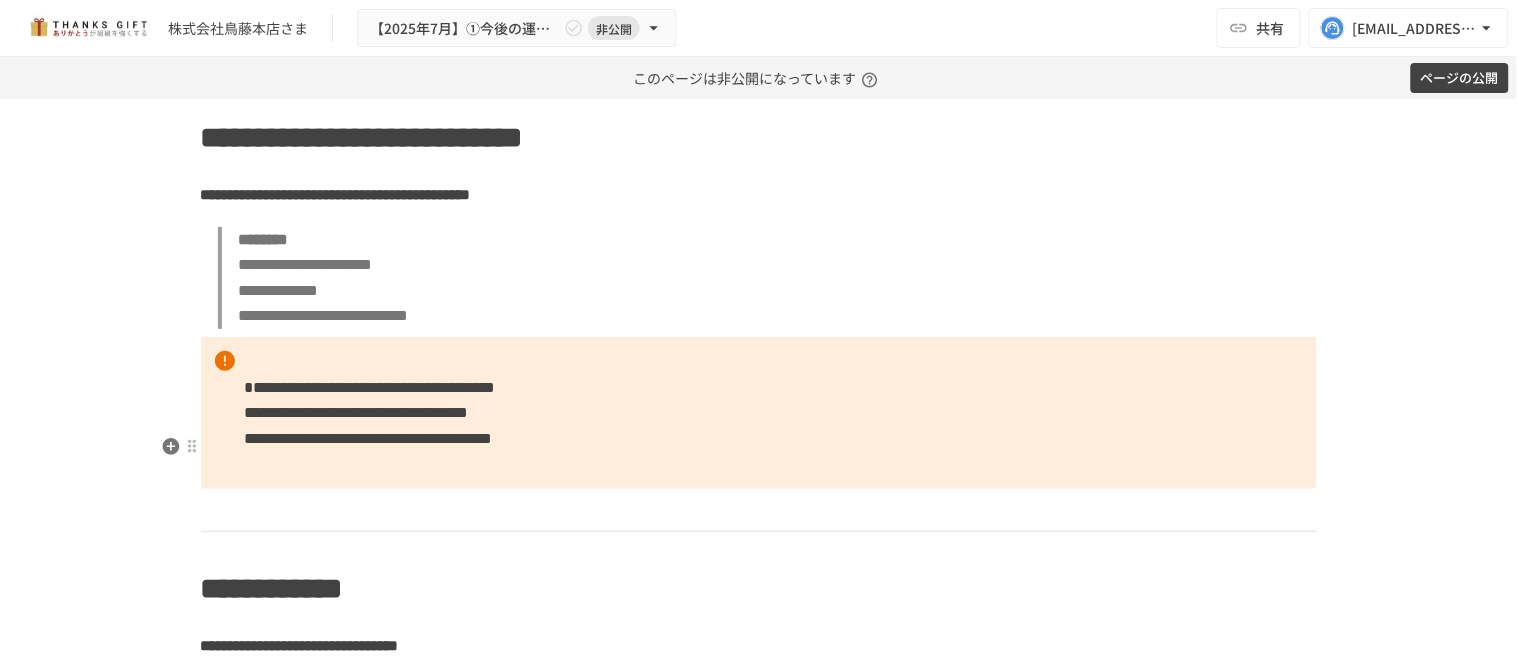 click on "**********" at bounding box center [370, 387] 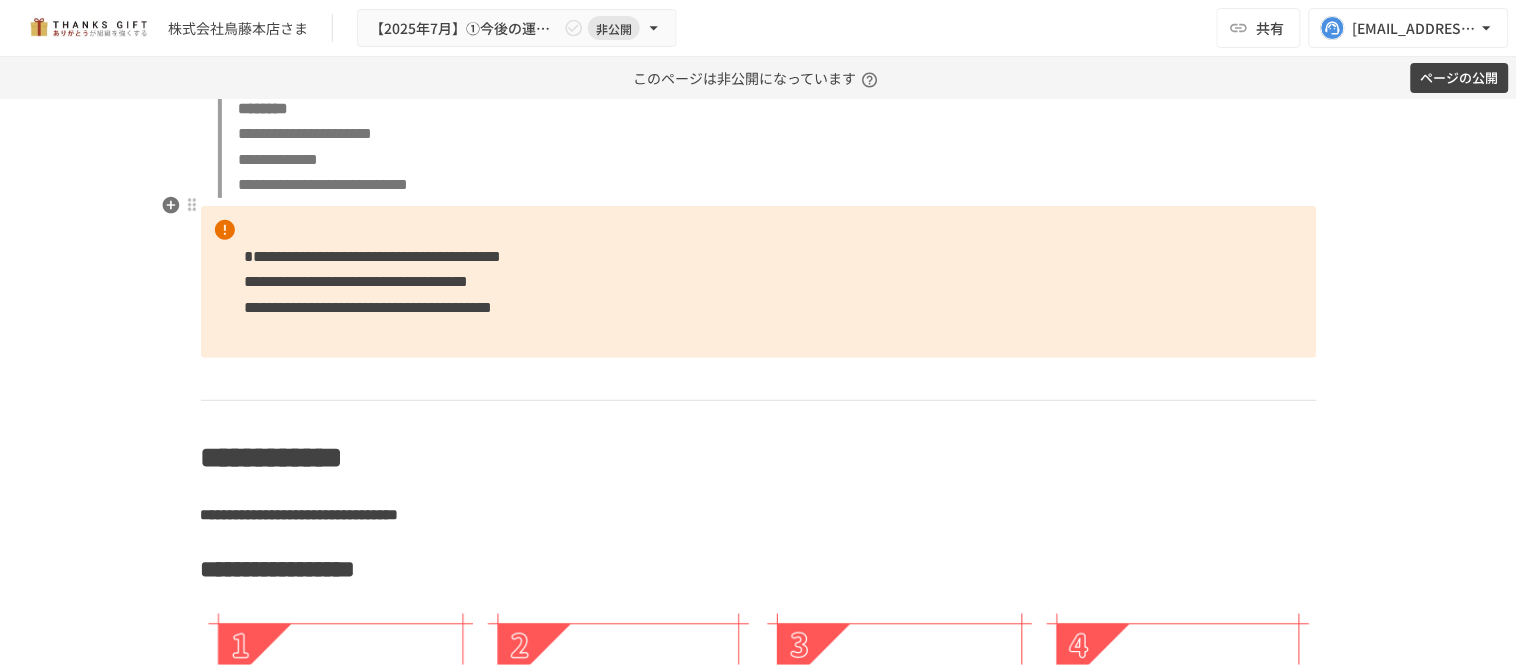 scroll, scrollTop: 4283, scrollLeft: 0, axis: vertical 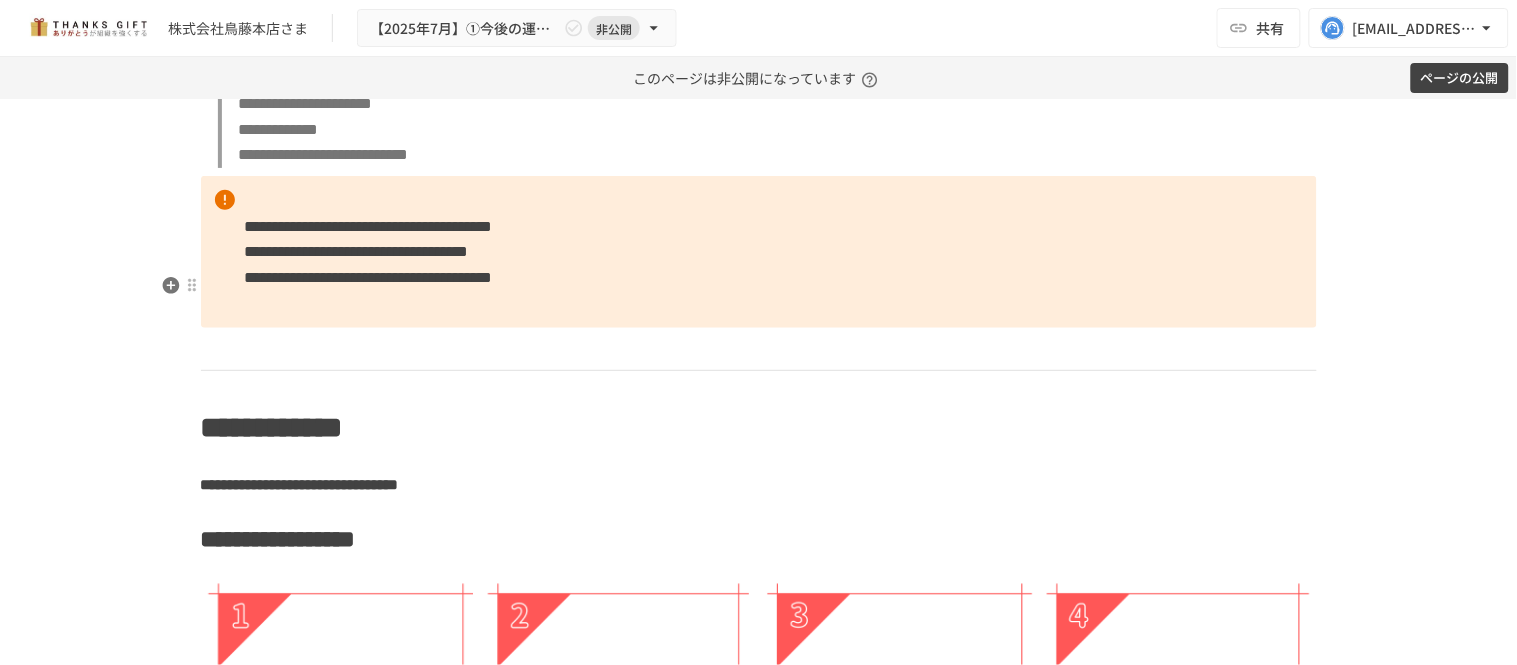 click on "**********" at bounding box center [759, 252] 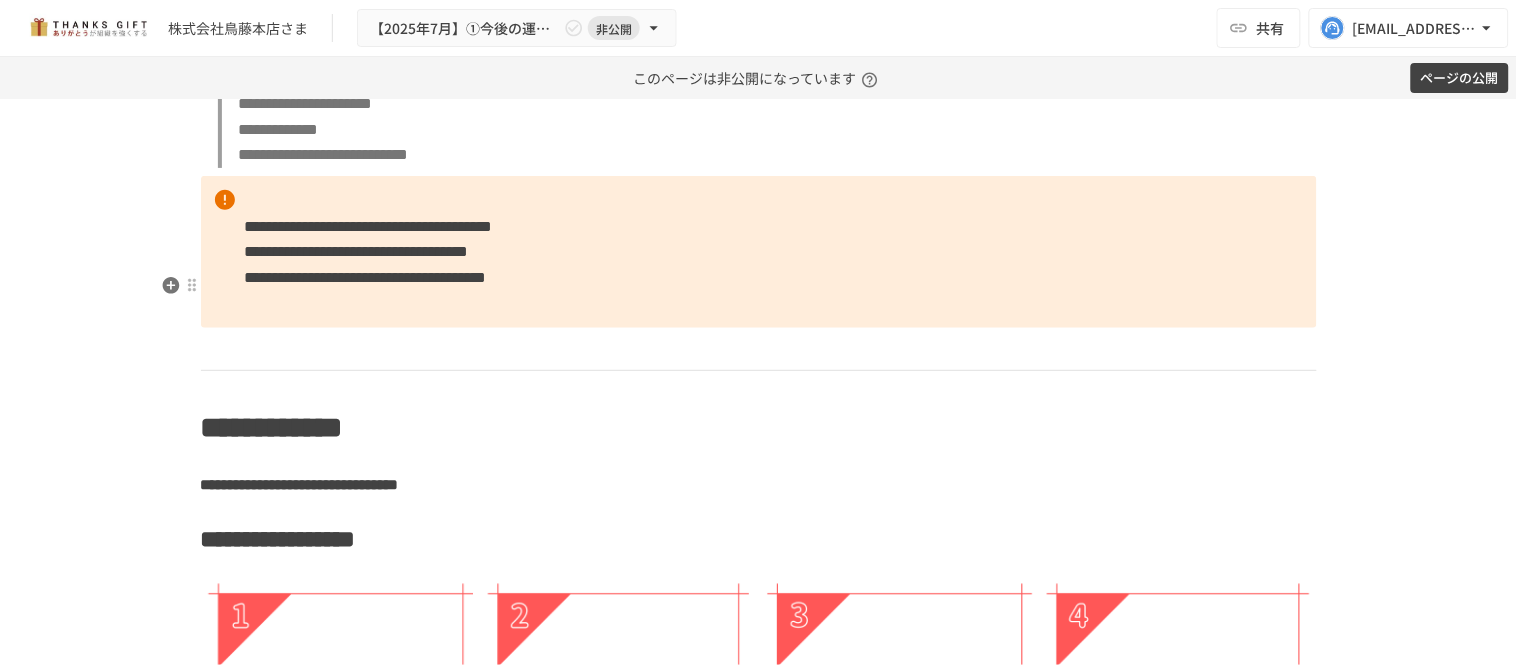 click on "**********" at bounding box center [759, 252] 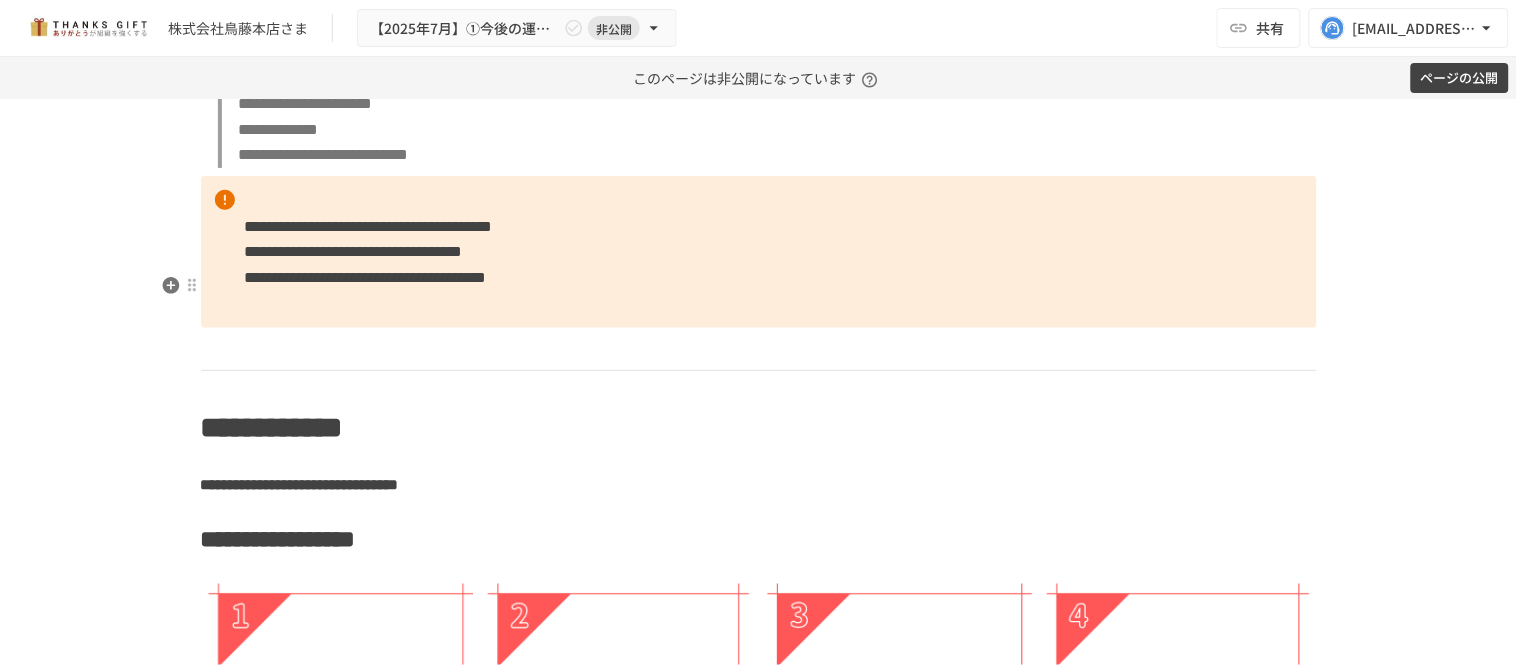 click on "**********" at bounding box center (759, 252) 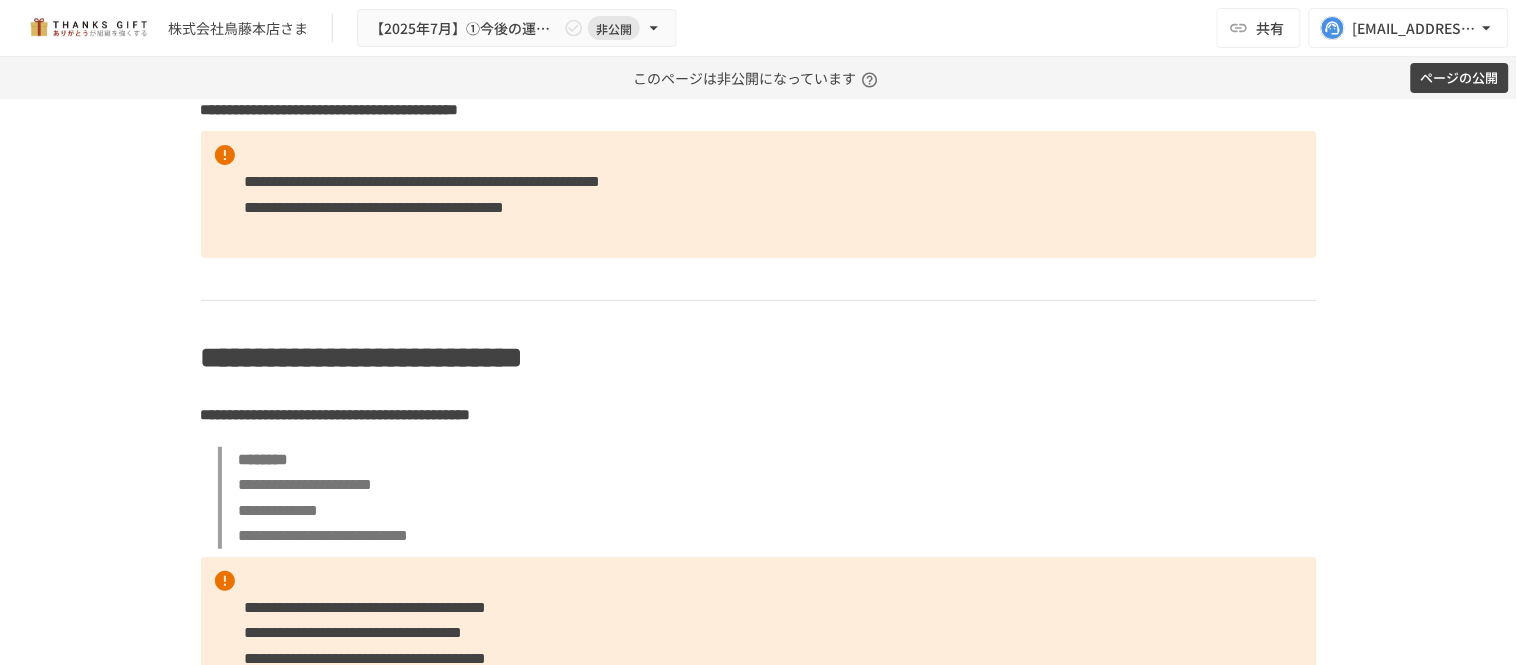 scroll, scrollTop: 3898, scrollLeft: 0, axis: vertical 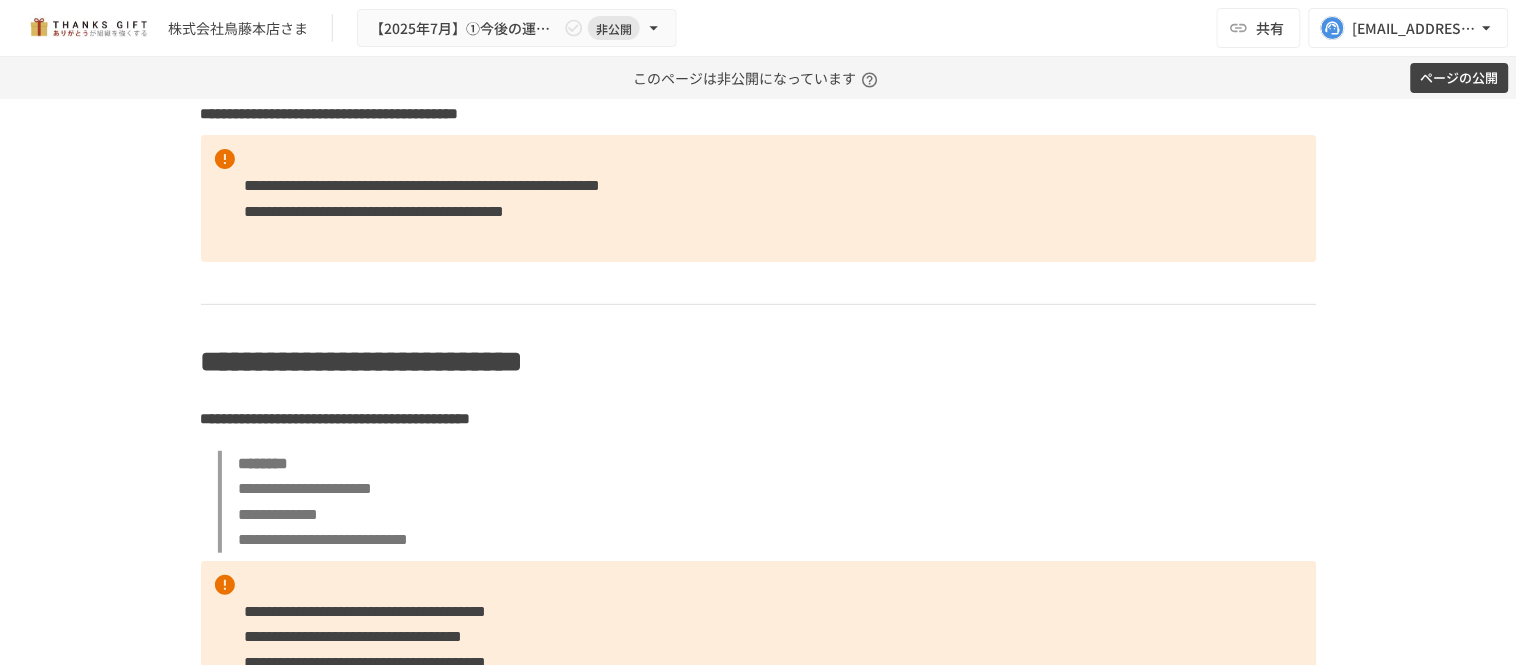 click on "**********" at bounding box center (759, 198) 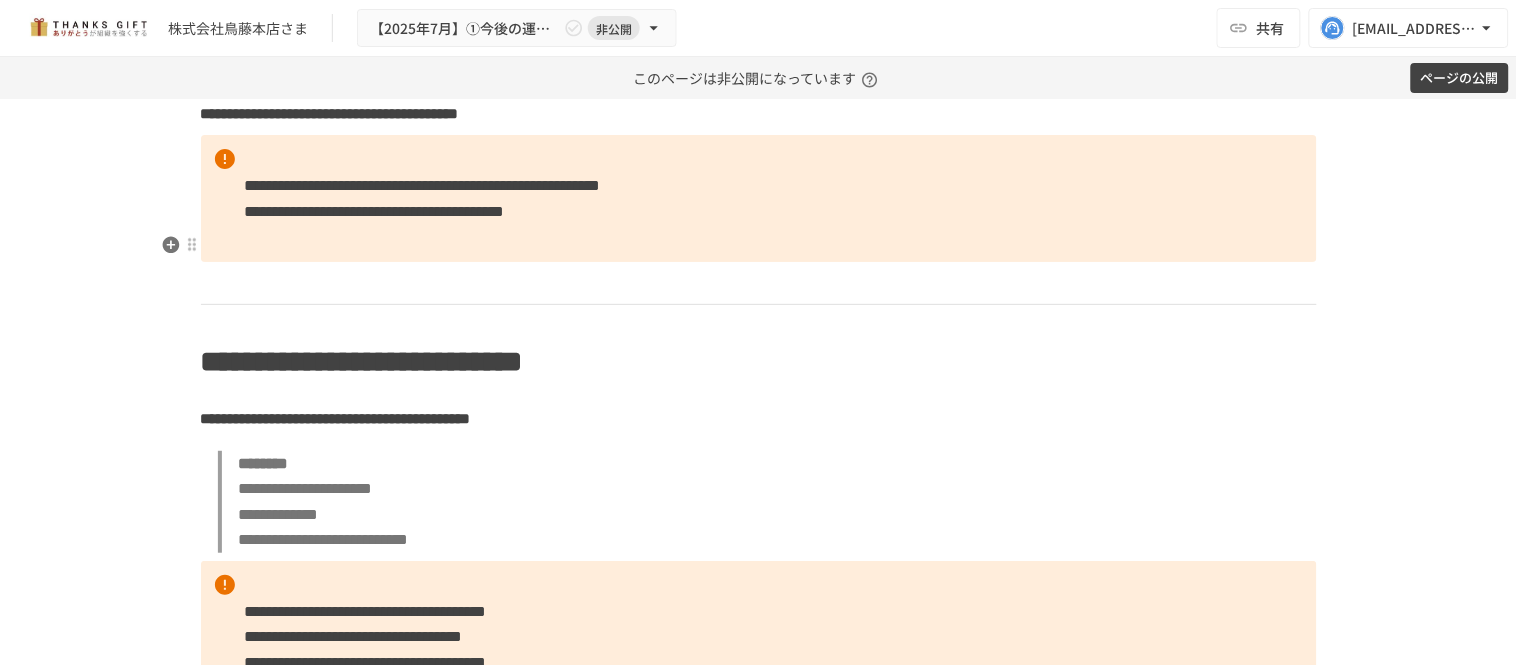 click on "**********" at bounding box center [759, 198] 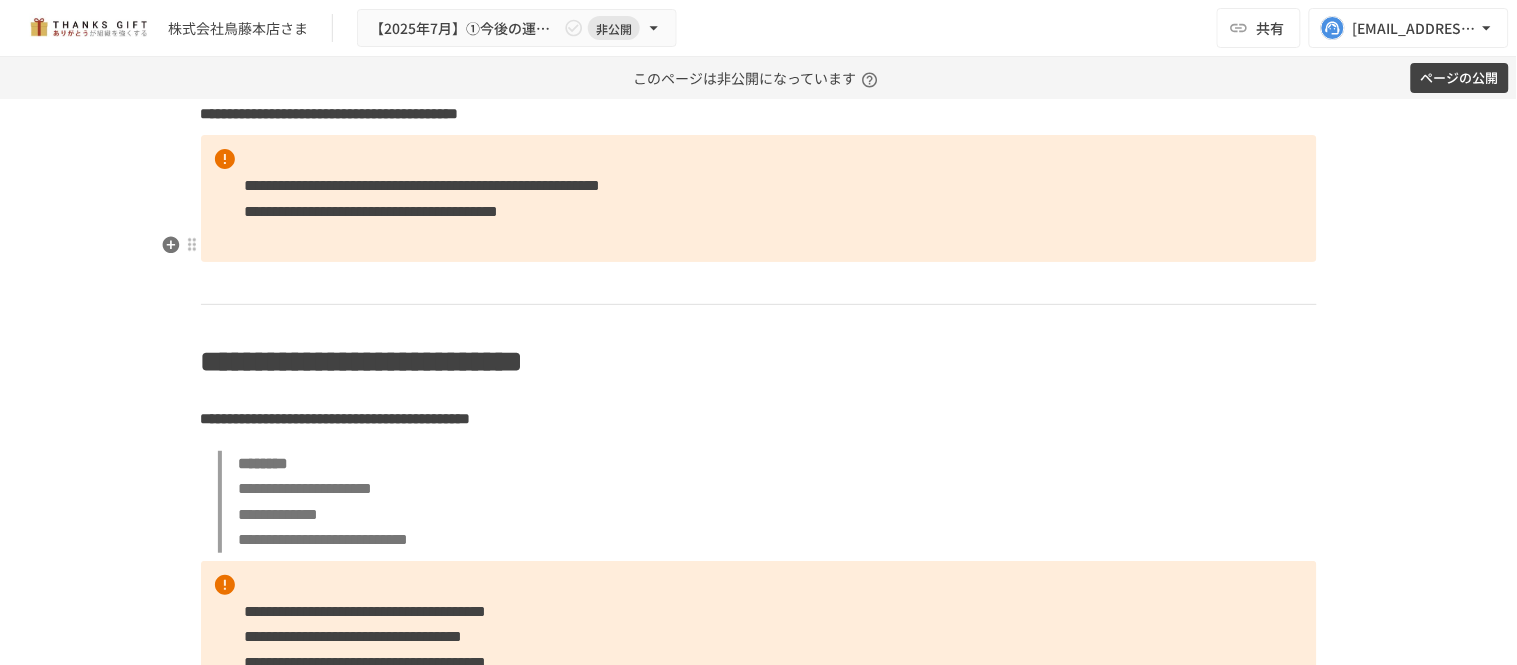 click on "**********" at bounding box center [759, 198] 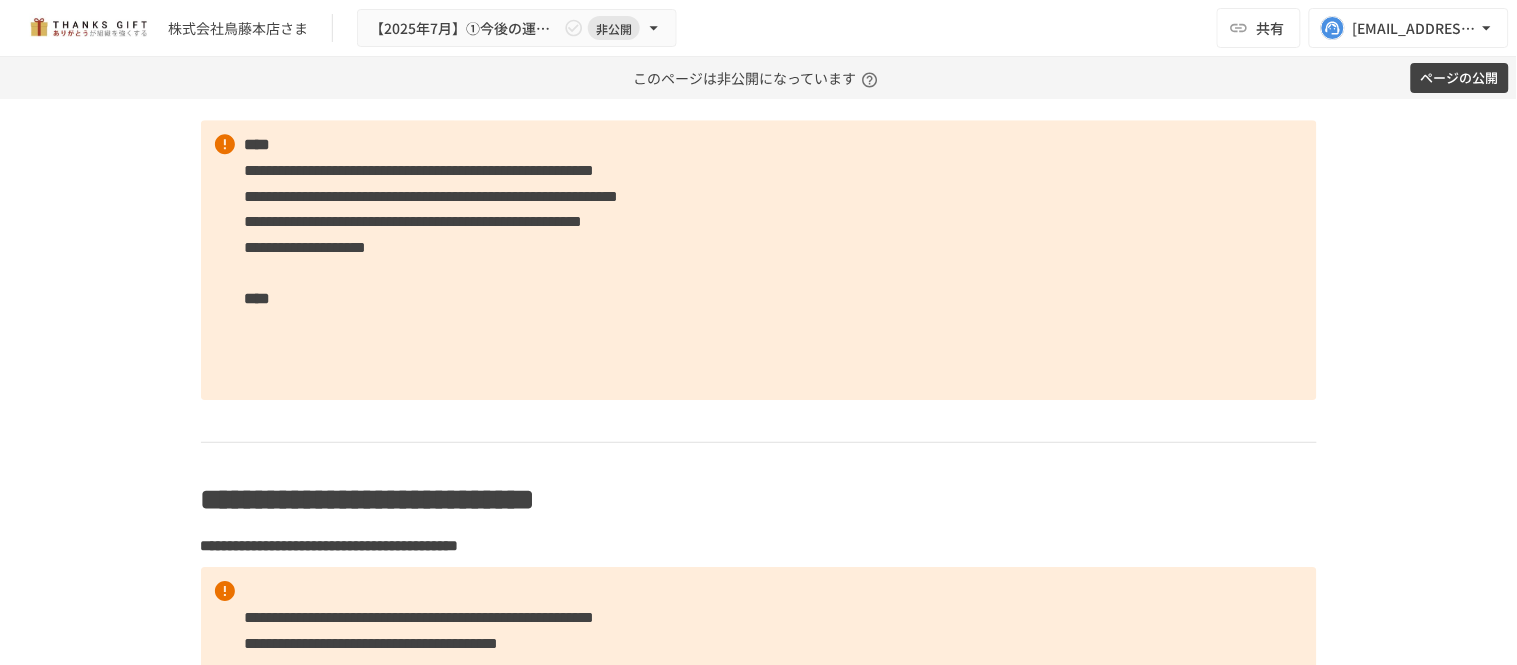 scroll, scrollTop: 3454, scrollLeft: 0, axis: vertical 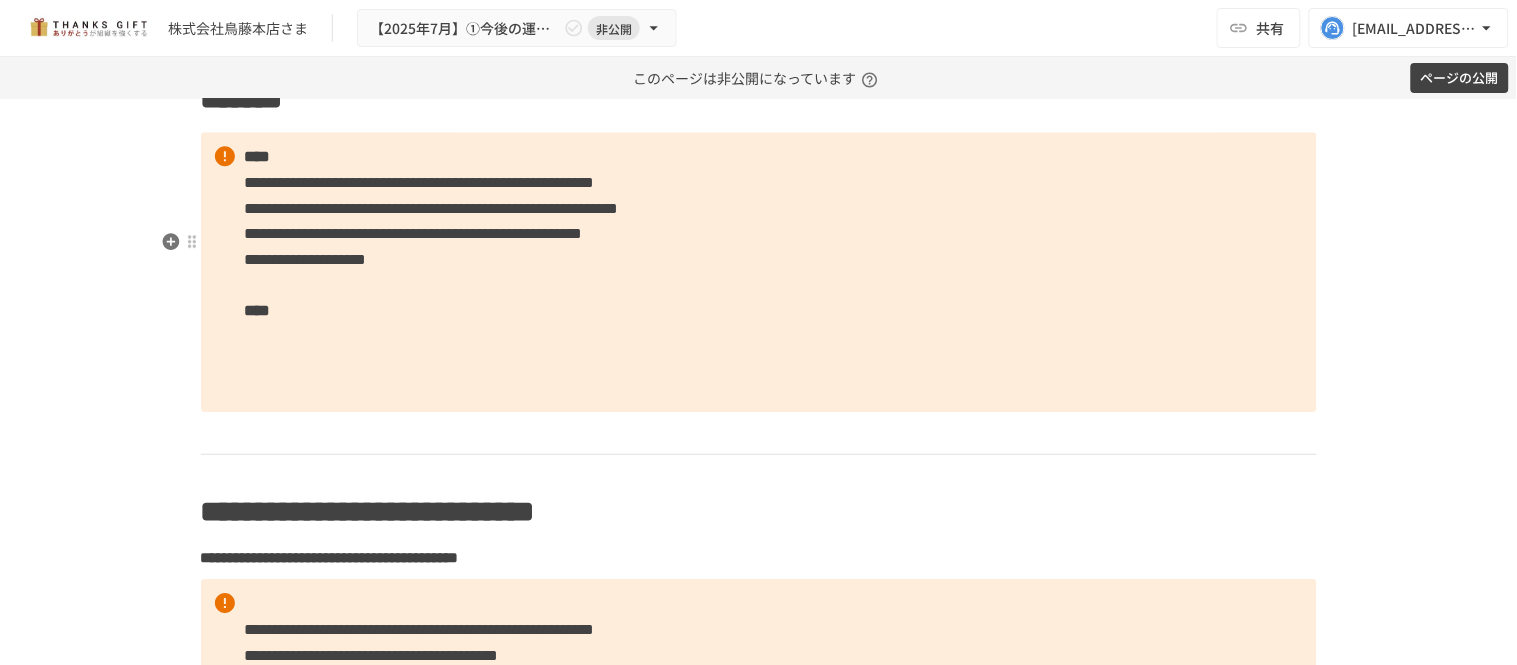click on "**********" at bounding box center [759, 272] 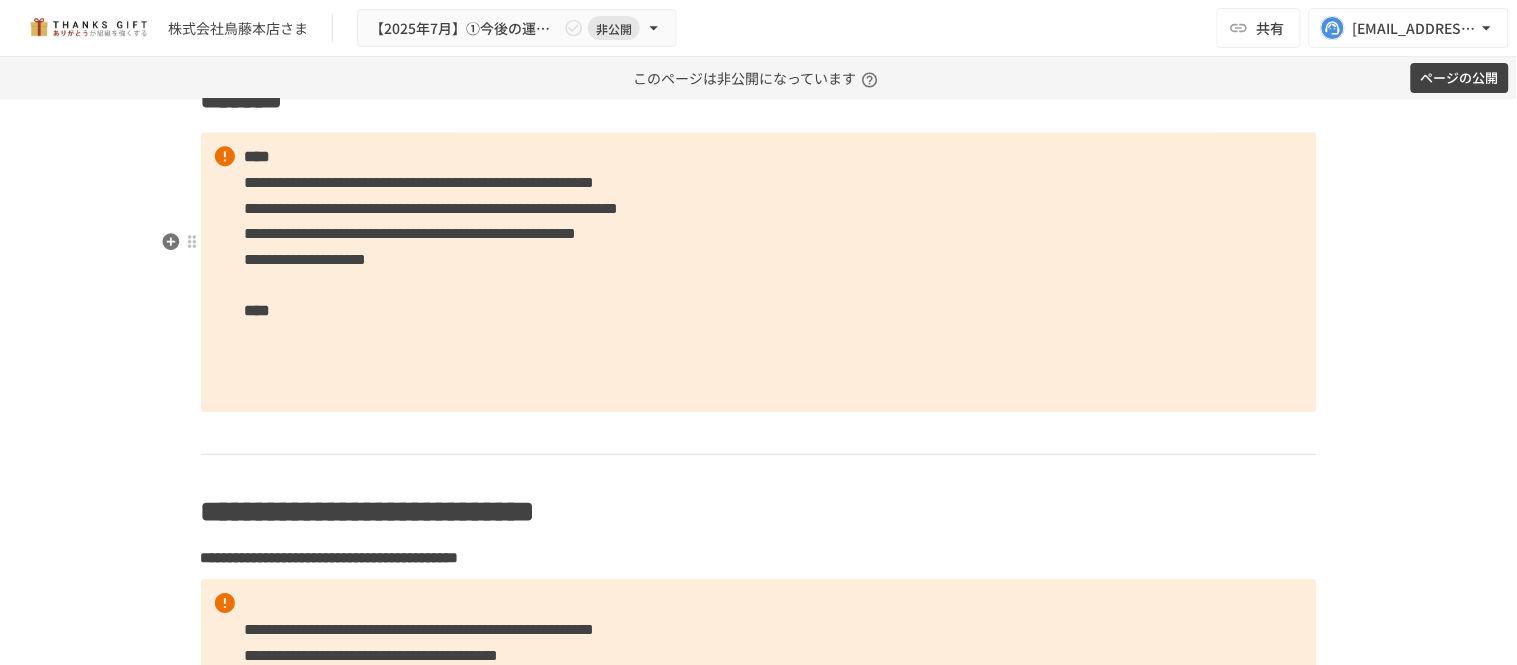 click on "**********" at bounding box center (759, 272) 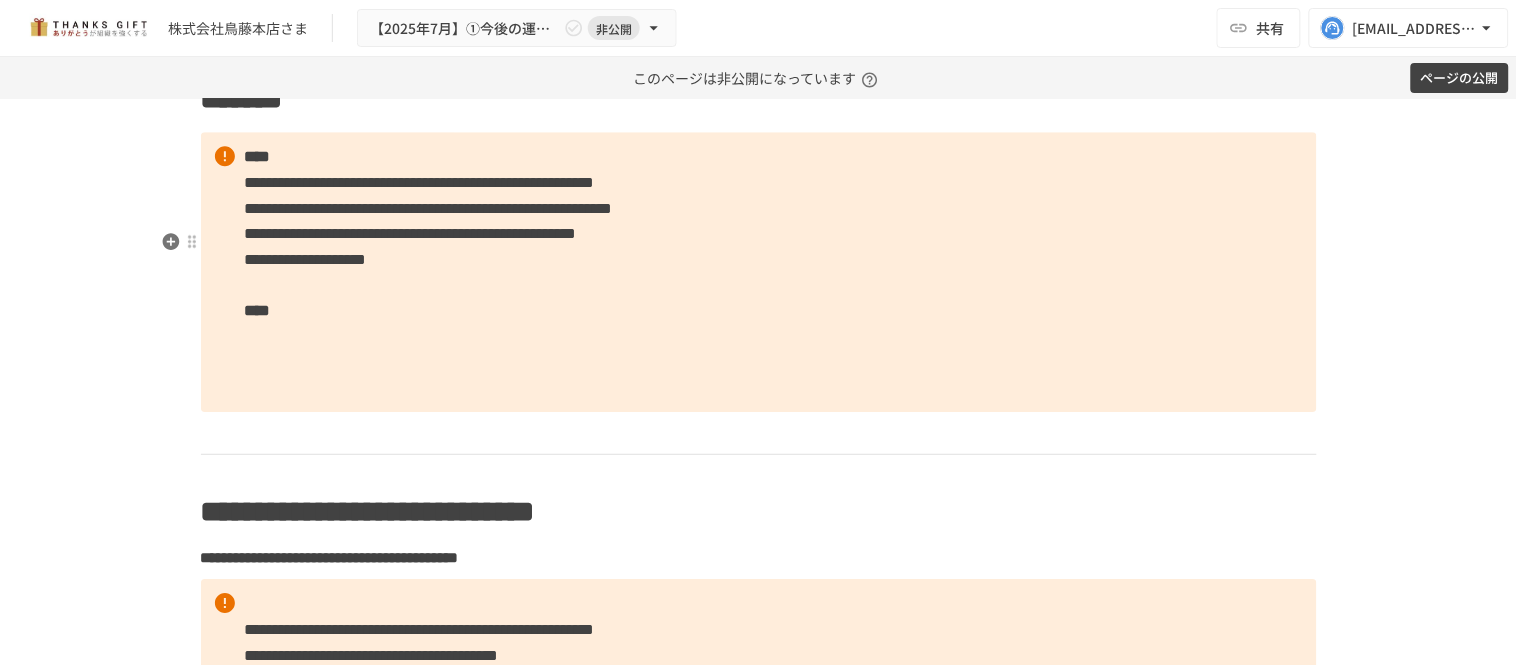click on "**********" at bounding box center (759, 272) 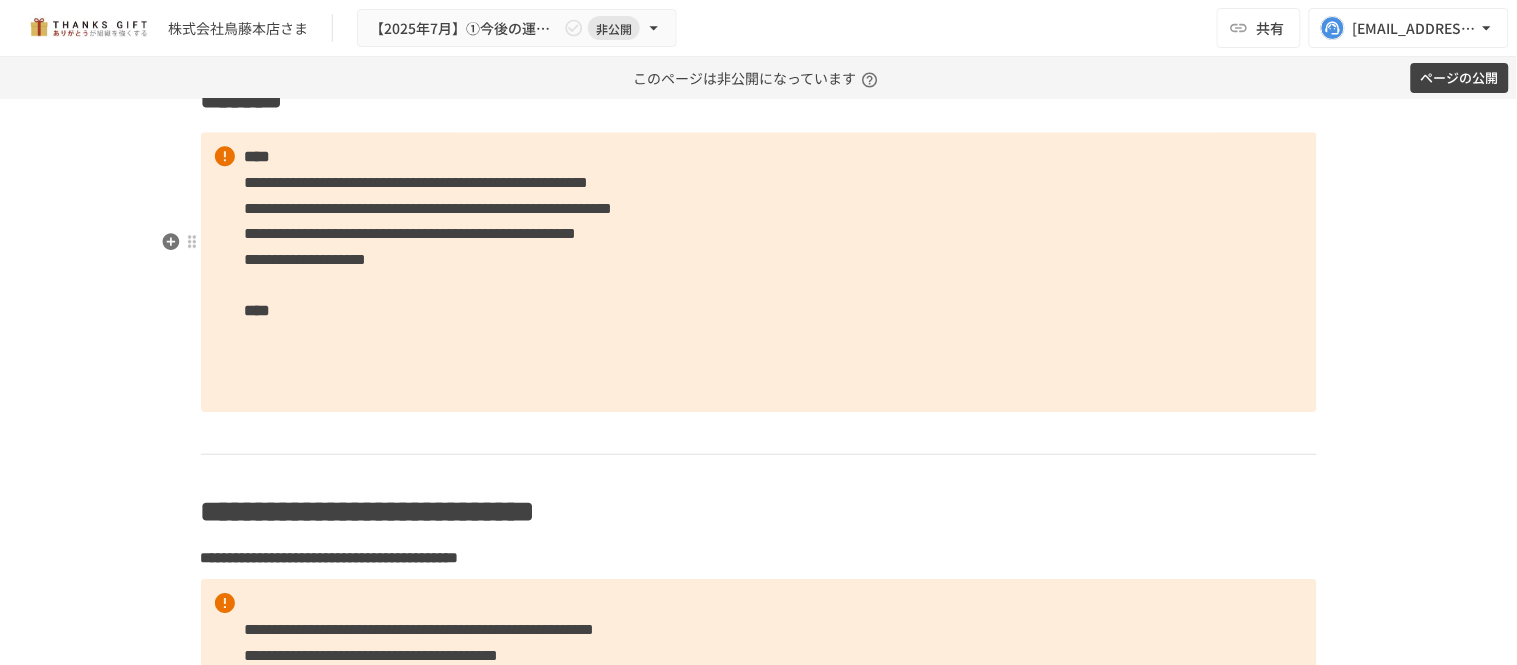 click on "**********" at bounding box center [759, 272] 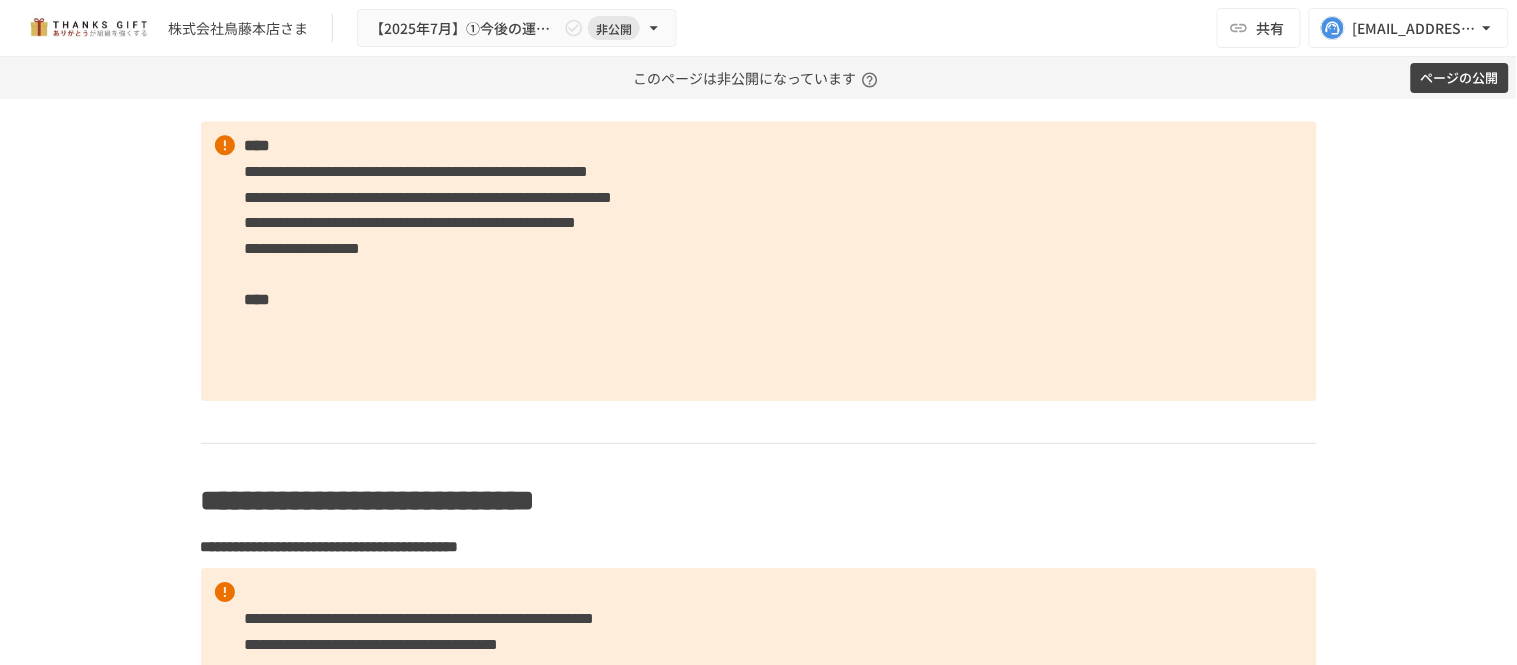 scroll, scrollTop: 3466, scrollLeft: 0, axis: vertical 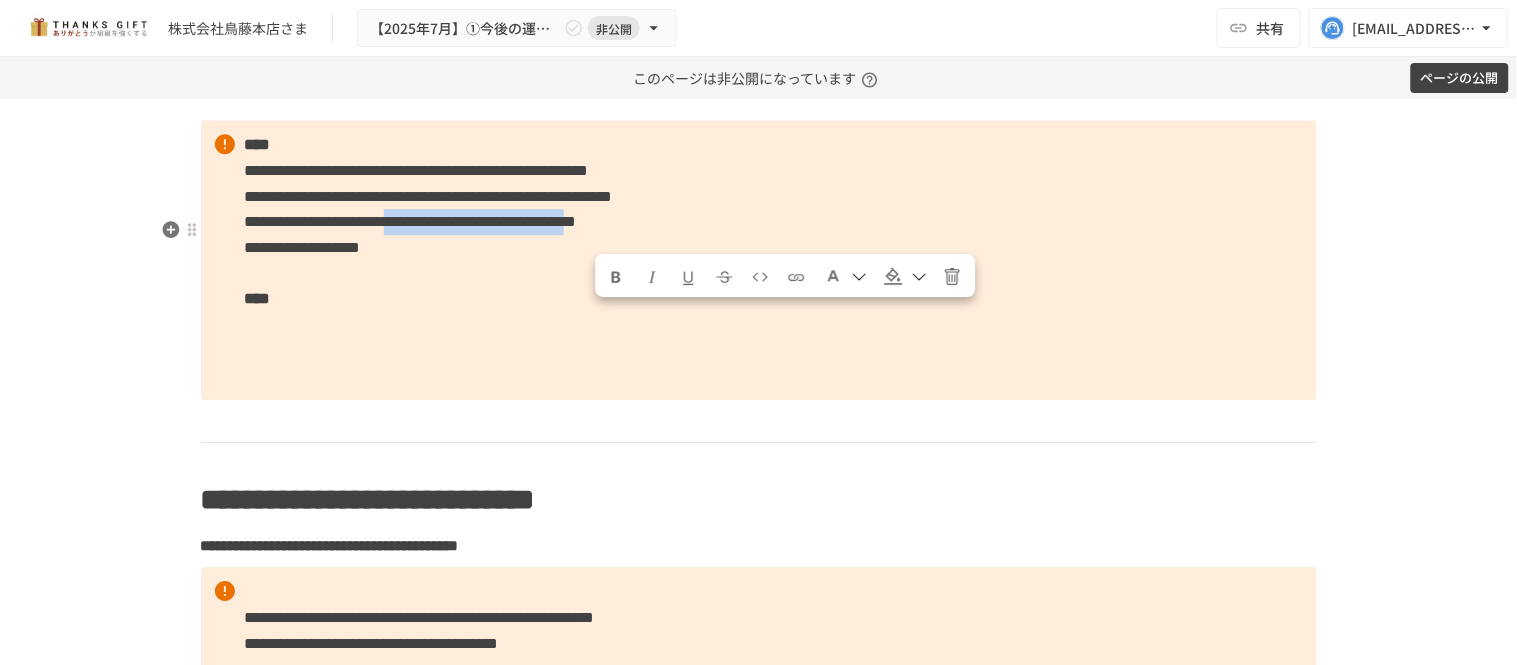drag, startPoint x: 586, startPoint y: 320, endPoint x: 1073, endPoint y: 305, distance: 487.23096 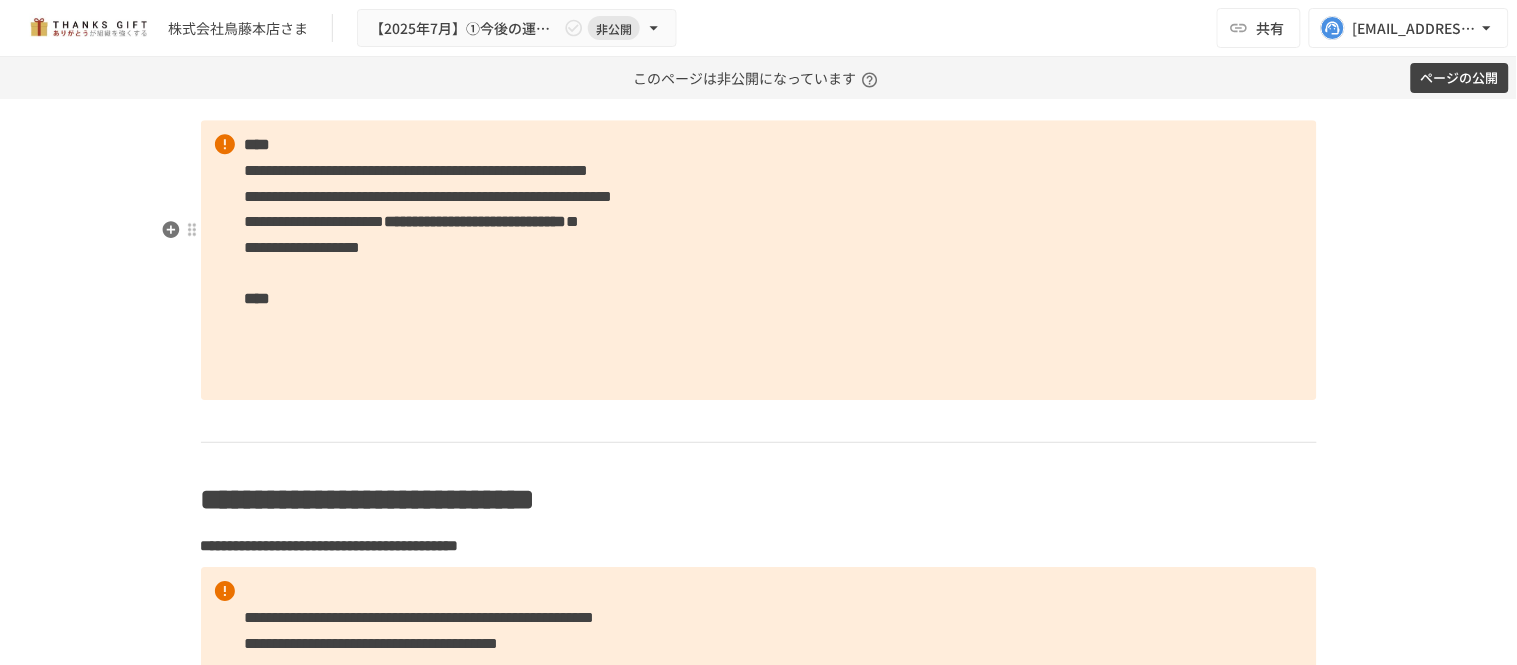 click on "**********" at bounding box center (759, 260) 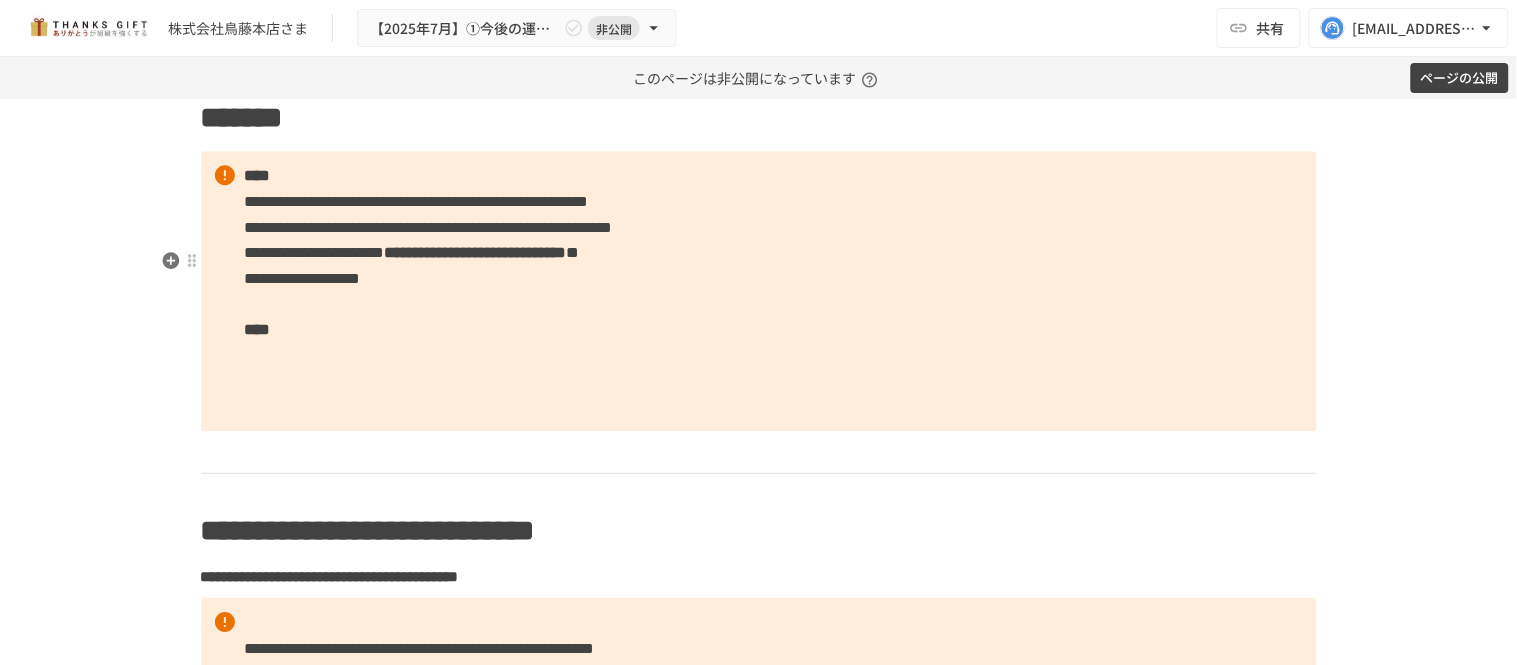 scroll, scrollTop: 3435, scrollLeft: 0, axis: vertical 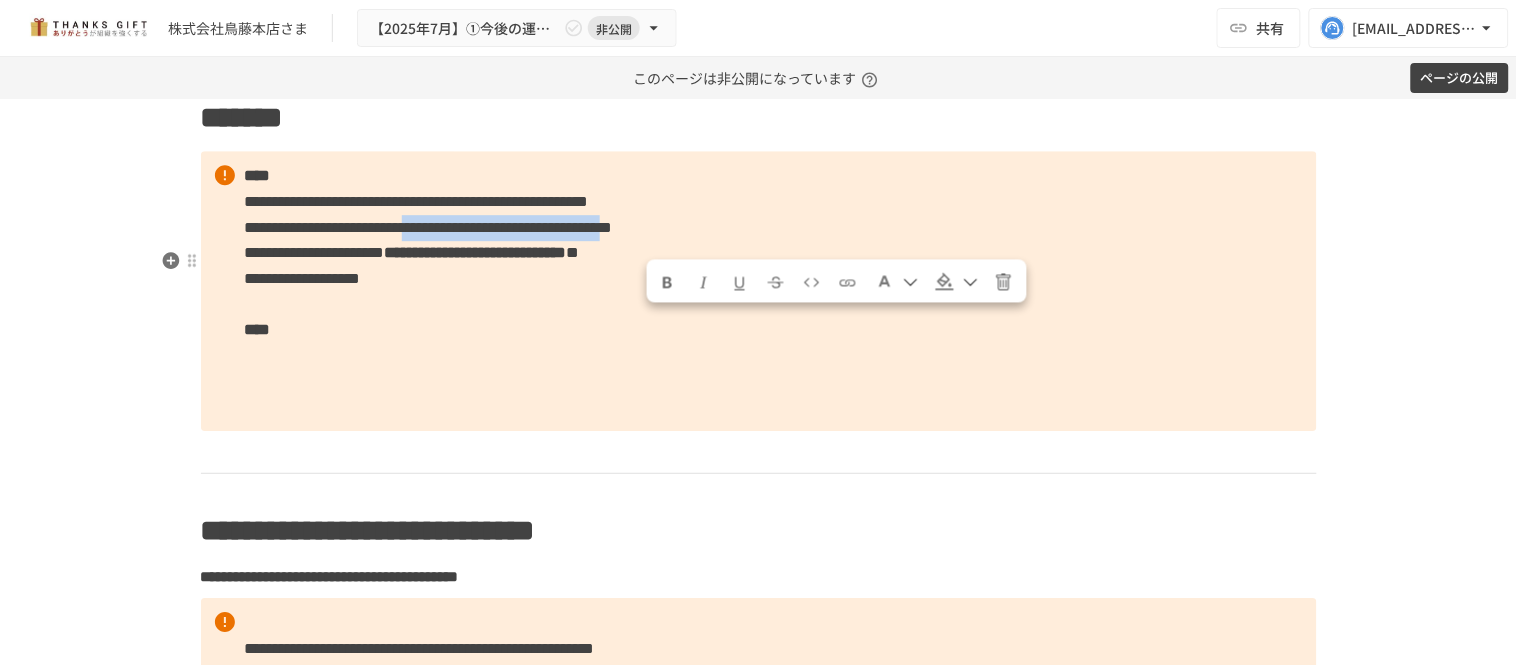 drag, startPoint x: 643, startPoint y: 321, endPoint x: 1172, endPoint y: 324, distance: 529.0085 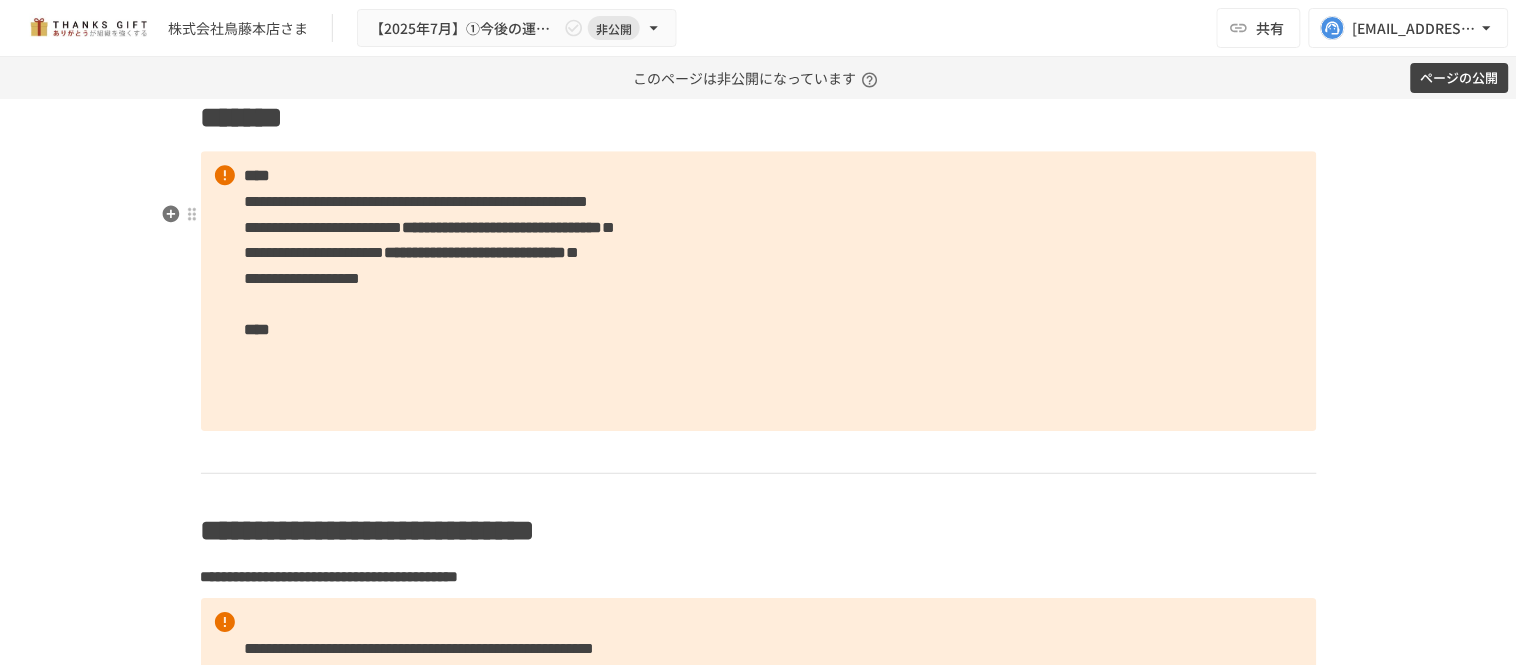 click on "*******" at bounding box center (759, 118) 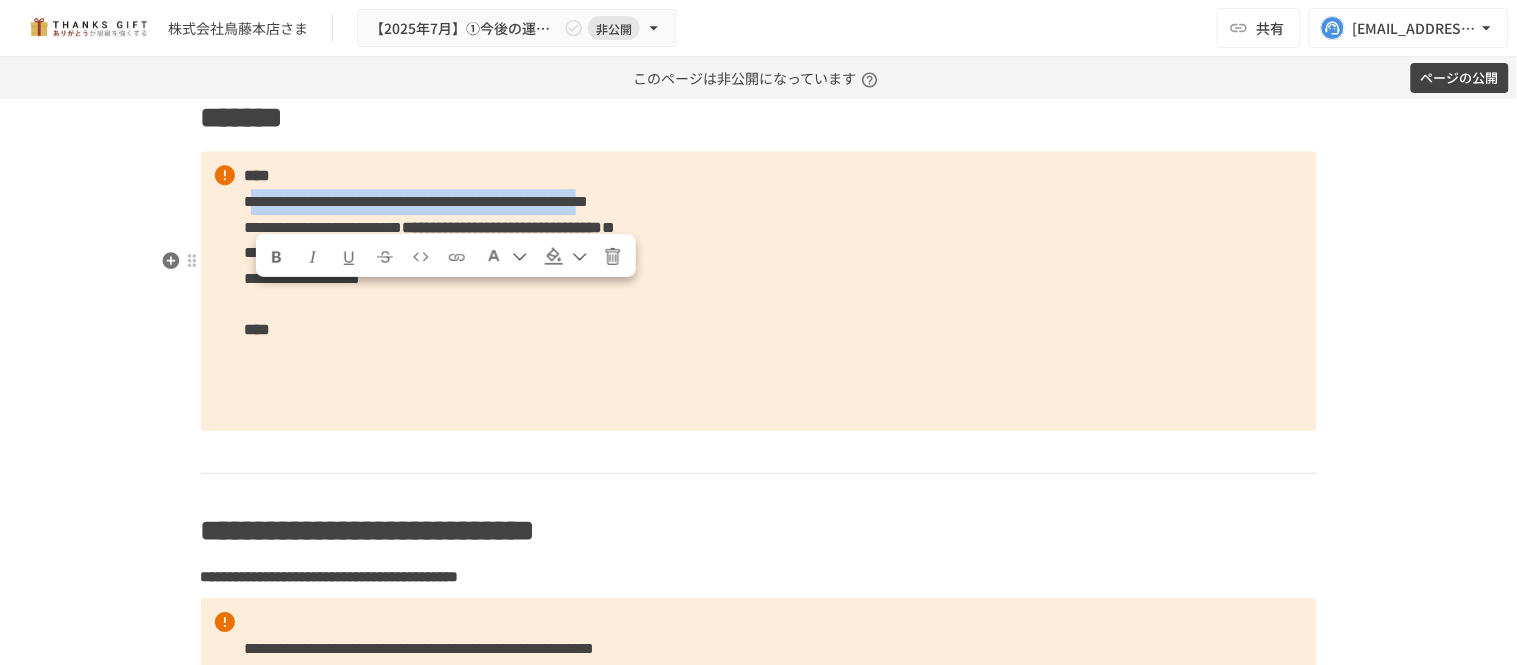 drag, startPoint x: 253, startPoint y: 298, endPoint x: 1106, endPoint y: 286, distance: 853.0844 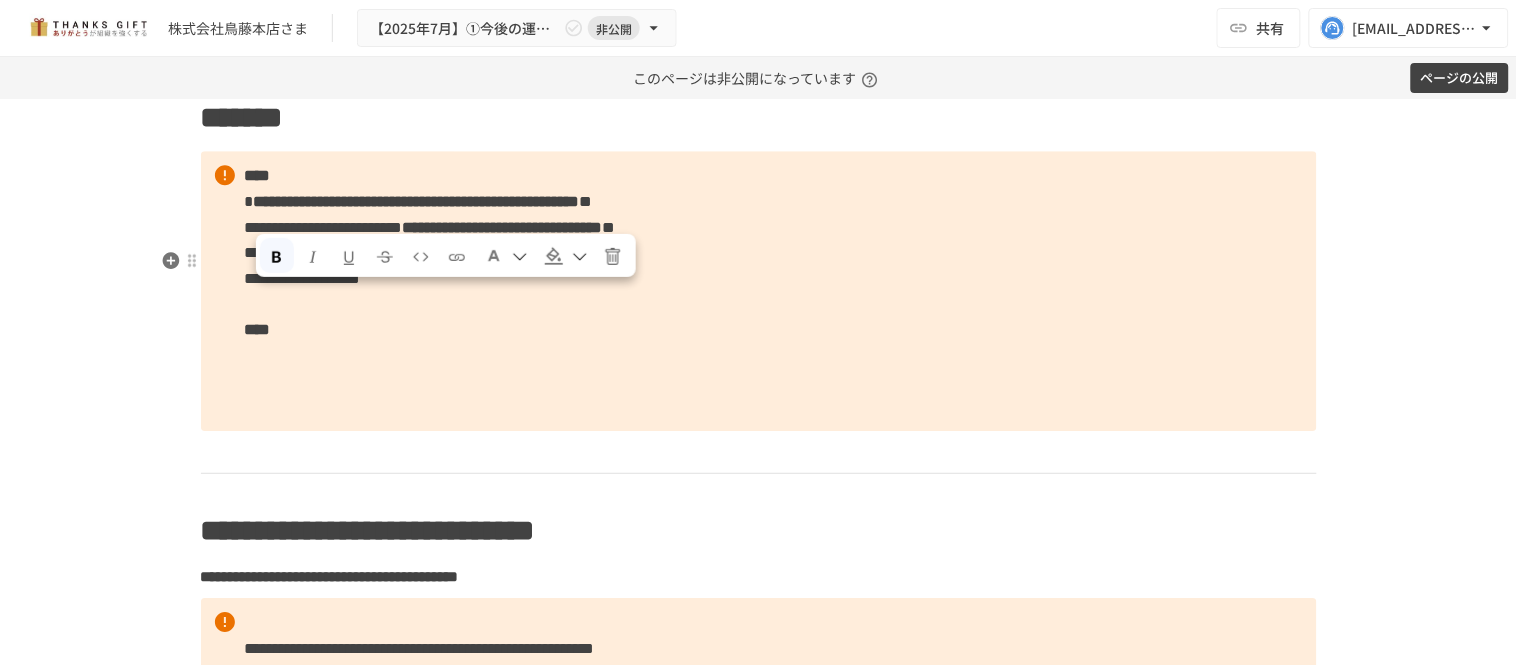 click on "**********" at bounding box center [759, 291] 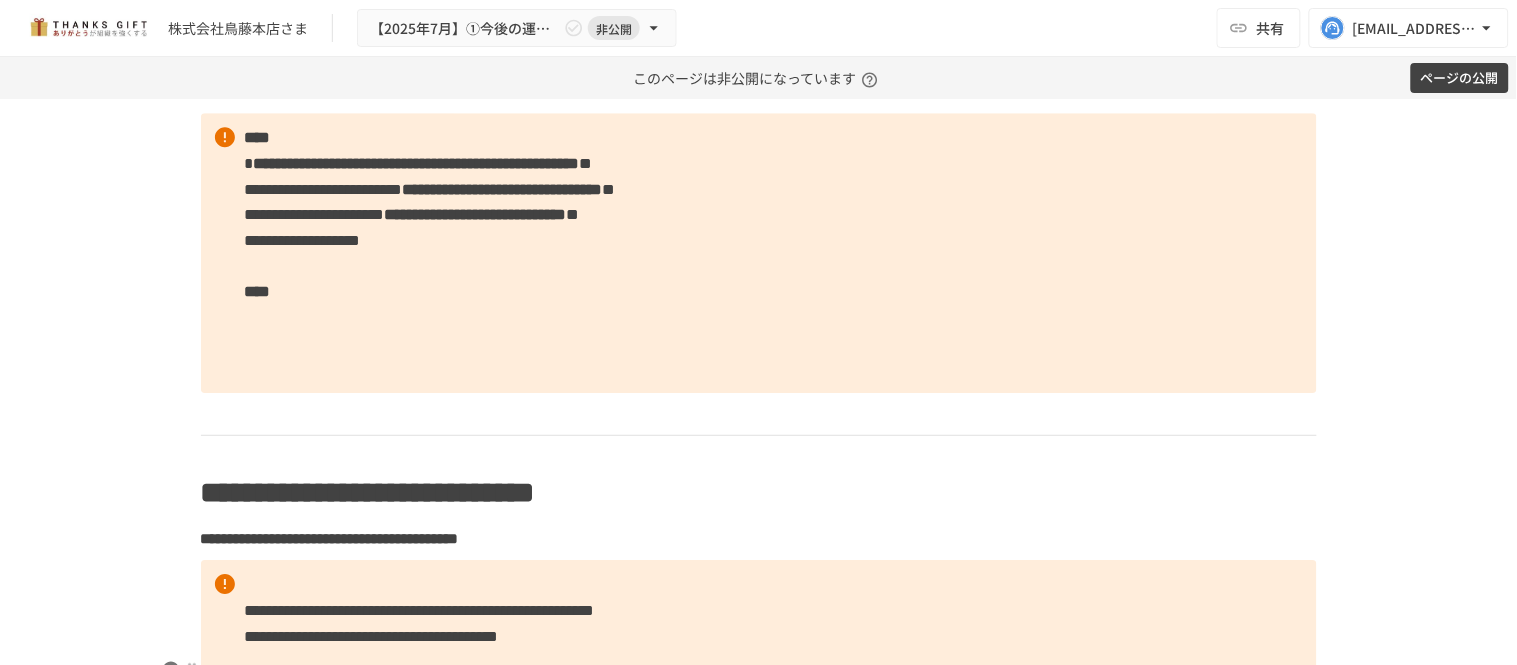 scroll, scrollTop: 3471, scrollLeft: 0, axis: vertical 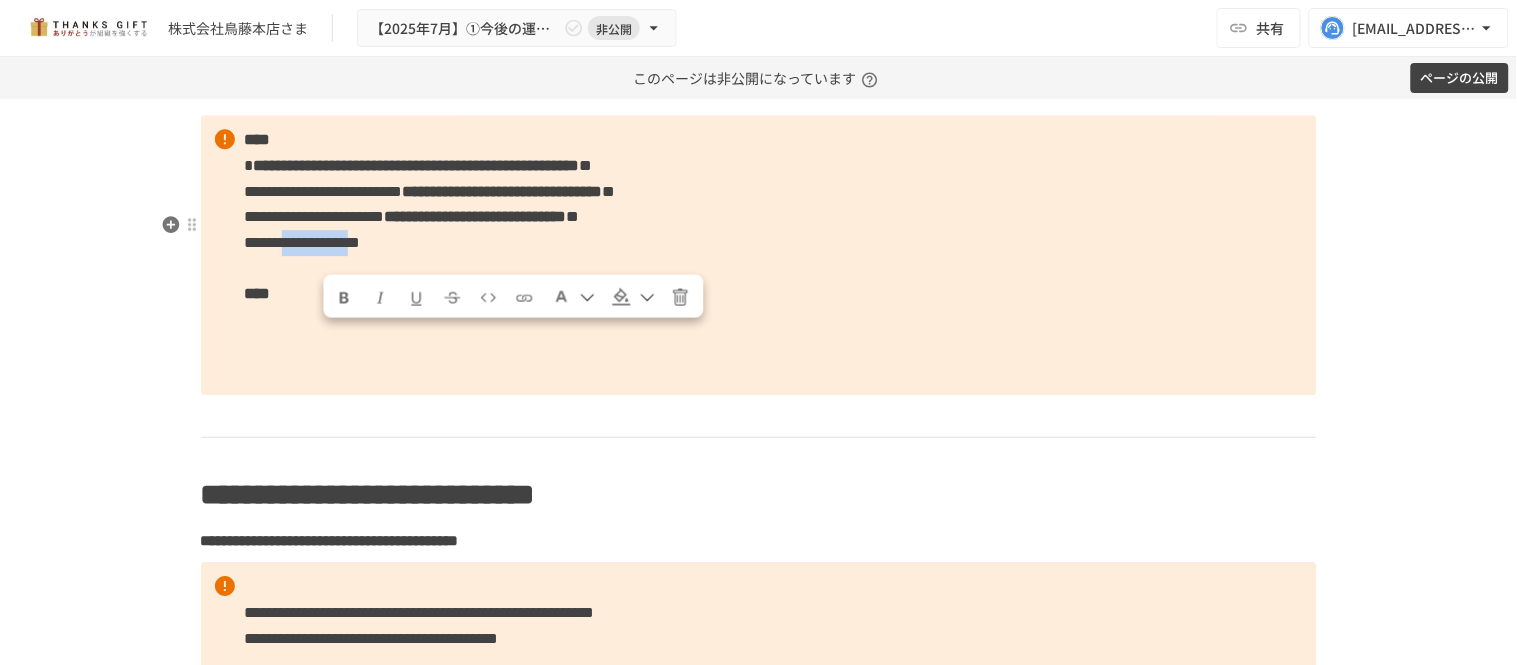 drag, startPoint x: 313, startPoint y: 341, endPoint x: 491, endPoint y: 343, distance: 178.01123 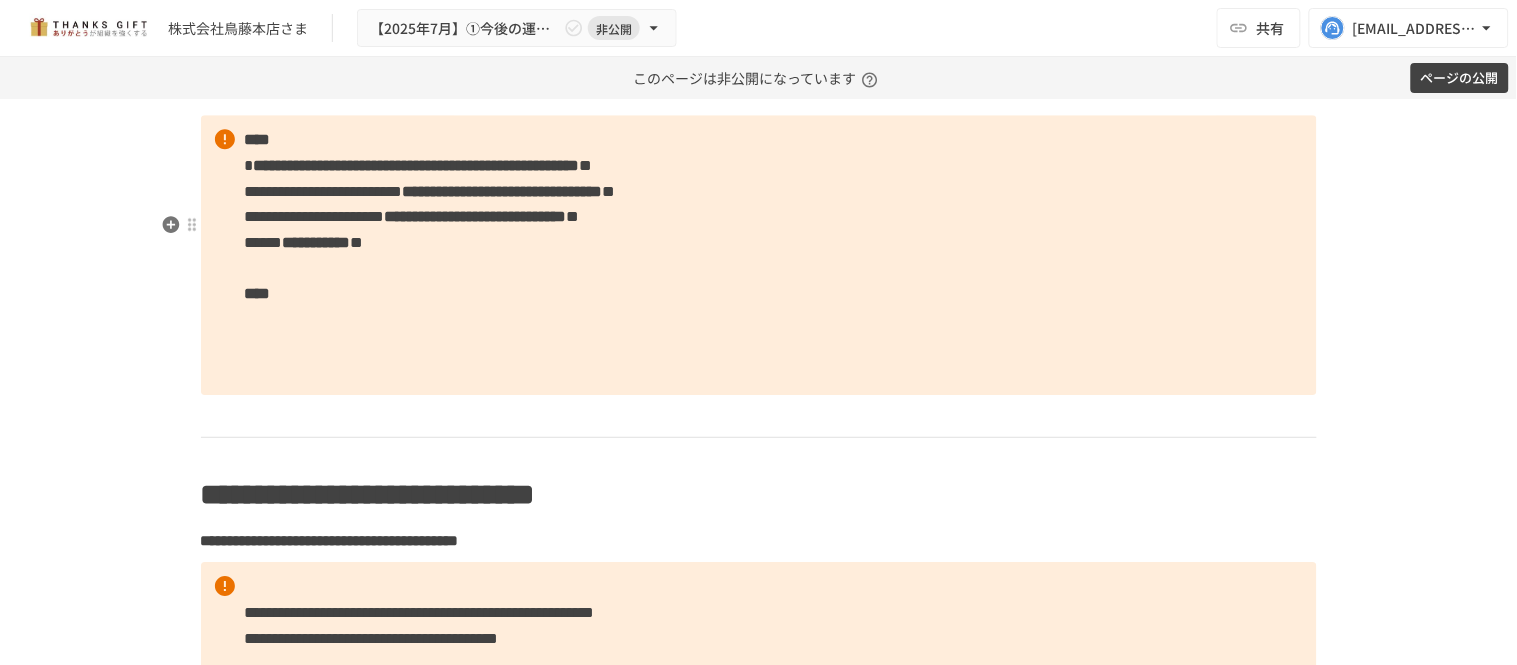 click on "**********" at bounding box center (759, 255) 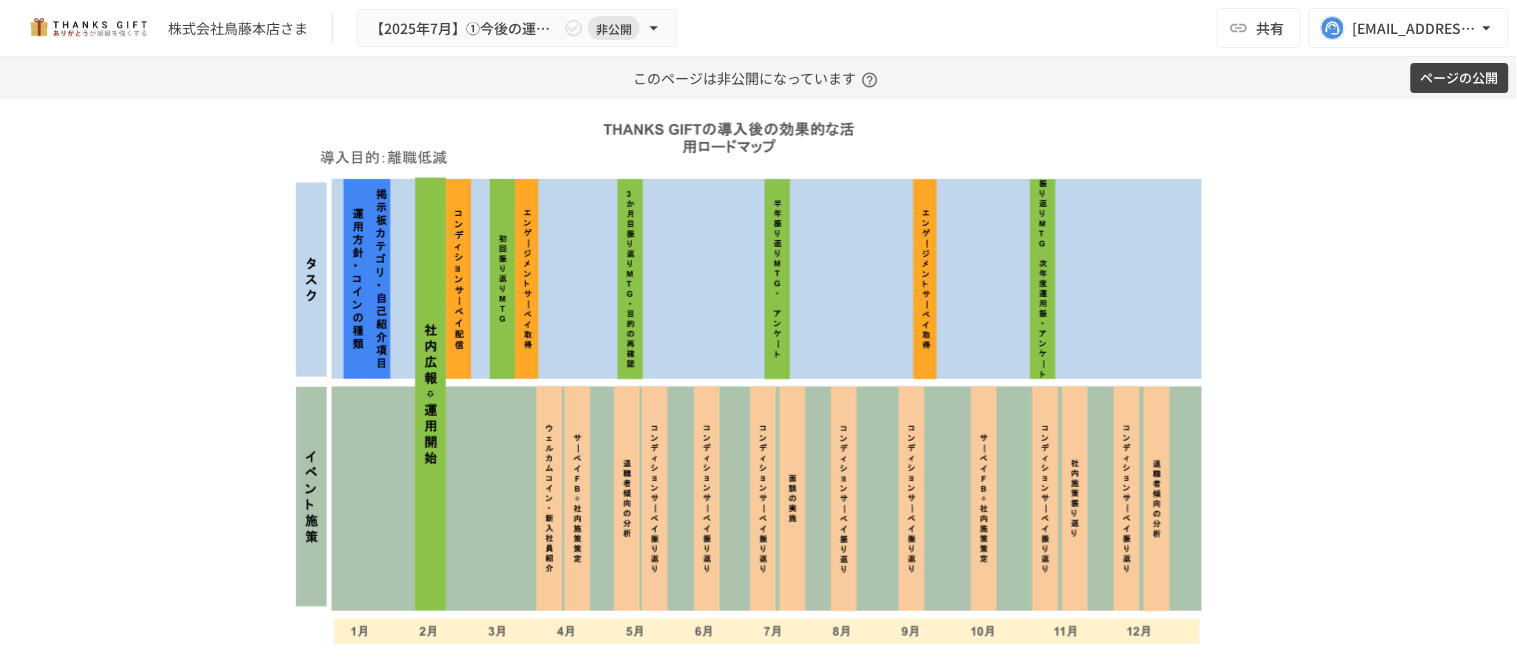 scroll, scrollTop: 6033, scrollLeft: 0, axis: vertical 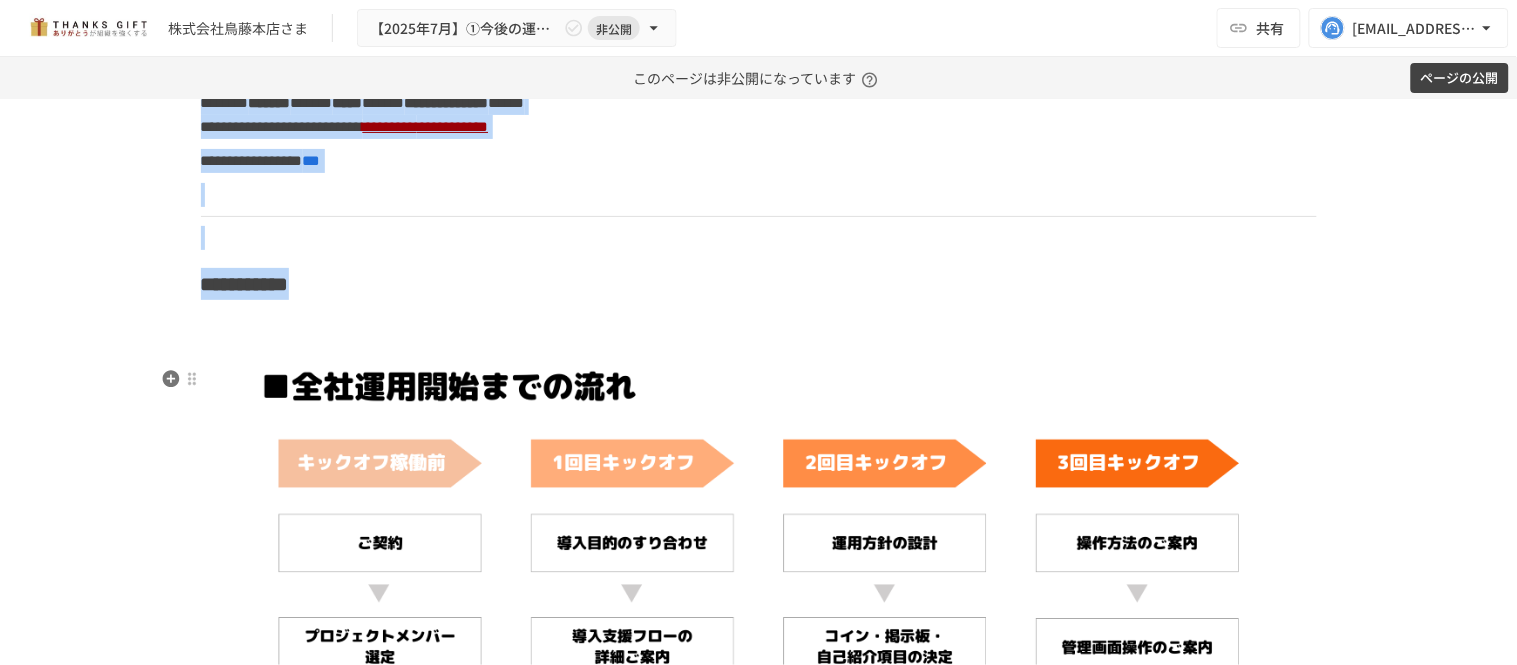 drag, startPoint x: 197, startPoint y: 157, endPoint x: 374, endPoint y: 380, distance: 284.70688 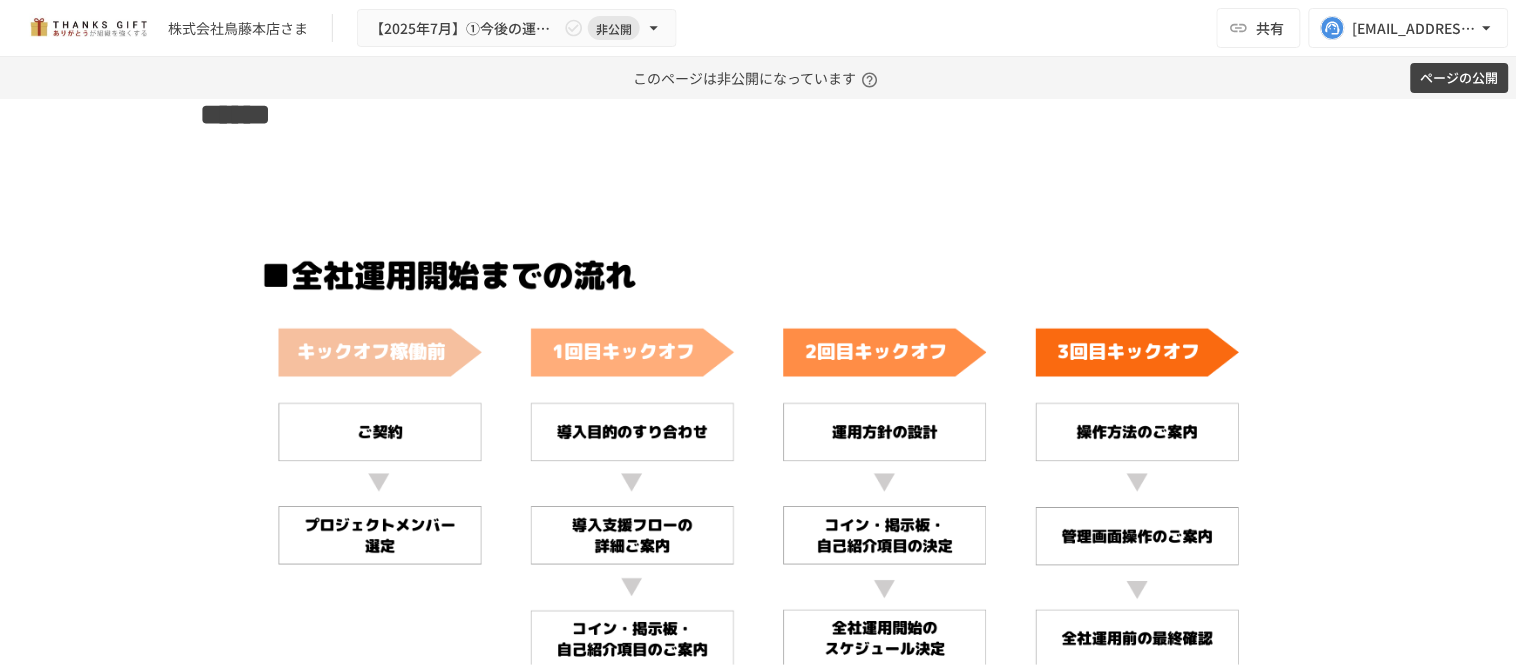 scroll, scrollTop: 5902, scrollLeft: 0, axis: vertical 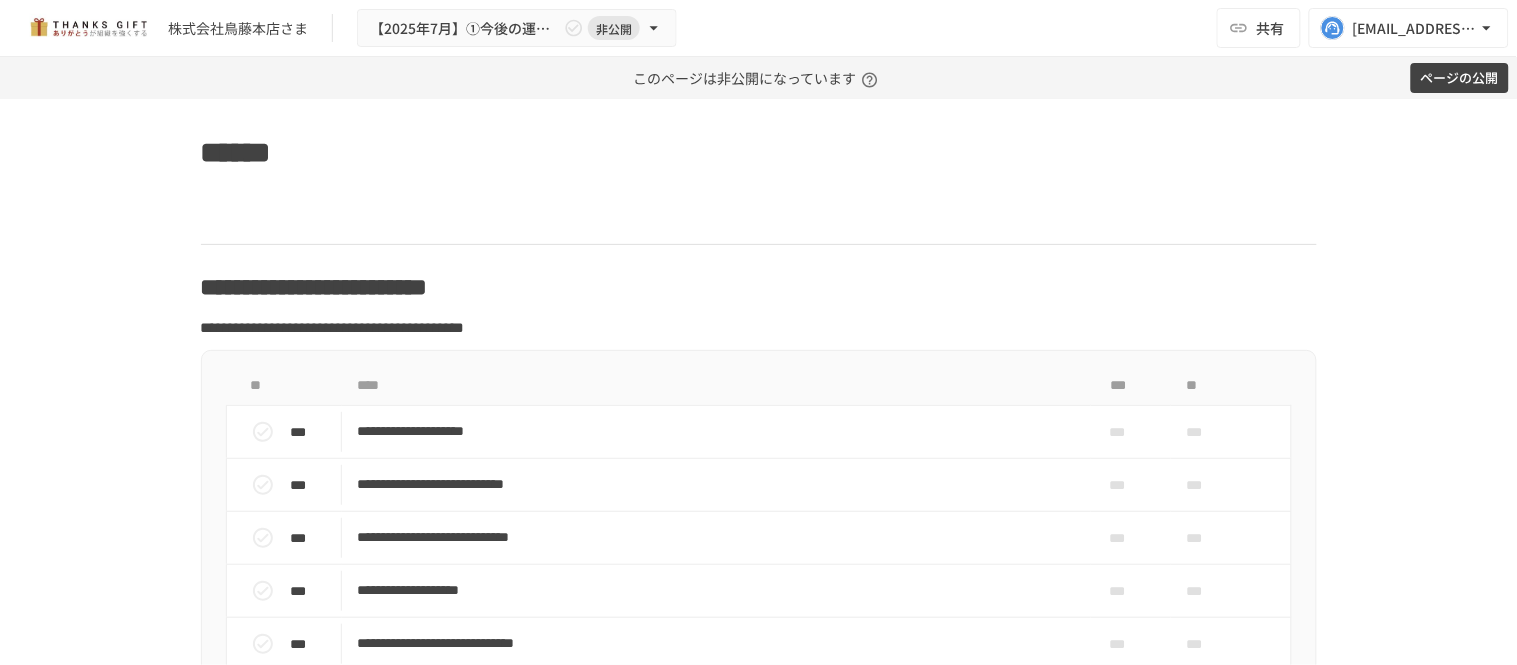 click on "**********" at bounding box center [314, 287] 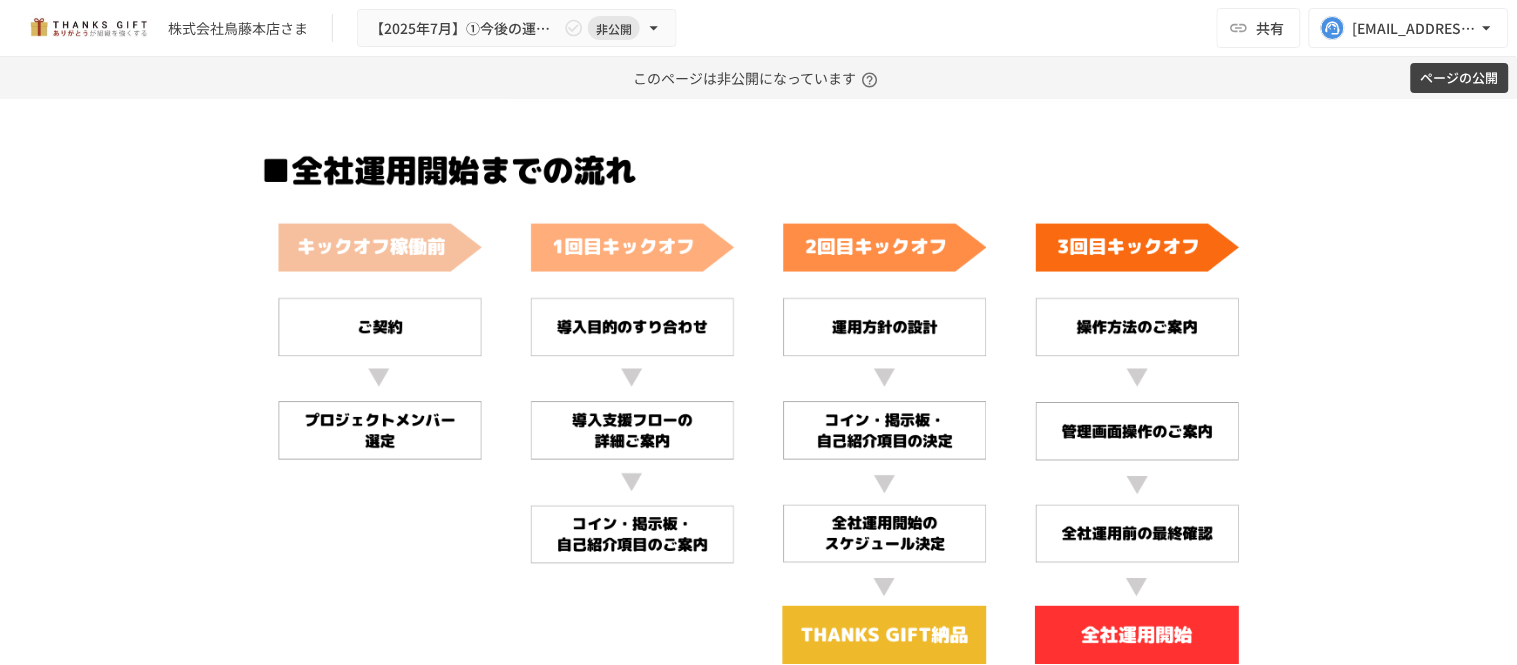 scroll, scrollTop: 5994, scrollLeft: 0, axis: vertical 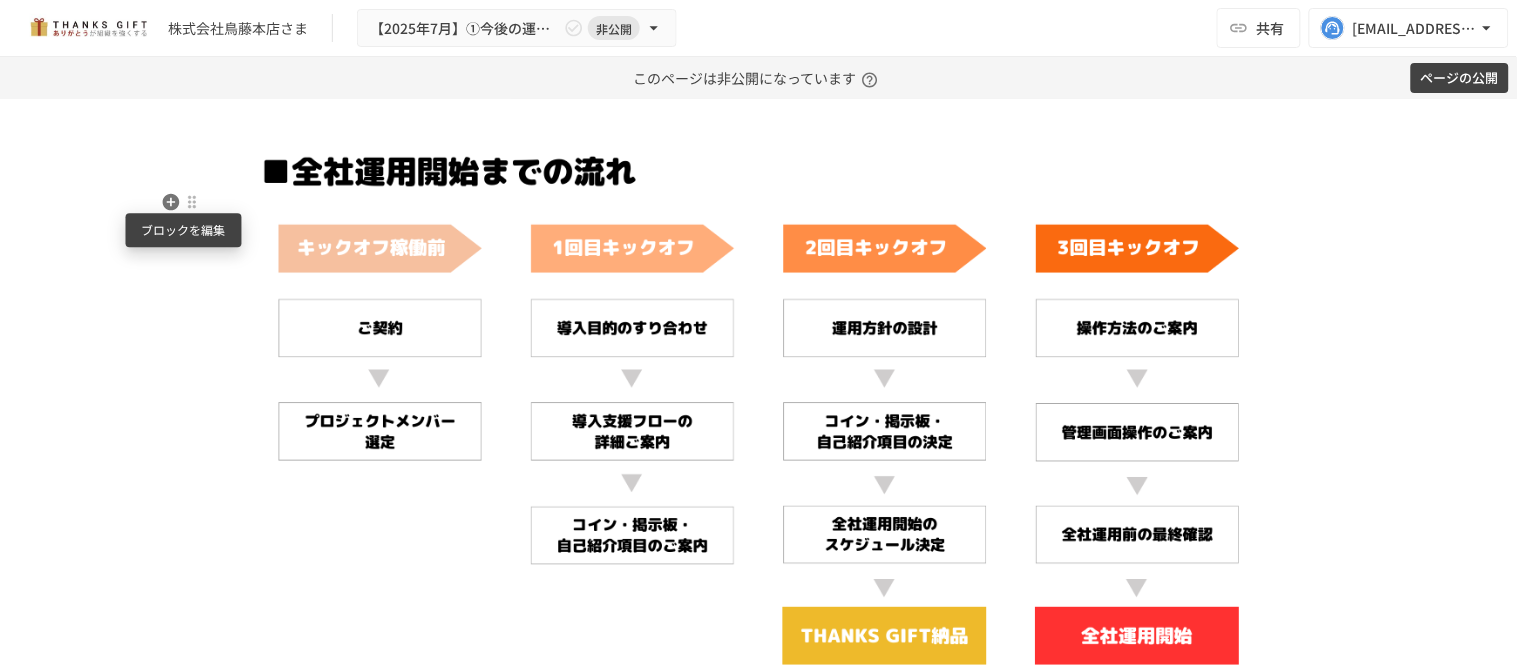 click at bounding box center (192, 202) 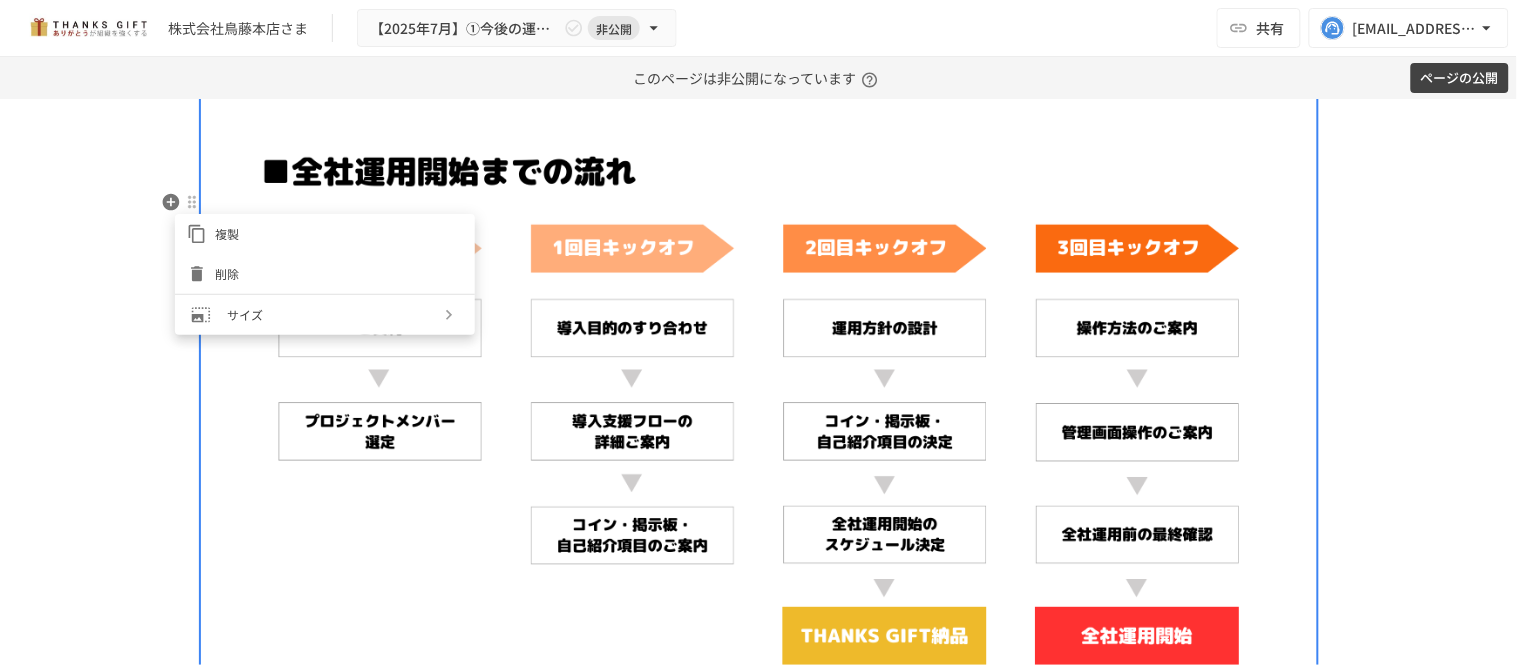 click at bounding box center [758, 332] 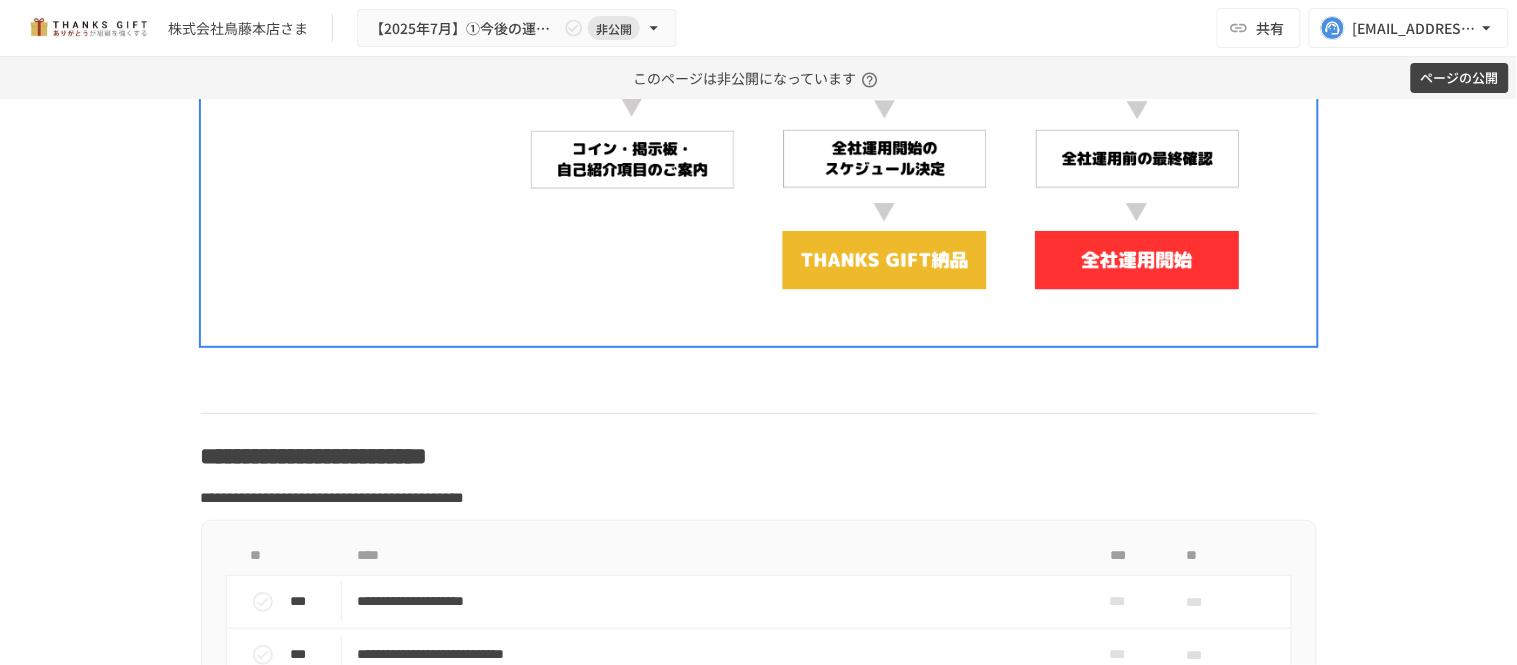 scroll, scrollTop: 6370, scrollLeft: 0, axis: vertical 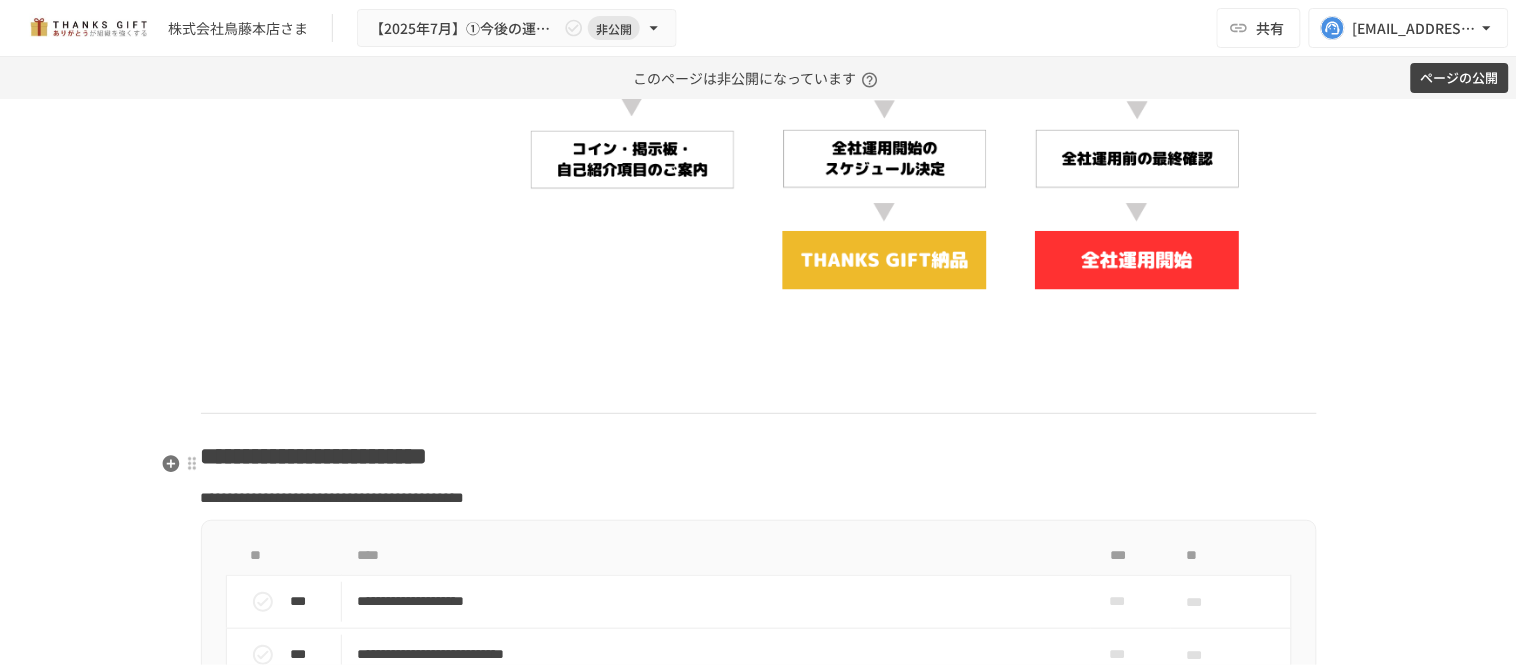 click at bounding box center [759, 380] 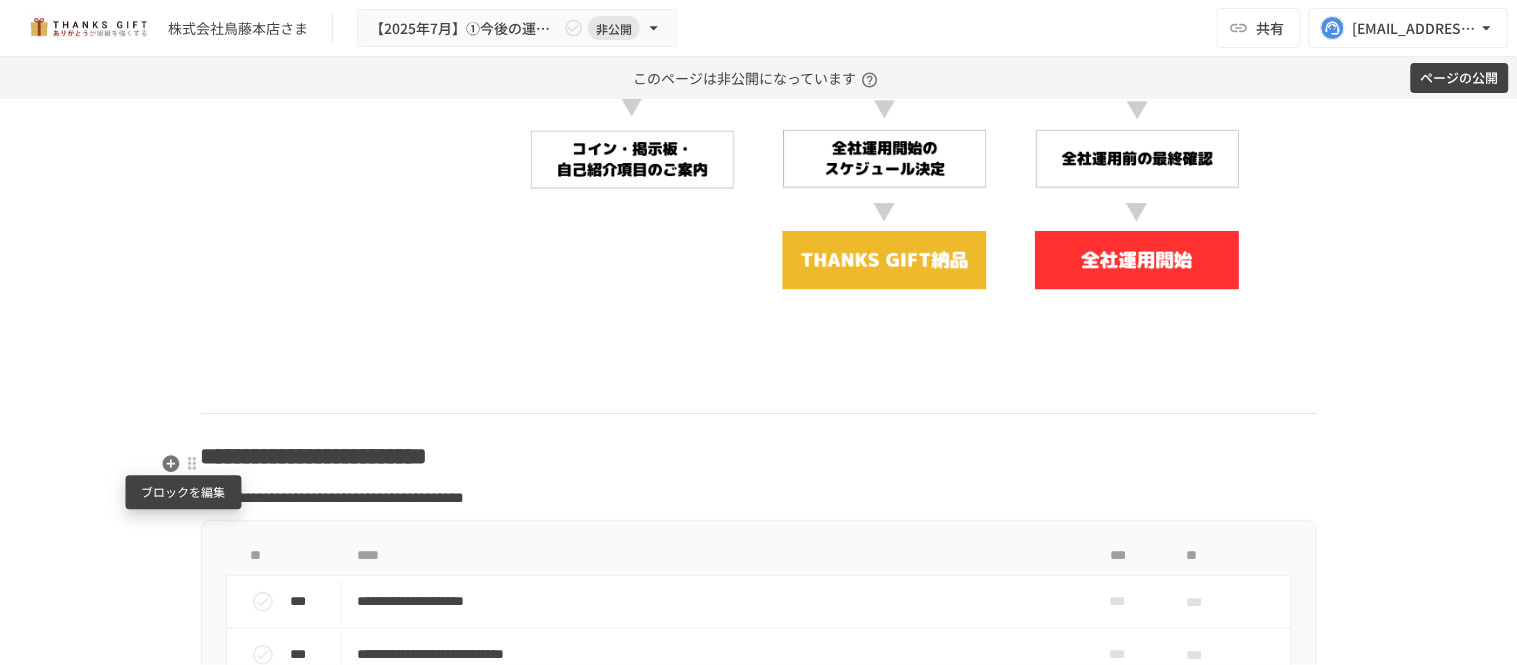 click at bounding box center [192, 464] 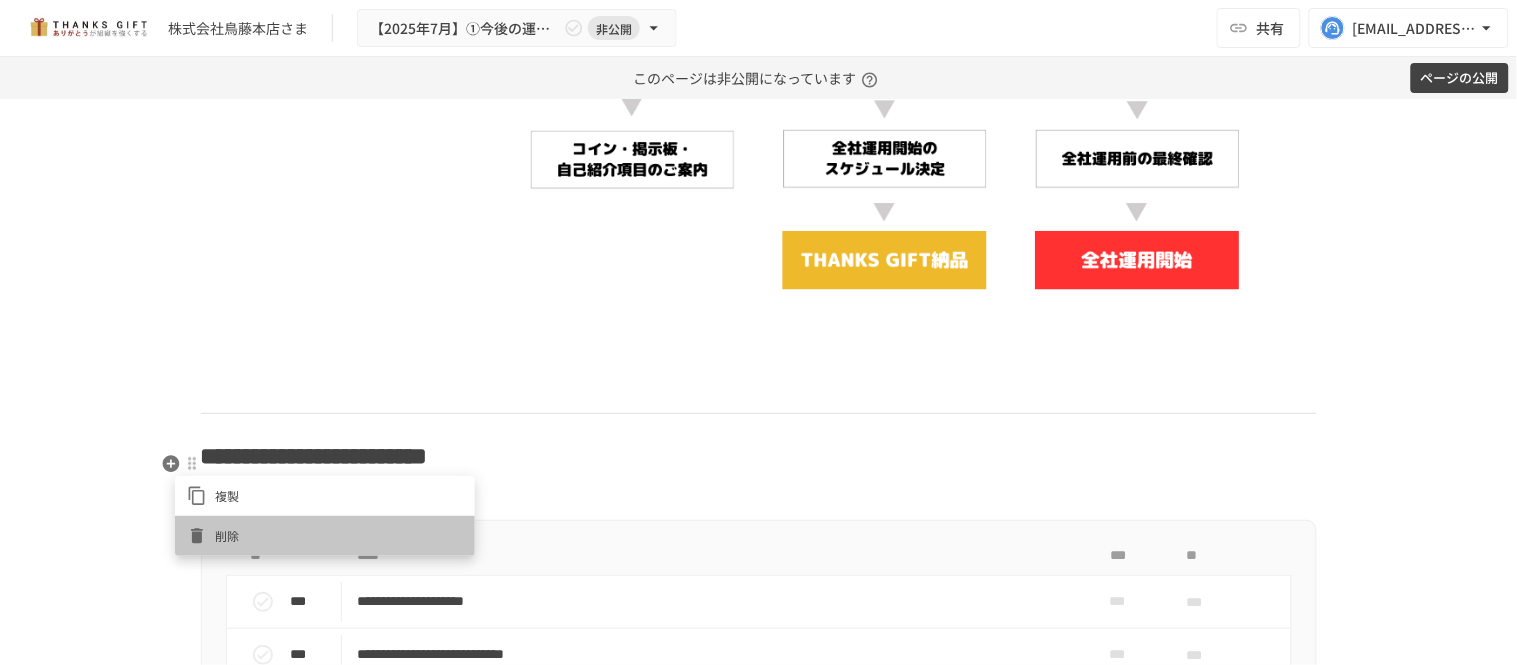 click on "削除" at bounding box center (339, 535) 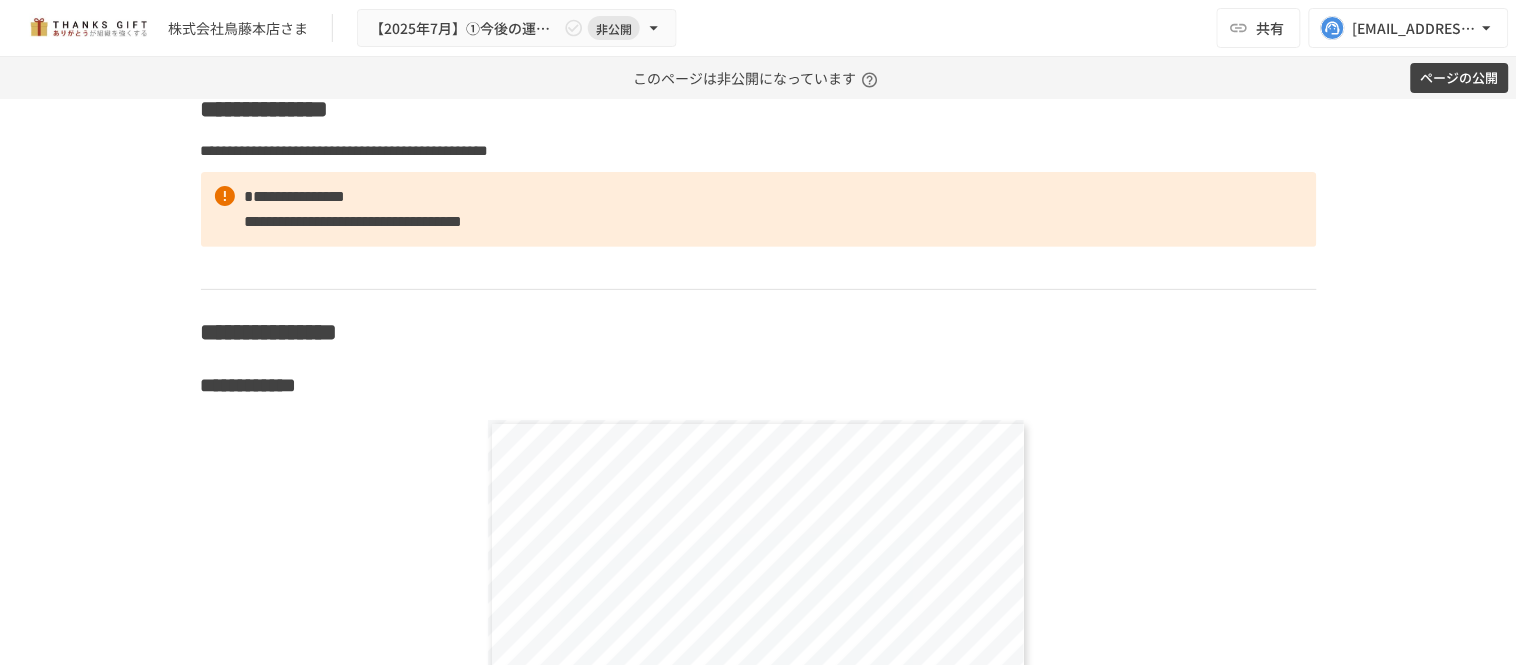 scroll, scrollTop: 7503, scrollLeft: 0, axis: vertical 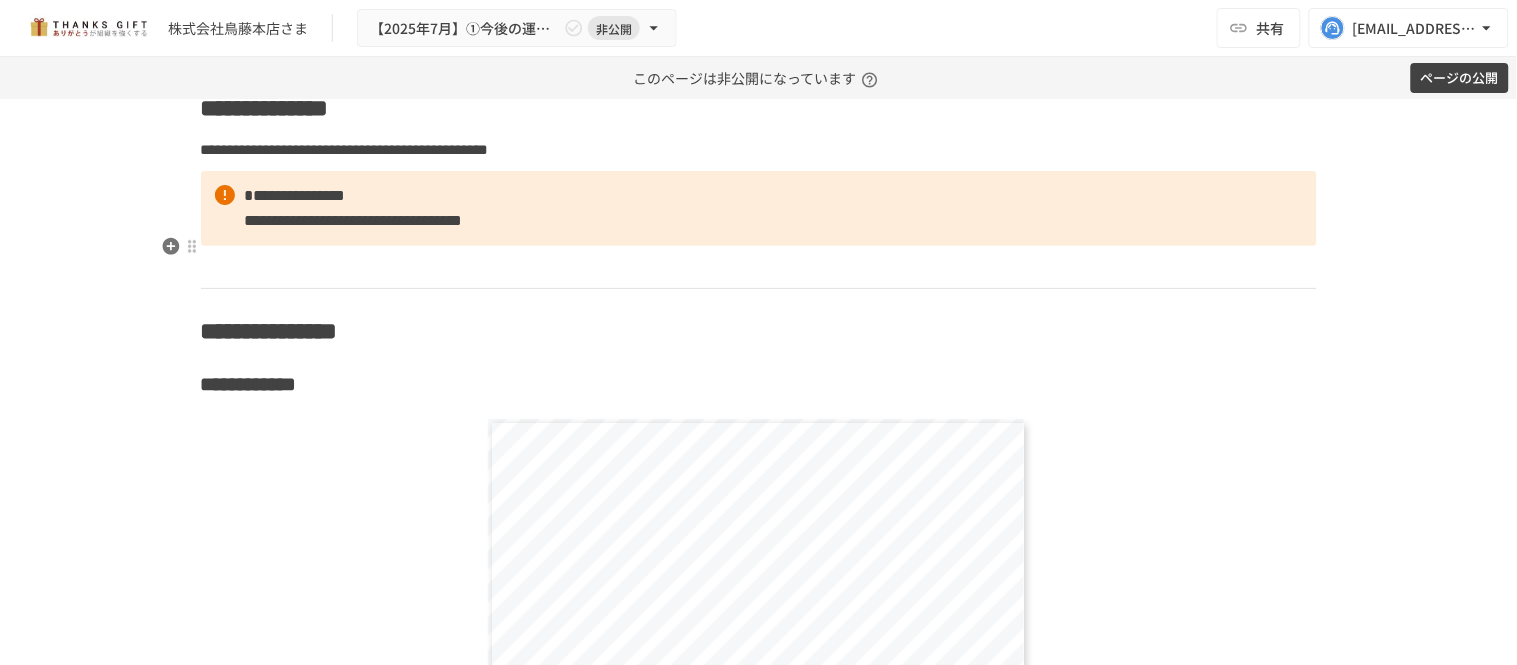 click on "**********" at bounding box center [759, 150] 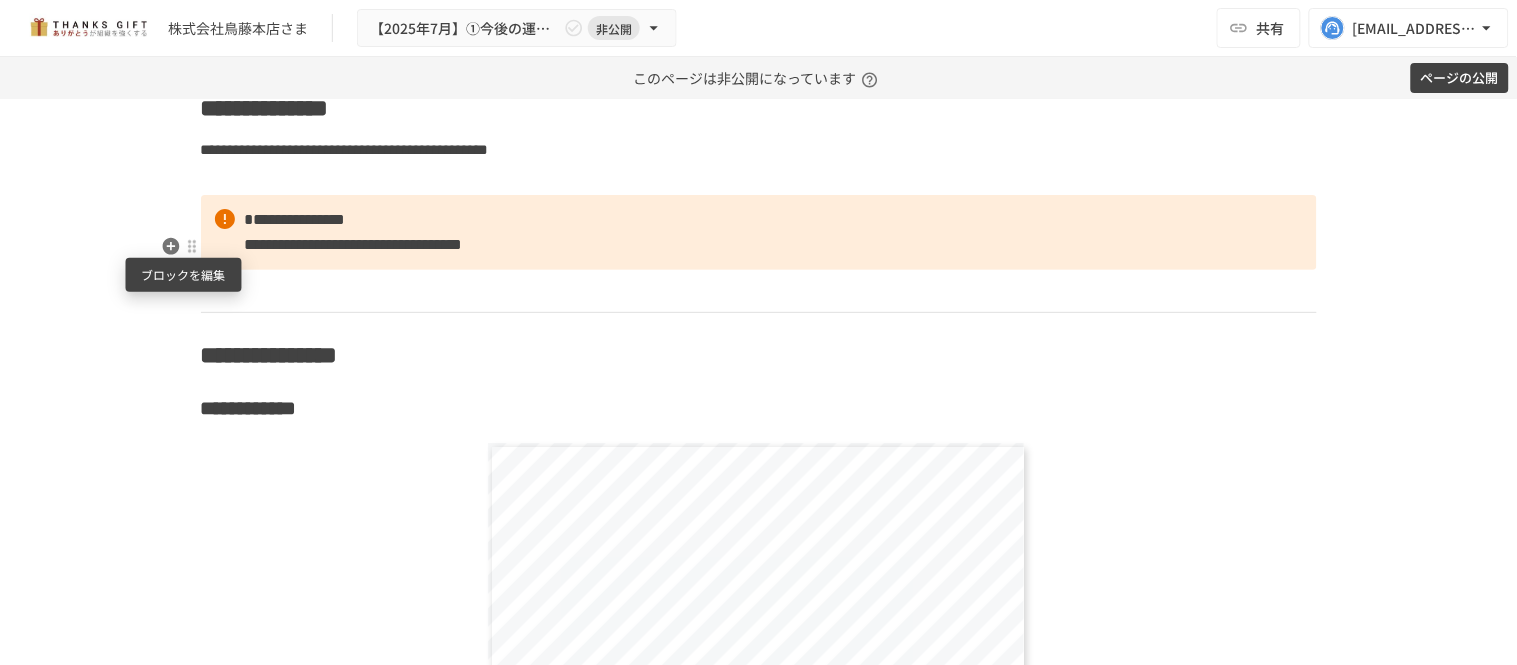 click at bounding box center [192, 246] 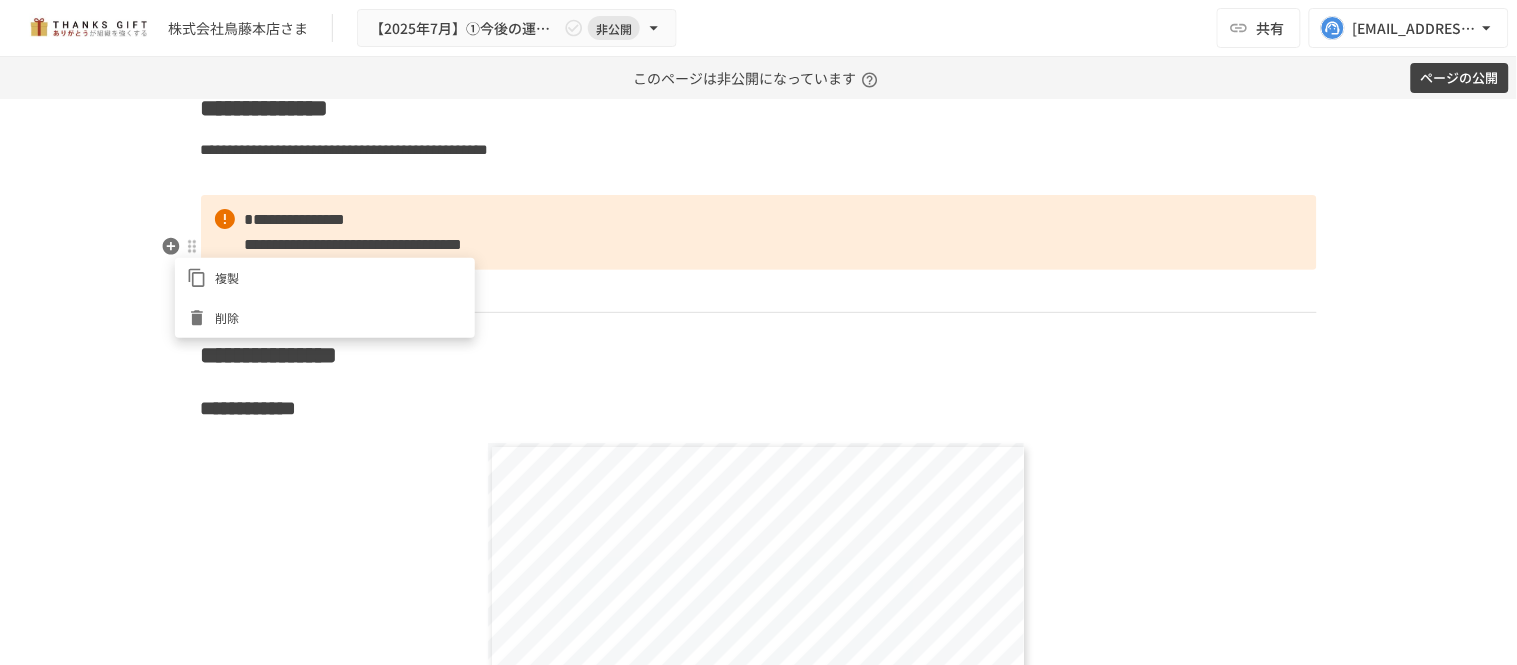 click at bounding box center (758, 332) 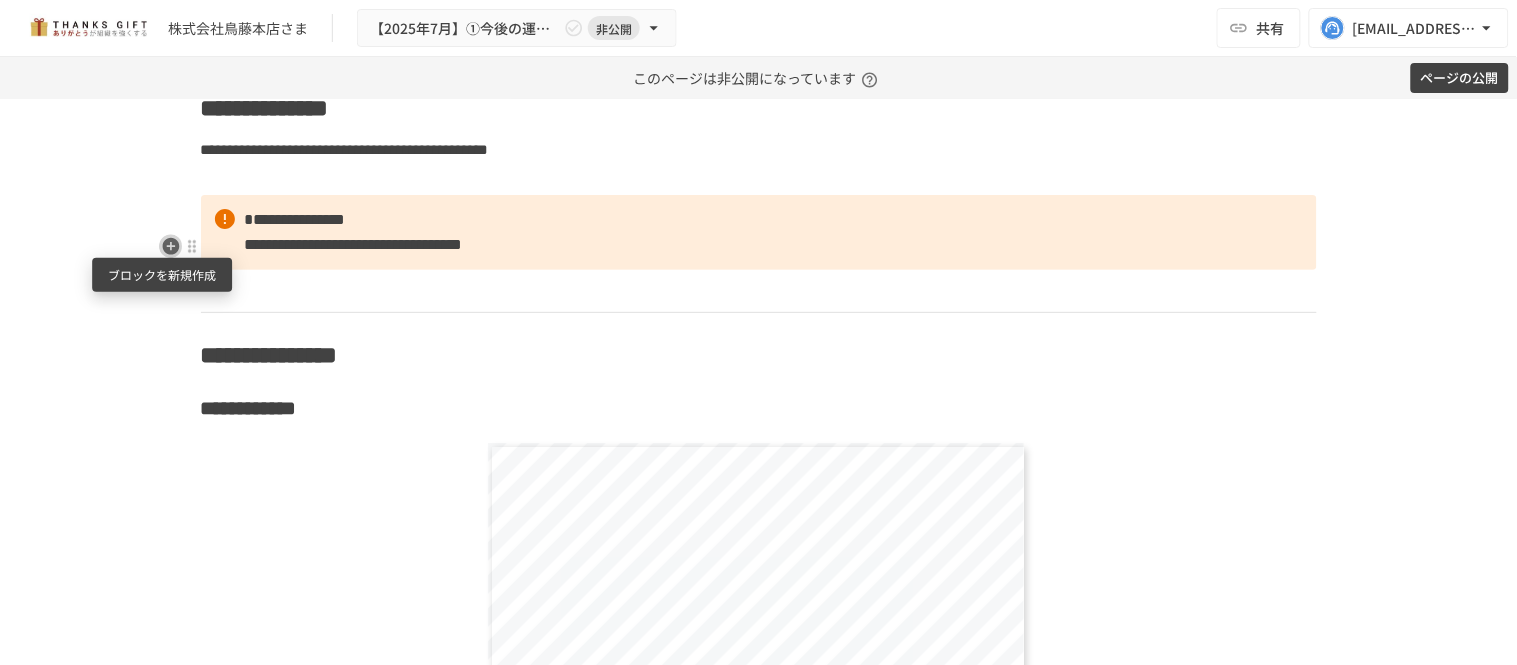 click 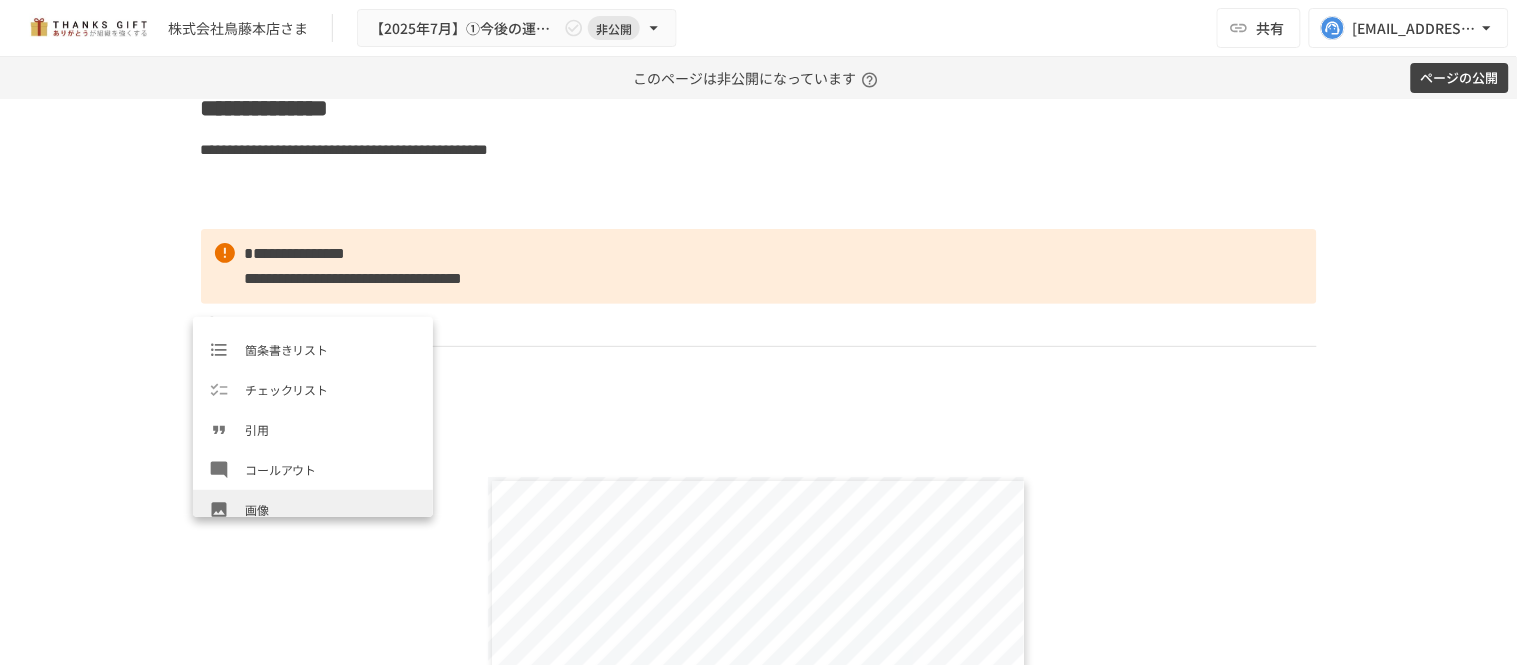 scroll, scrollTop: 228, scrollLeft: 0, axis: vertical 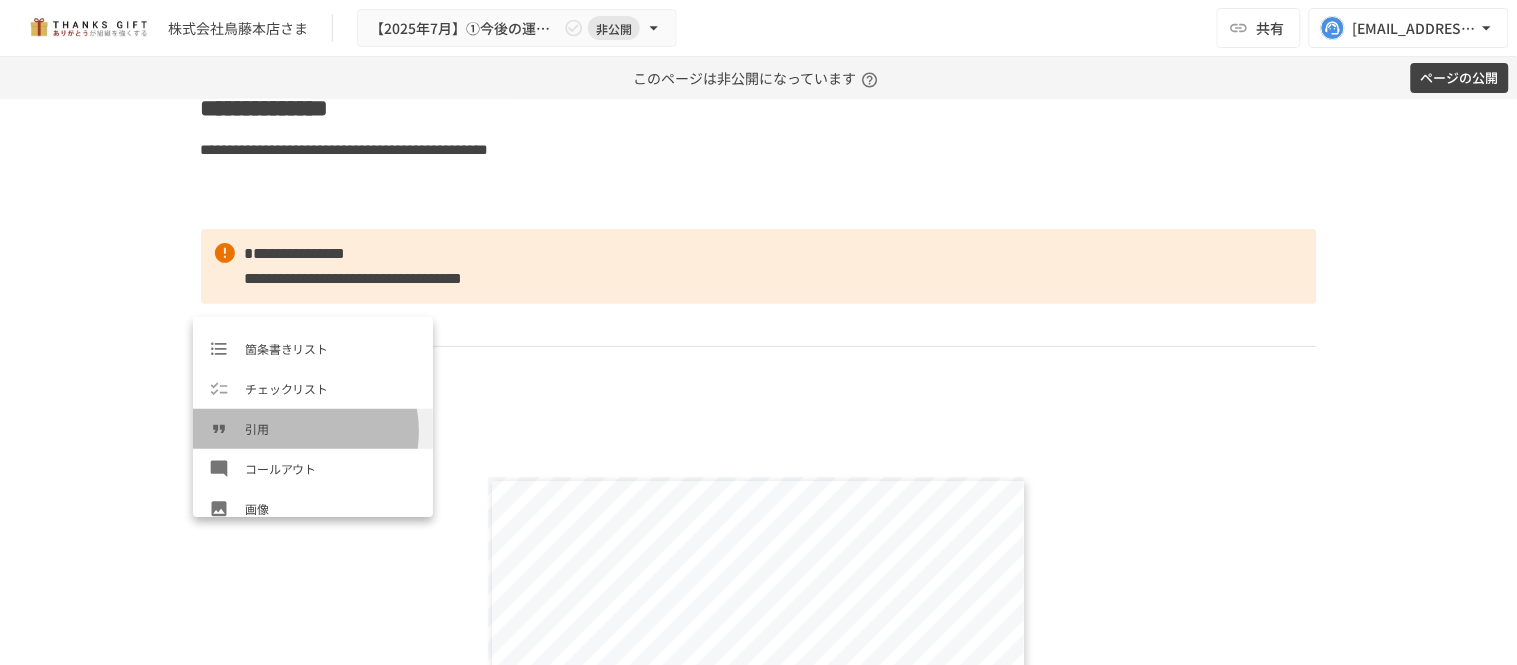 click on "引用" at bounding box center [331, 428] 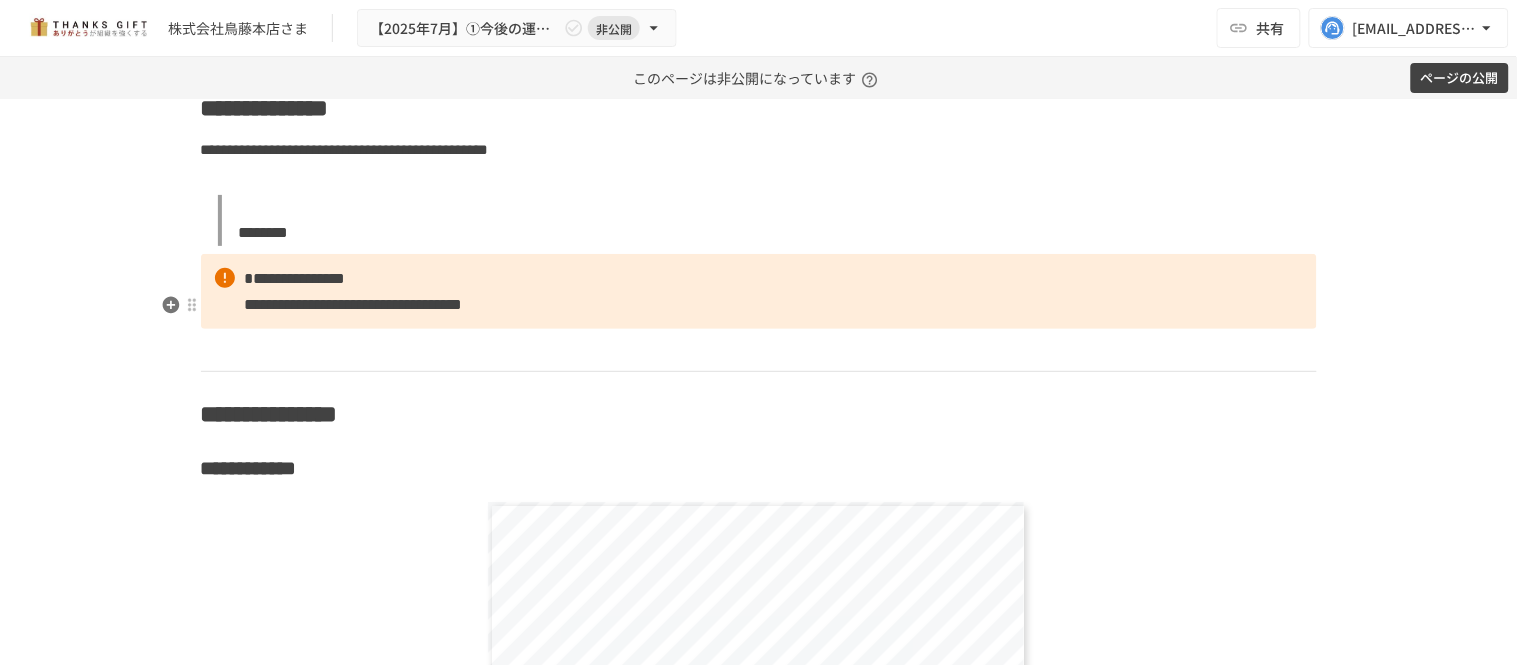 click on "********" at bounding box center [767, 220] 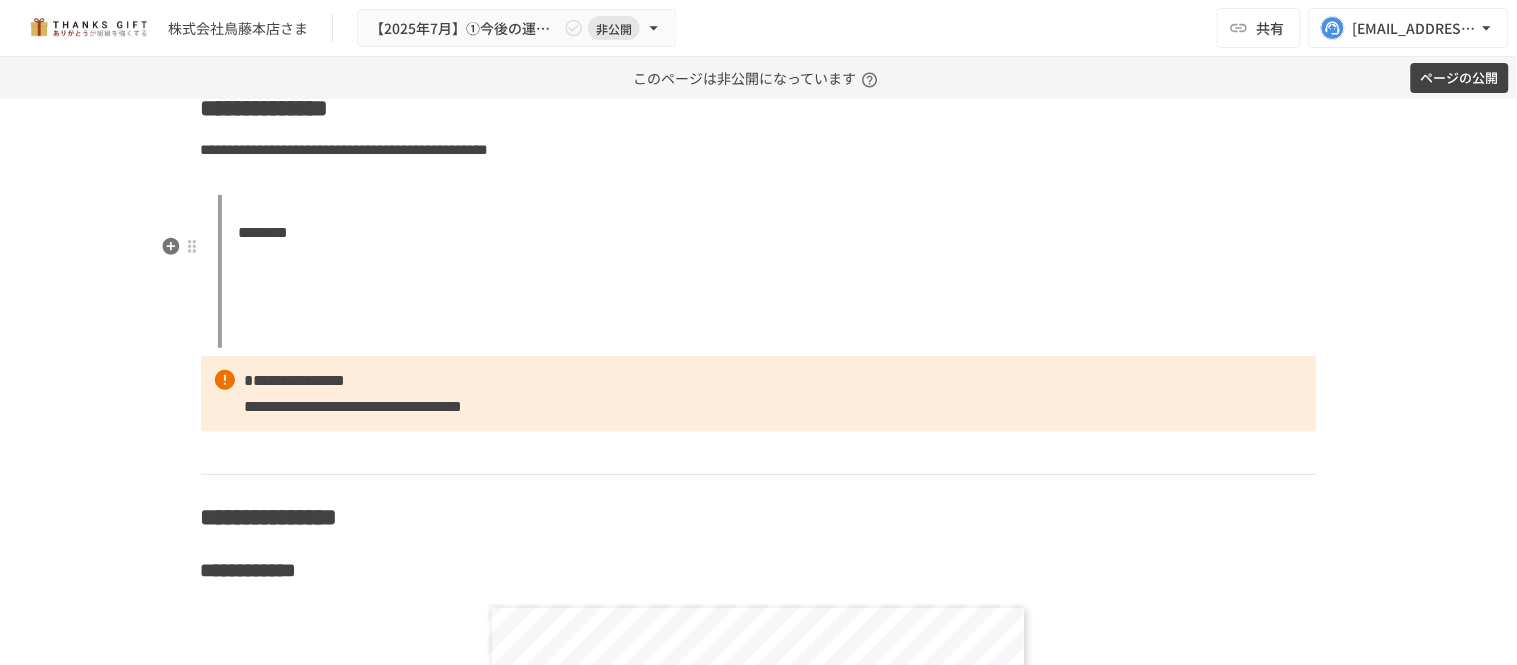 click on "**********" at bounding box center [759, 162] 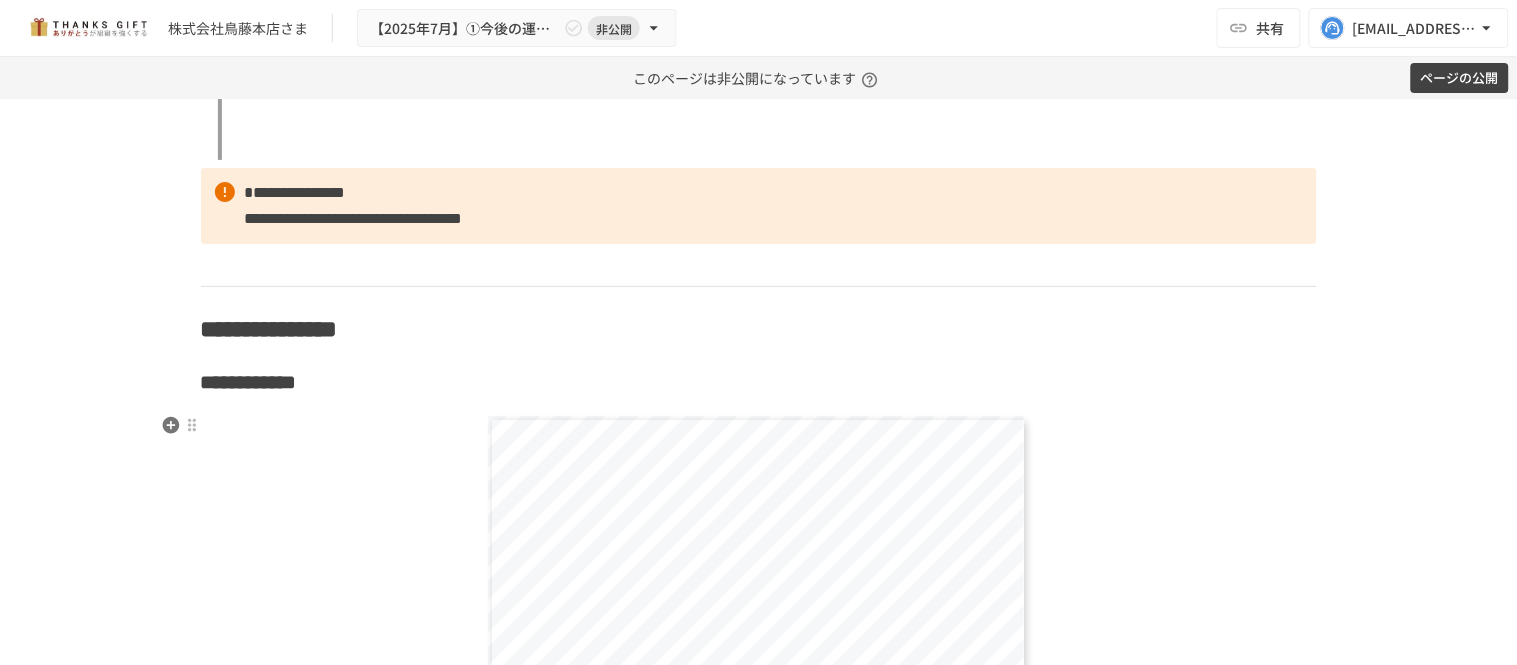 scroll, scrollTop: 7614, scrollLeft: 0, axis: vertical 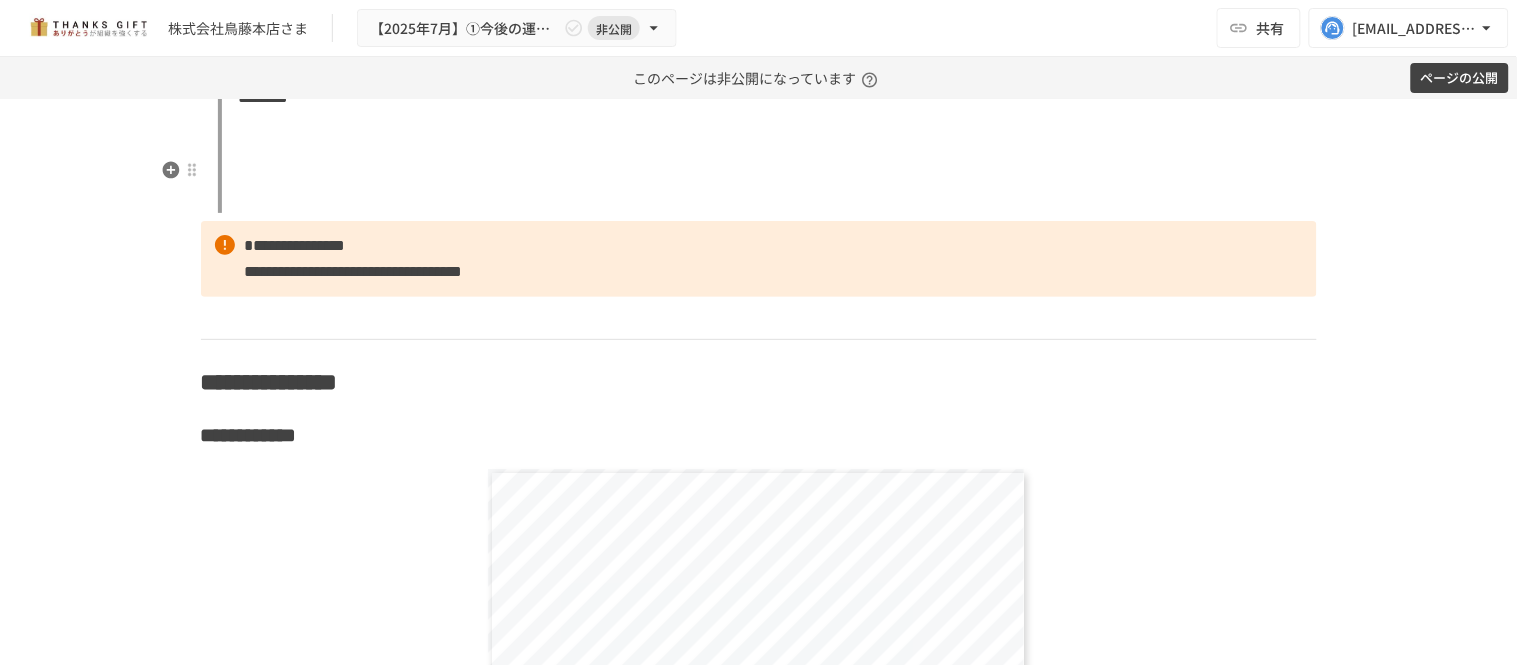 click on "********" at bounding box center (767, 137) 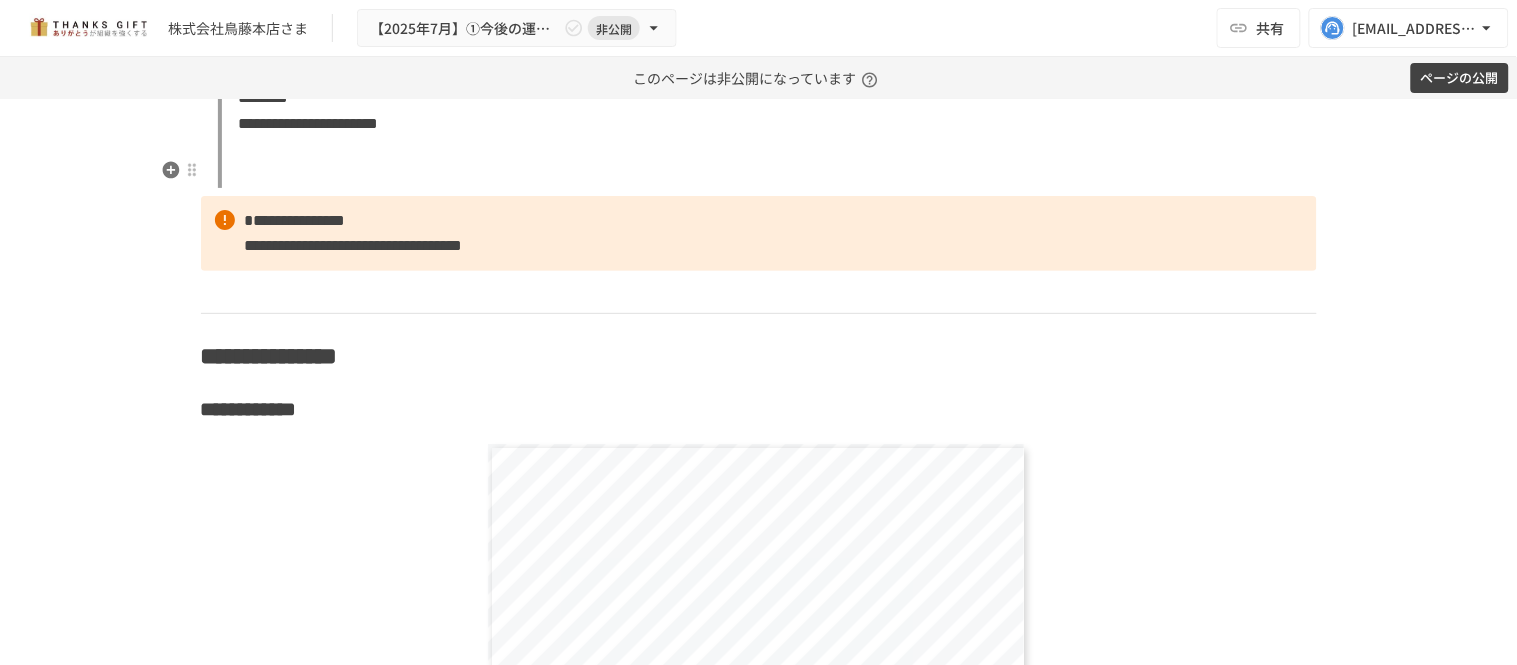 click on "**********" at bounding box center [767, 124] 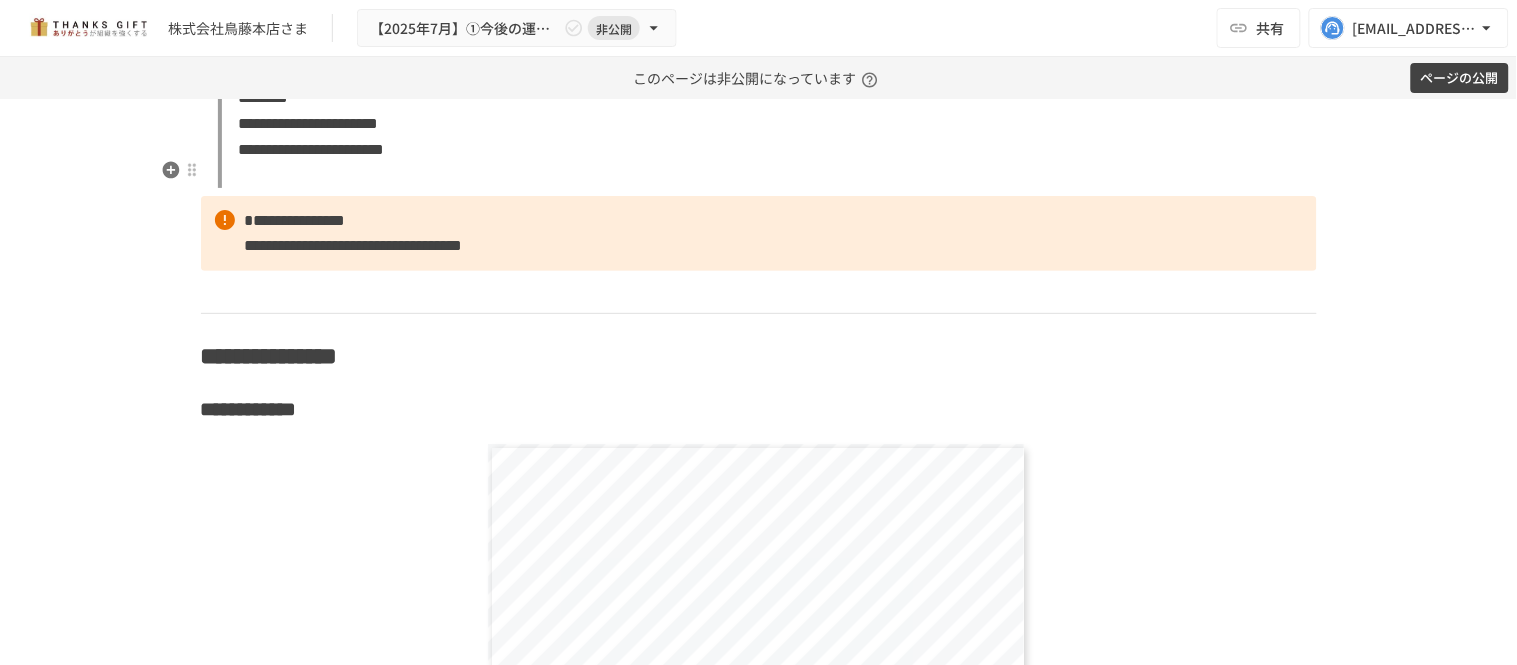 click on "**********" at bounding box center (767, 124) 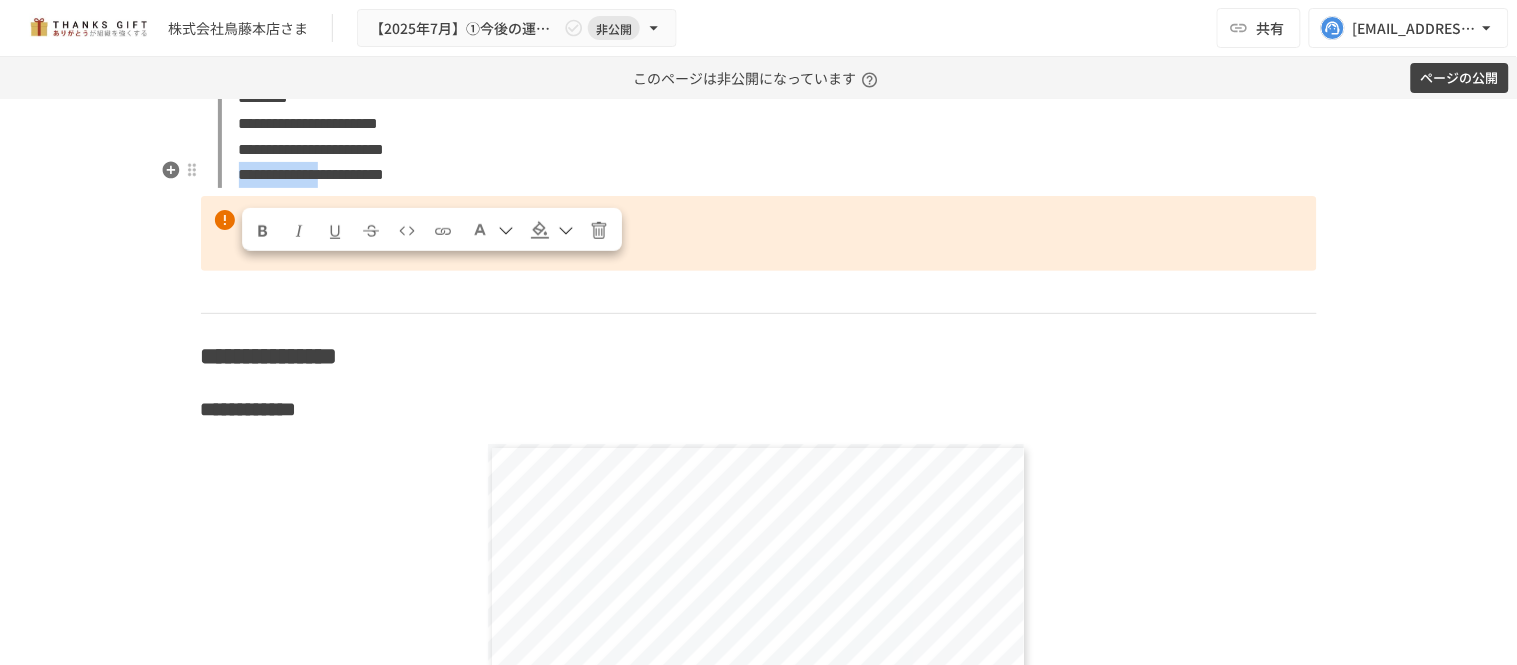 drag, startPoint x: 362, startPoint y: 275, endPoint x: 231, endPoint y: 271, distance: 131.06105 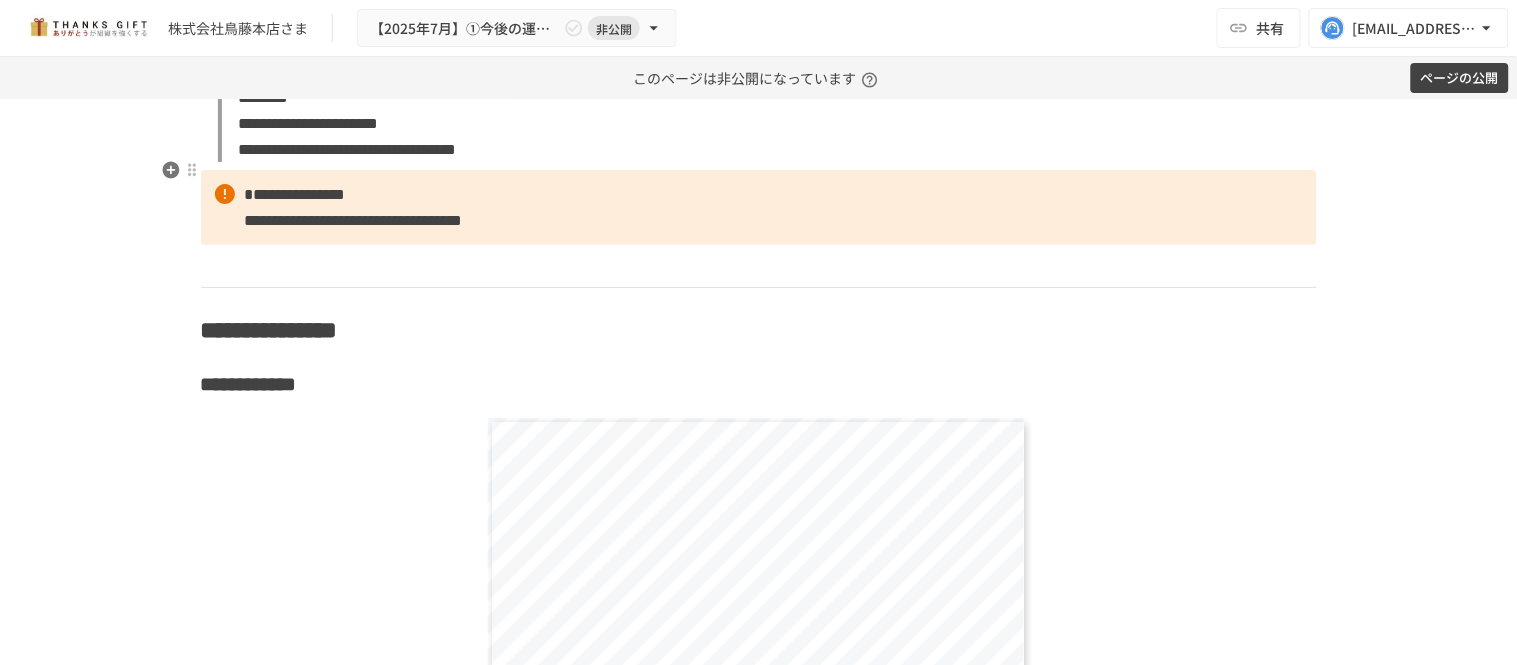 click on "**********" at bounding box center (767, 111) 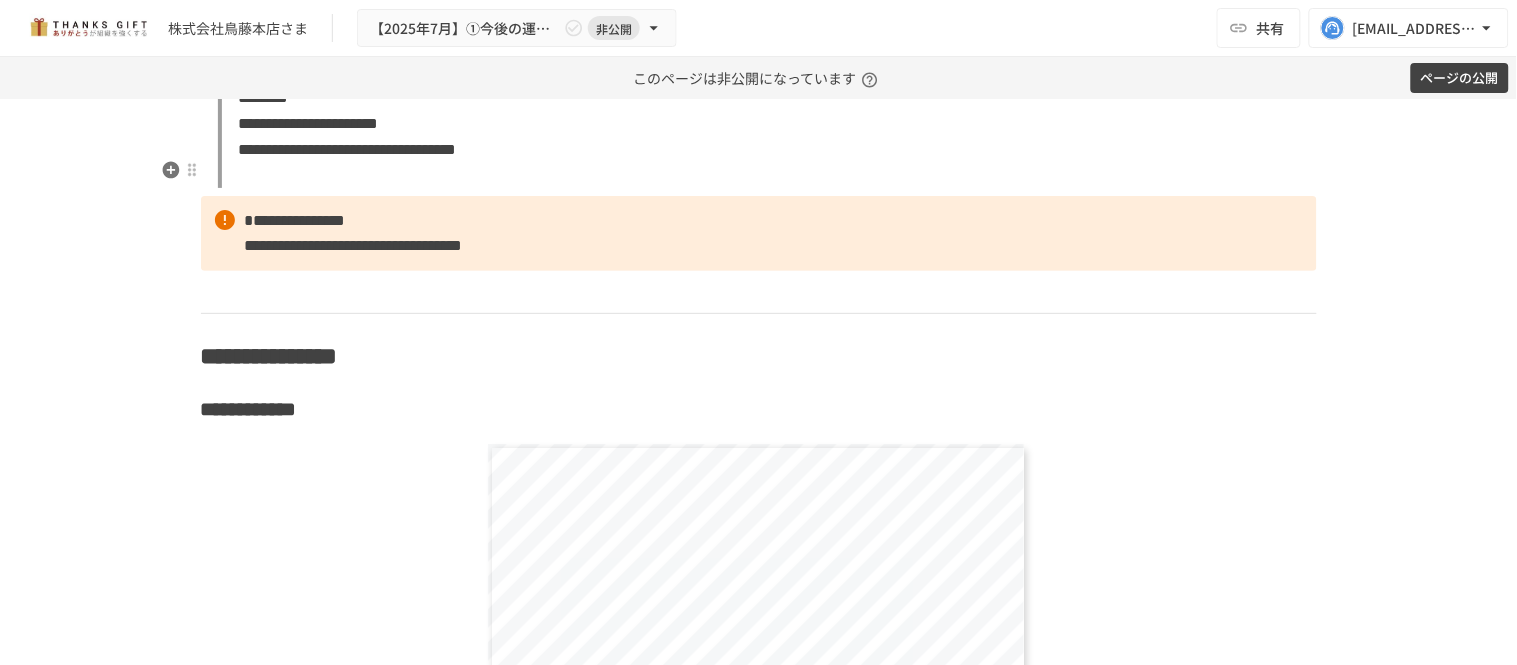 click on "**********" at bounding box center (767, 124) 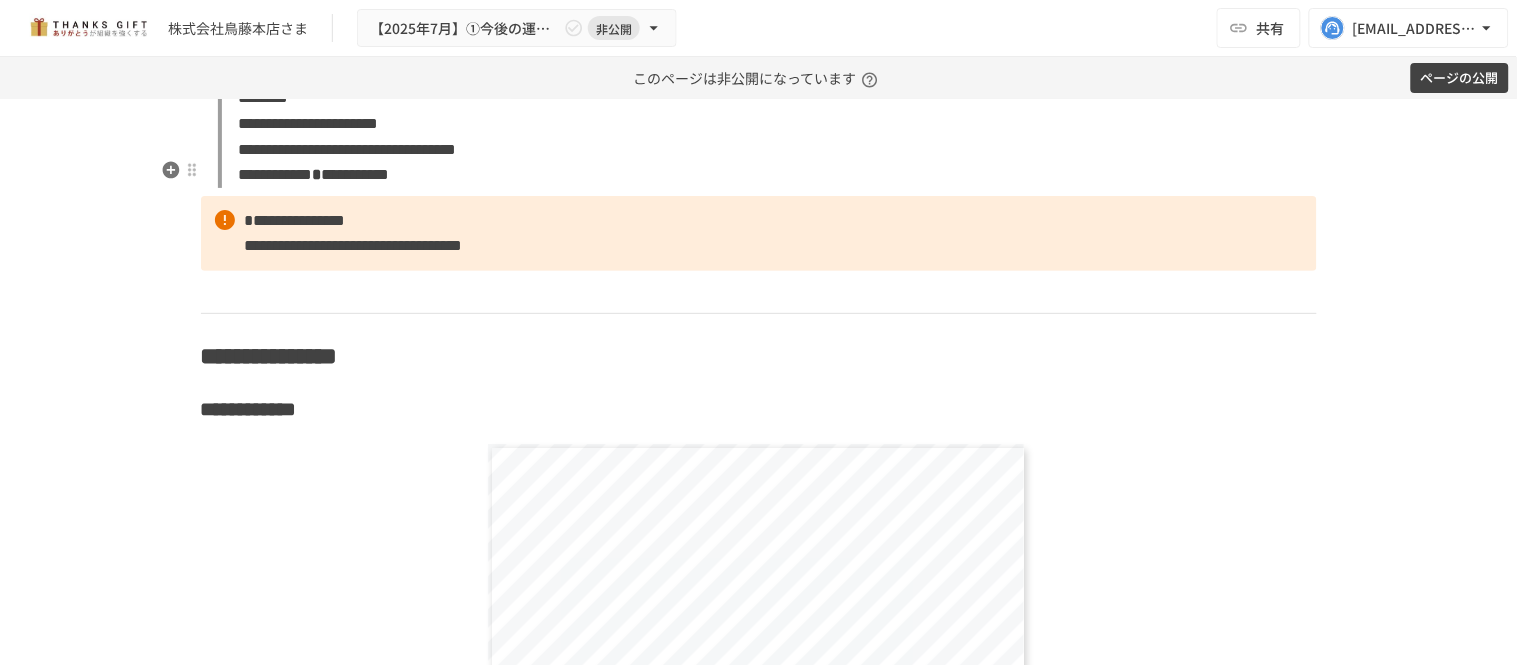click on "**********" at bounding box center (767, 124) 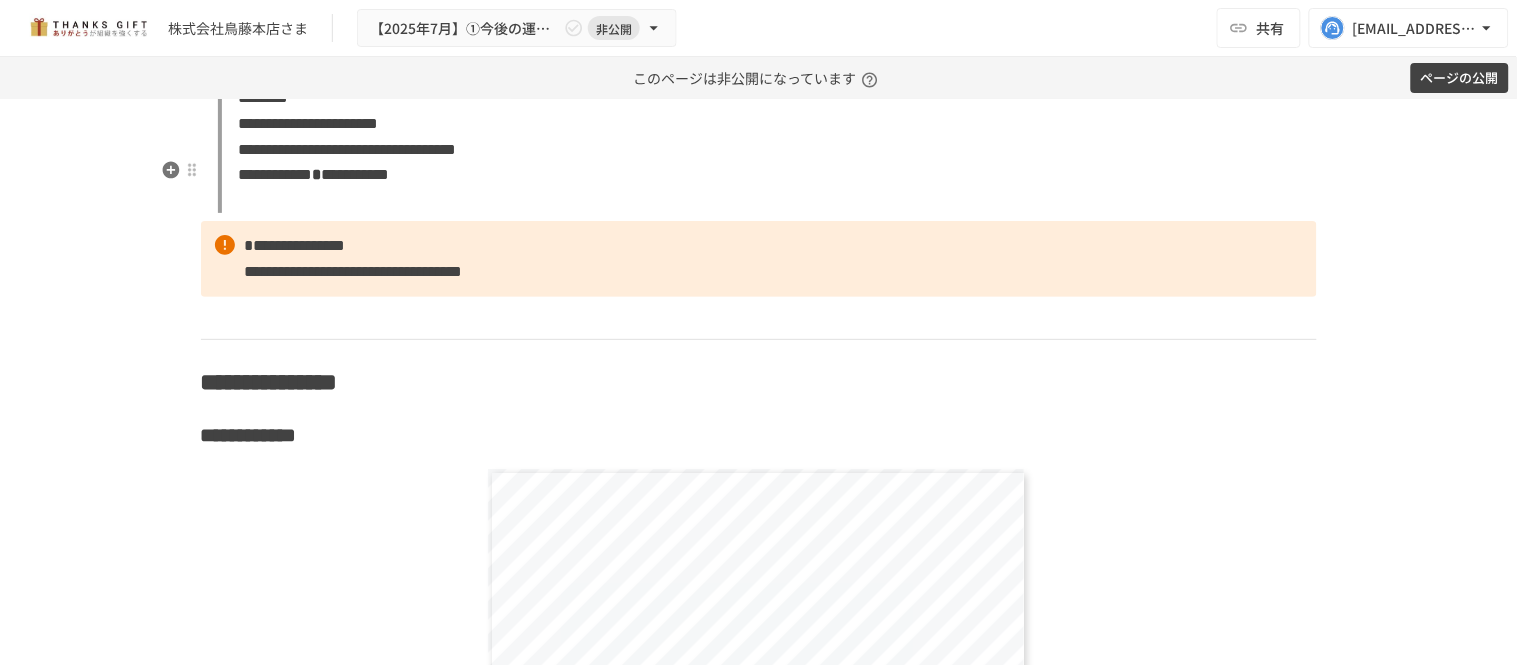 click on "**********" at bounding box center (767, 137) 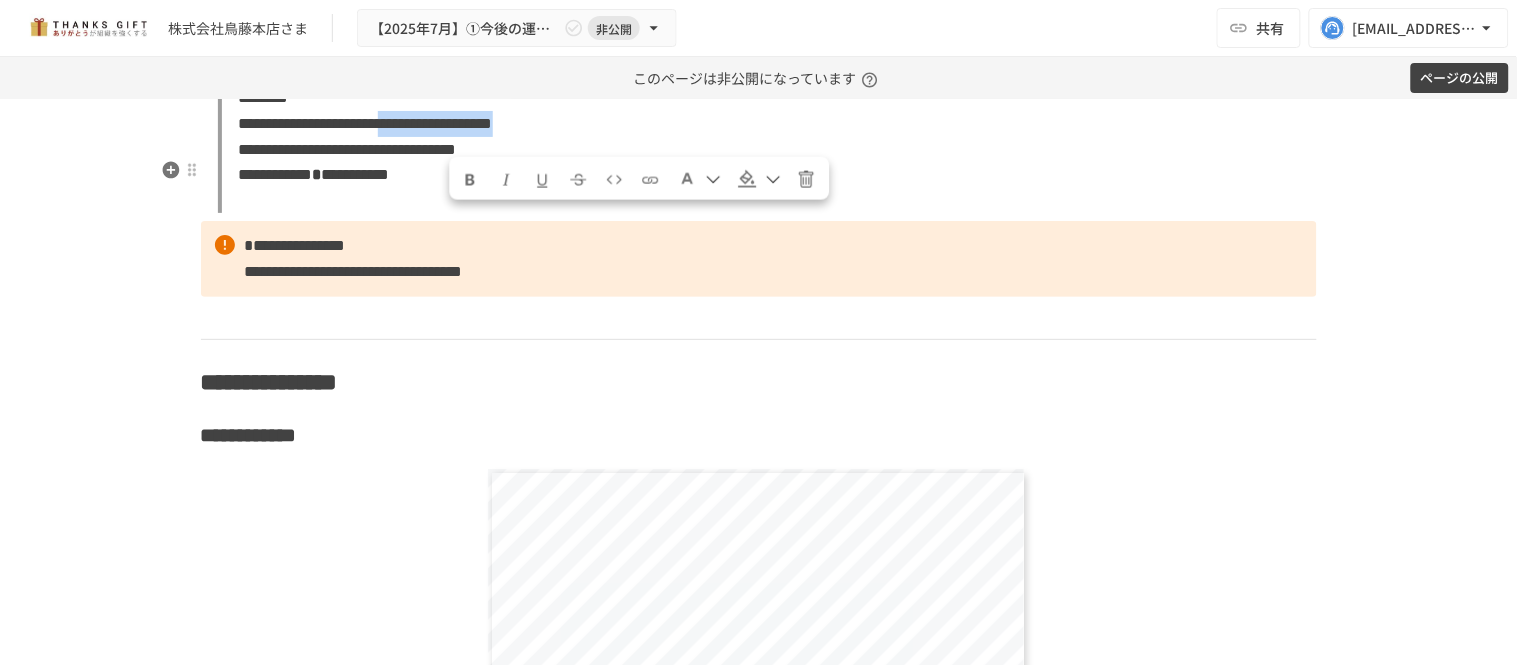 drag, startPoint x: 452, startPoint y: 220, endPoint x: 741, endPoint y: 212, distance: 289.11072 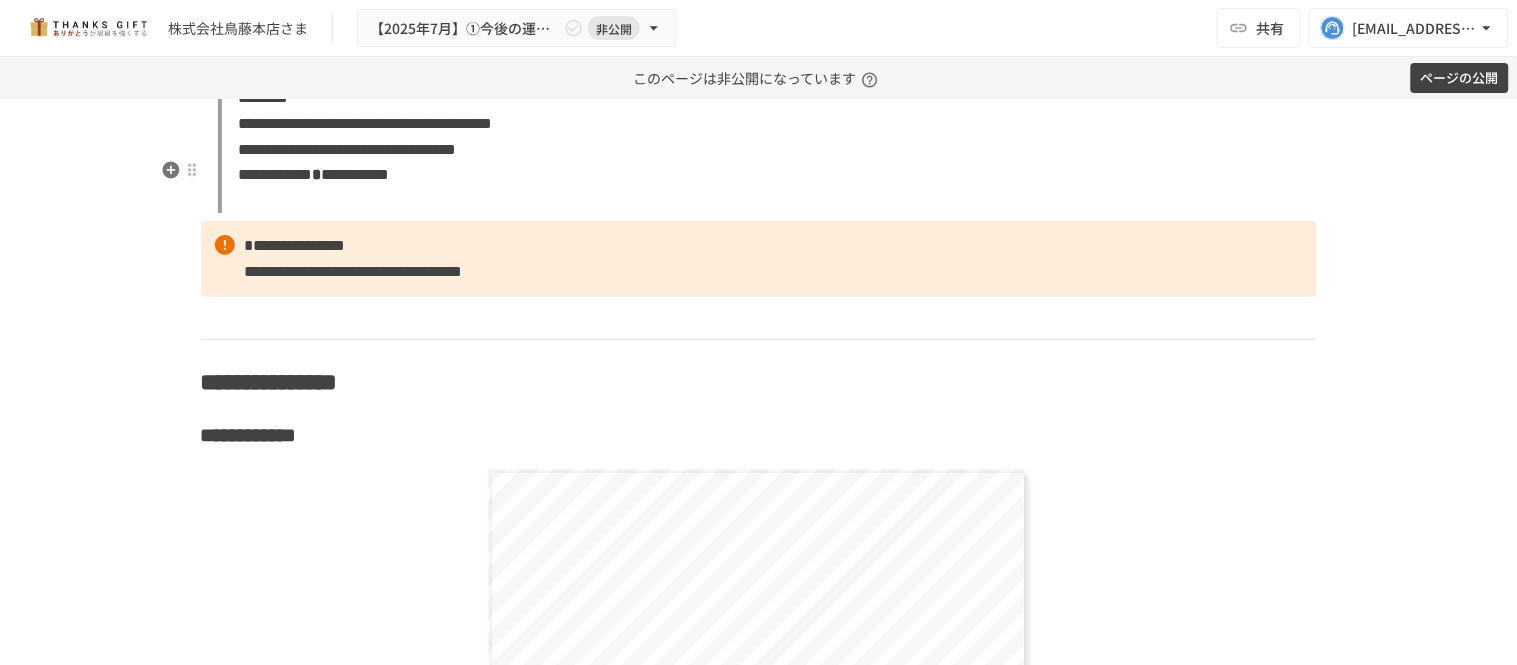 click on "**********" at bounding box center [767, 137] 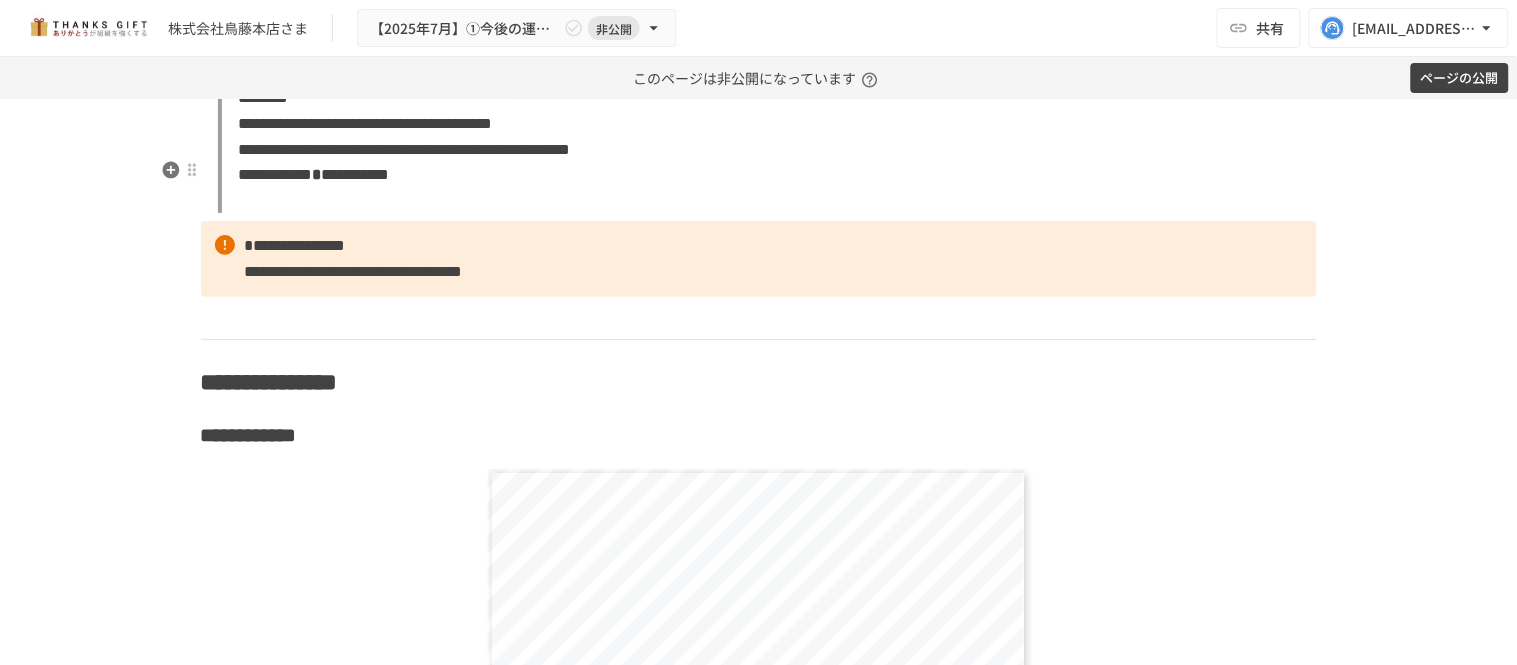 click on "**********" at bounding box center [767, 137] 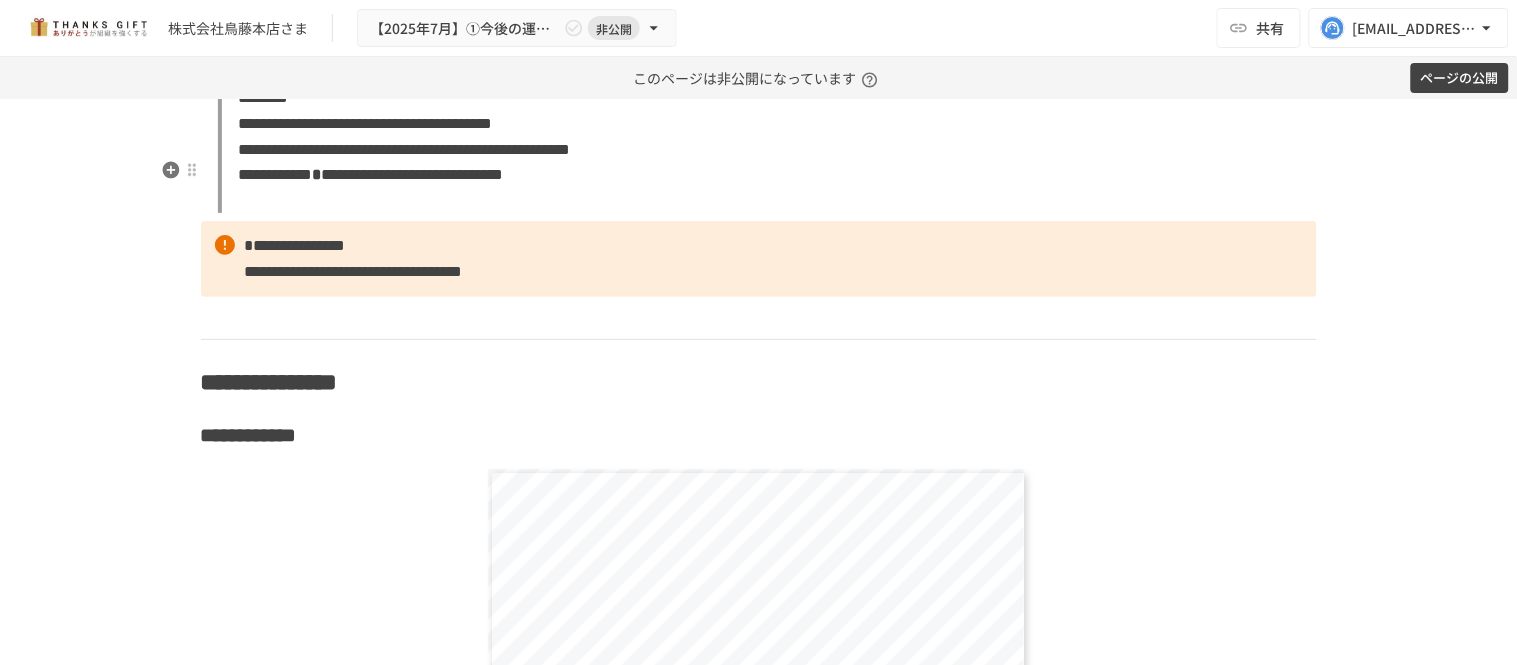 click on "**********" at bounding box center (405, 149) 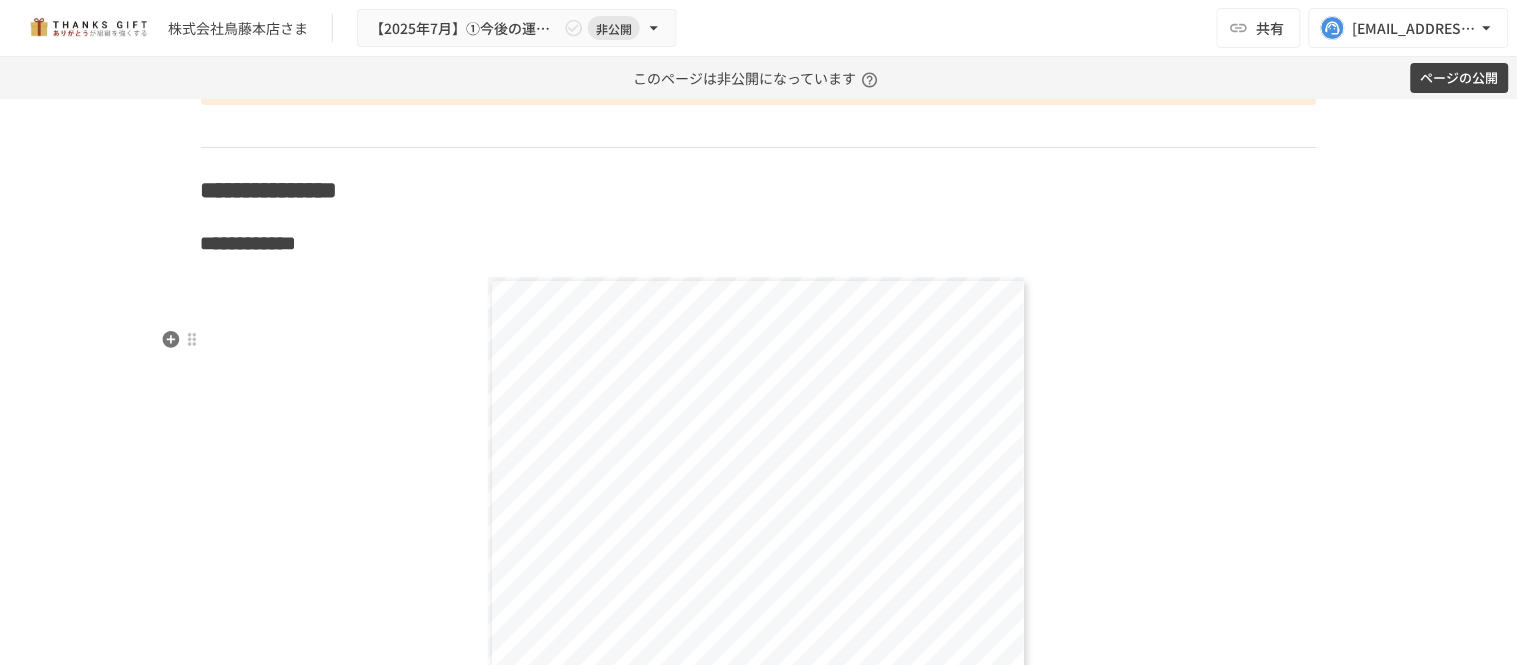 scroll, scrollTop: 7917, scrollLeft: 0, axis: vertical 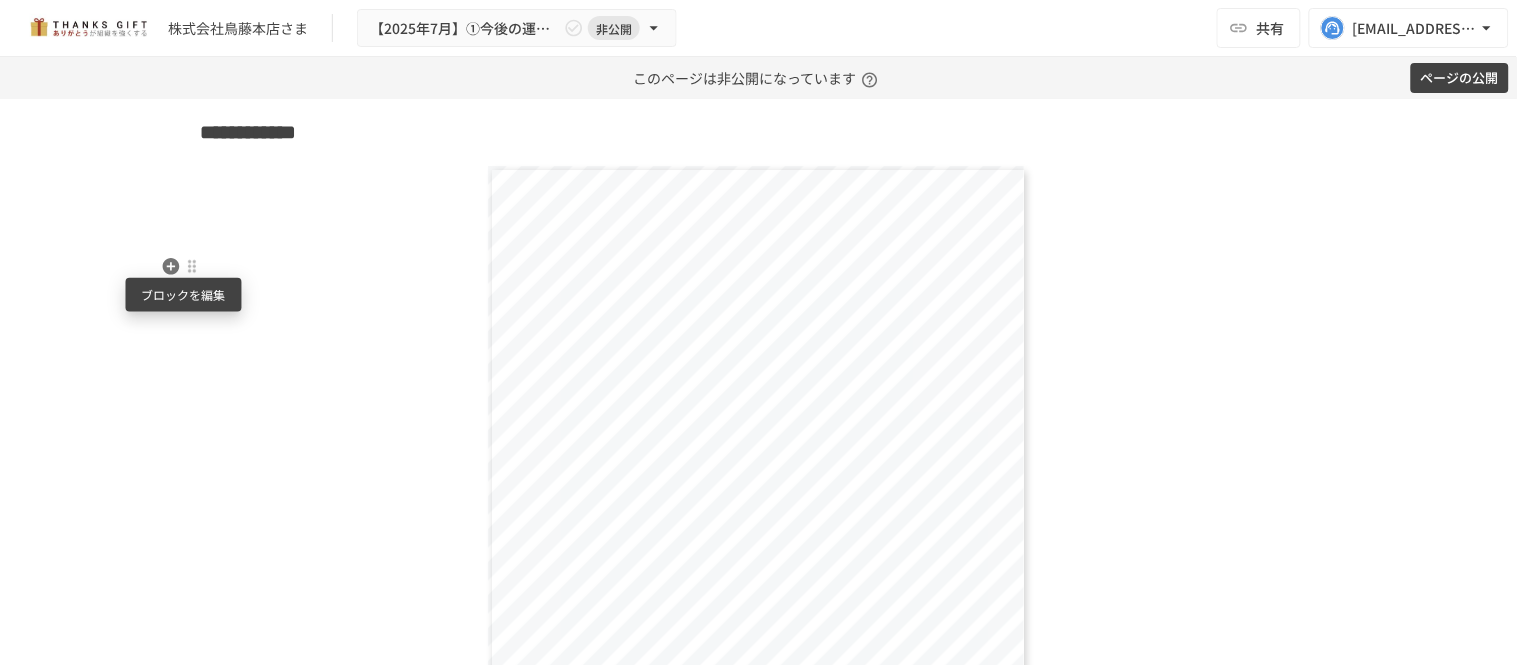 click at bounding box center [192, 266] 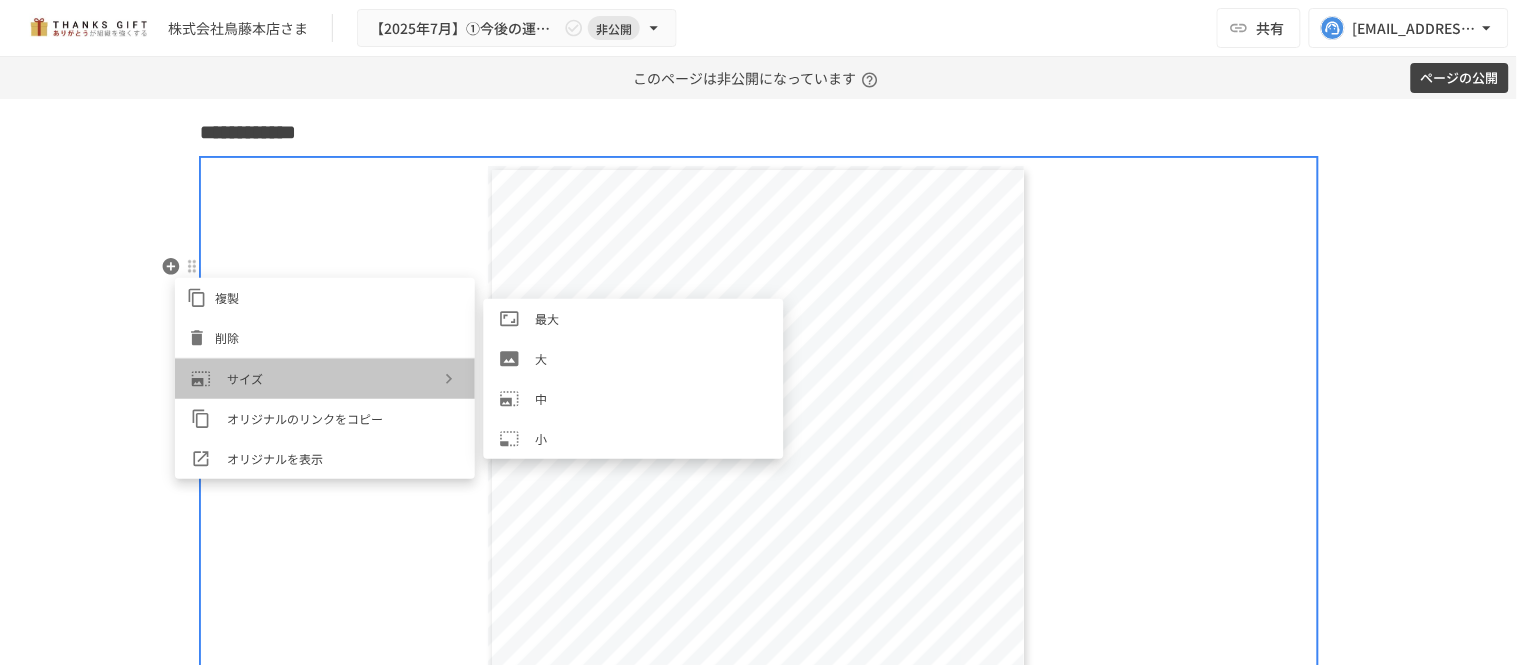 click on "サイズ" at bounding box center (333, 378) 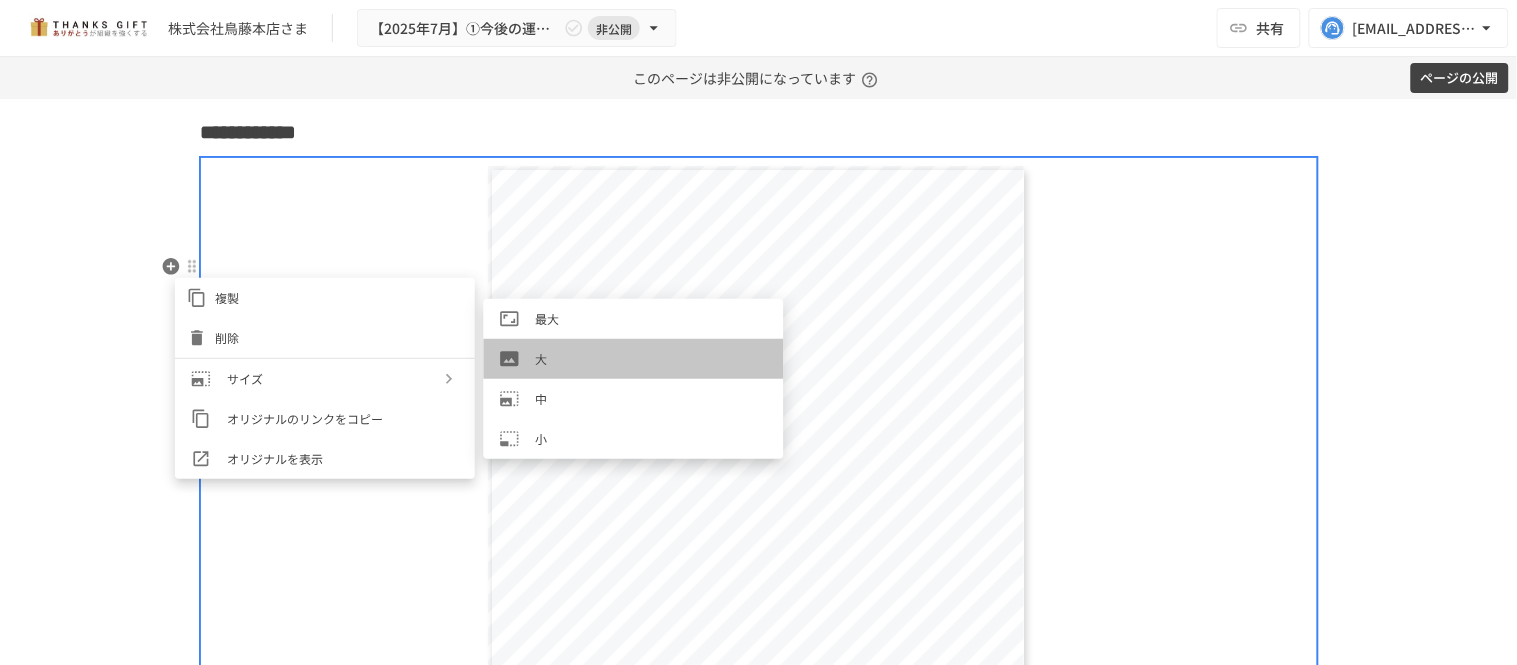 click on "大" at bounding box center [652, 358] 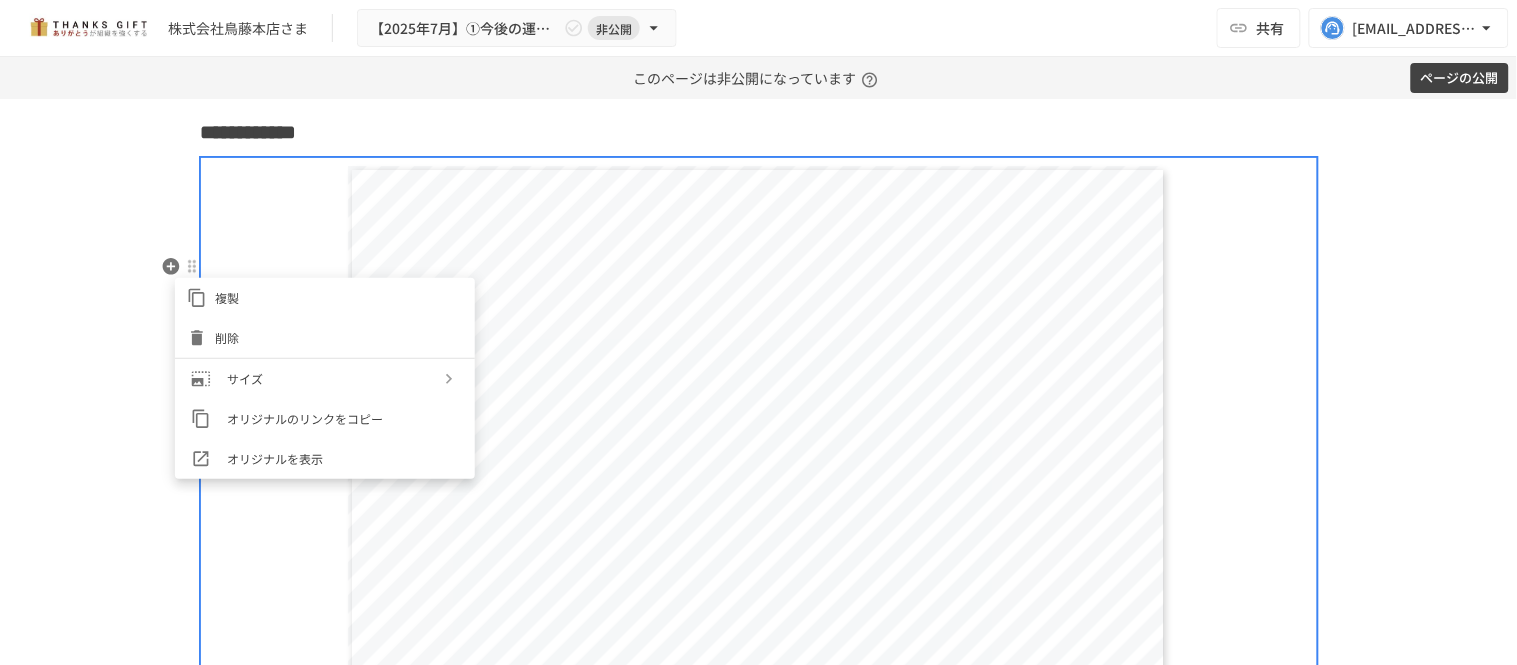 click at bounding box center [758, 332] 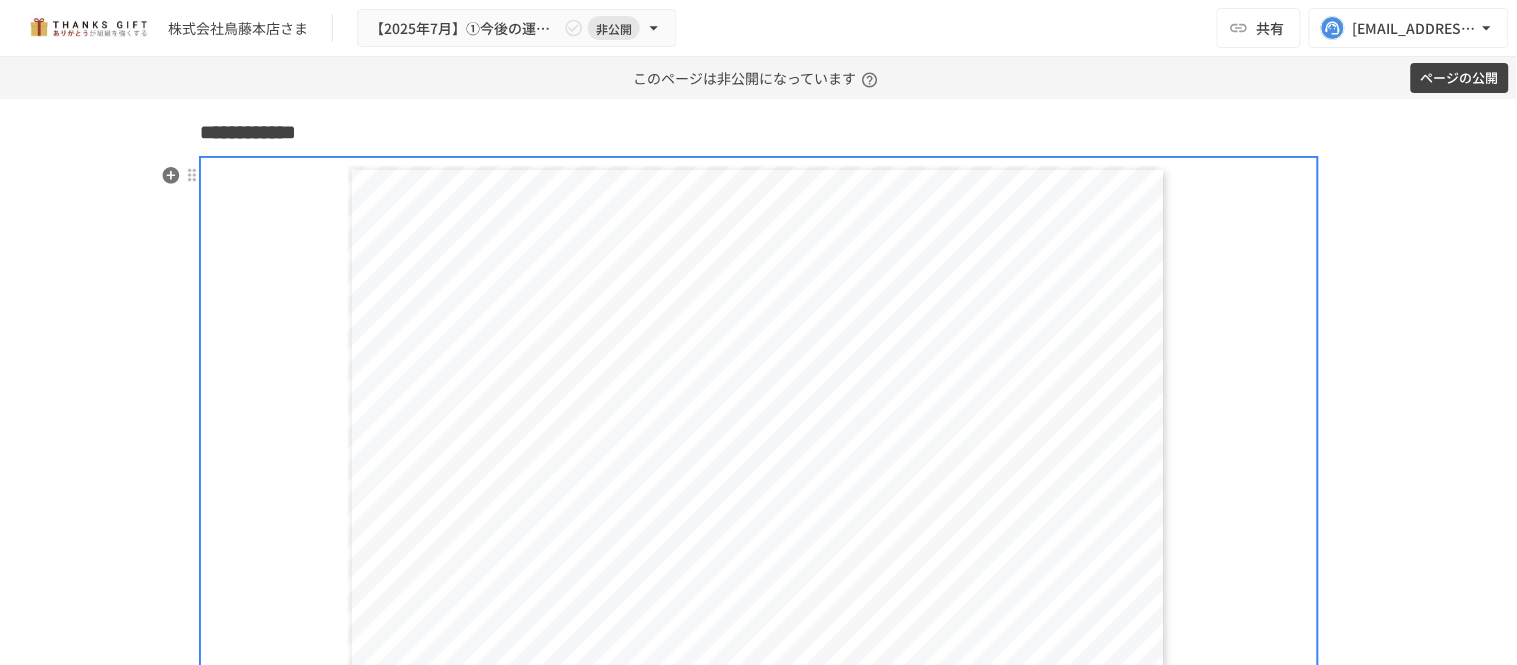 click on "**********" at bounding box center [759, -901] 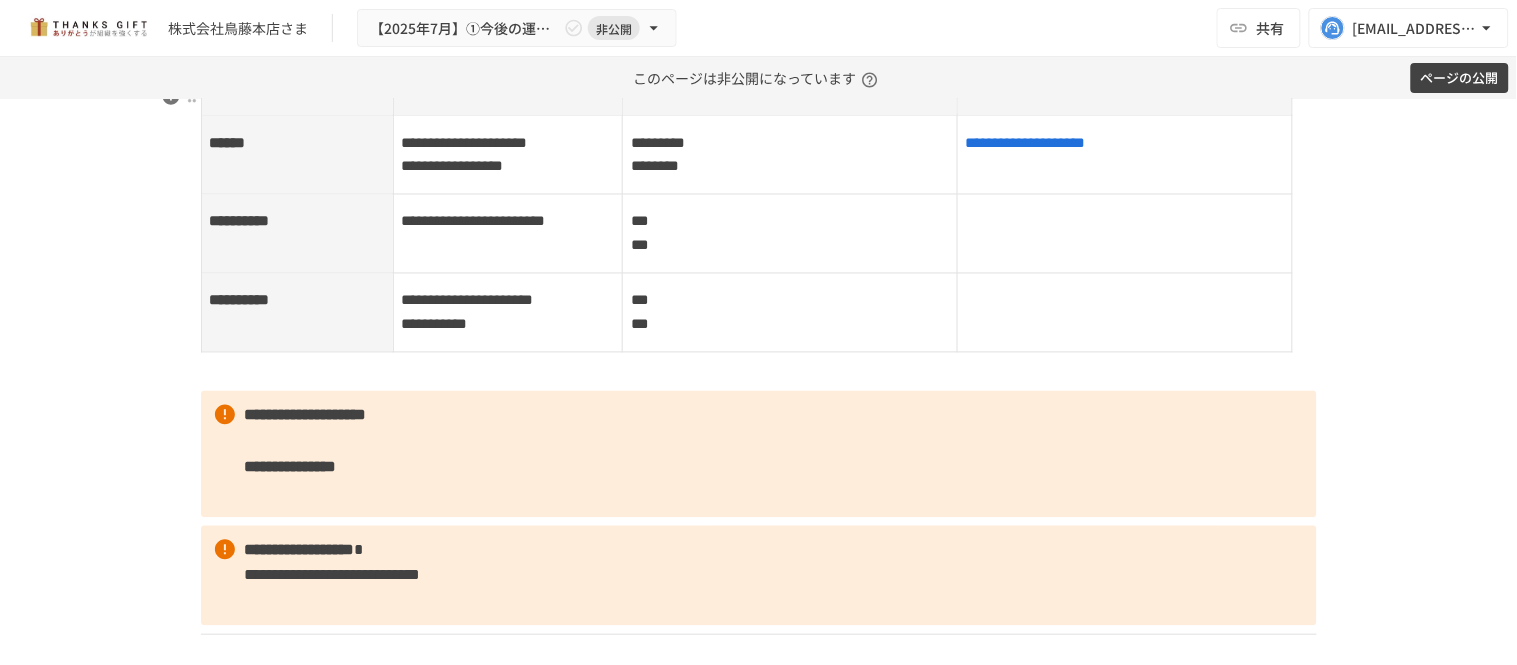scroll, scrollTop: 2806, scrollLeft: 0, axis: vertical 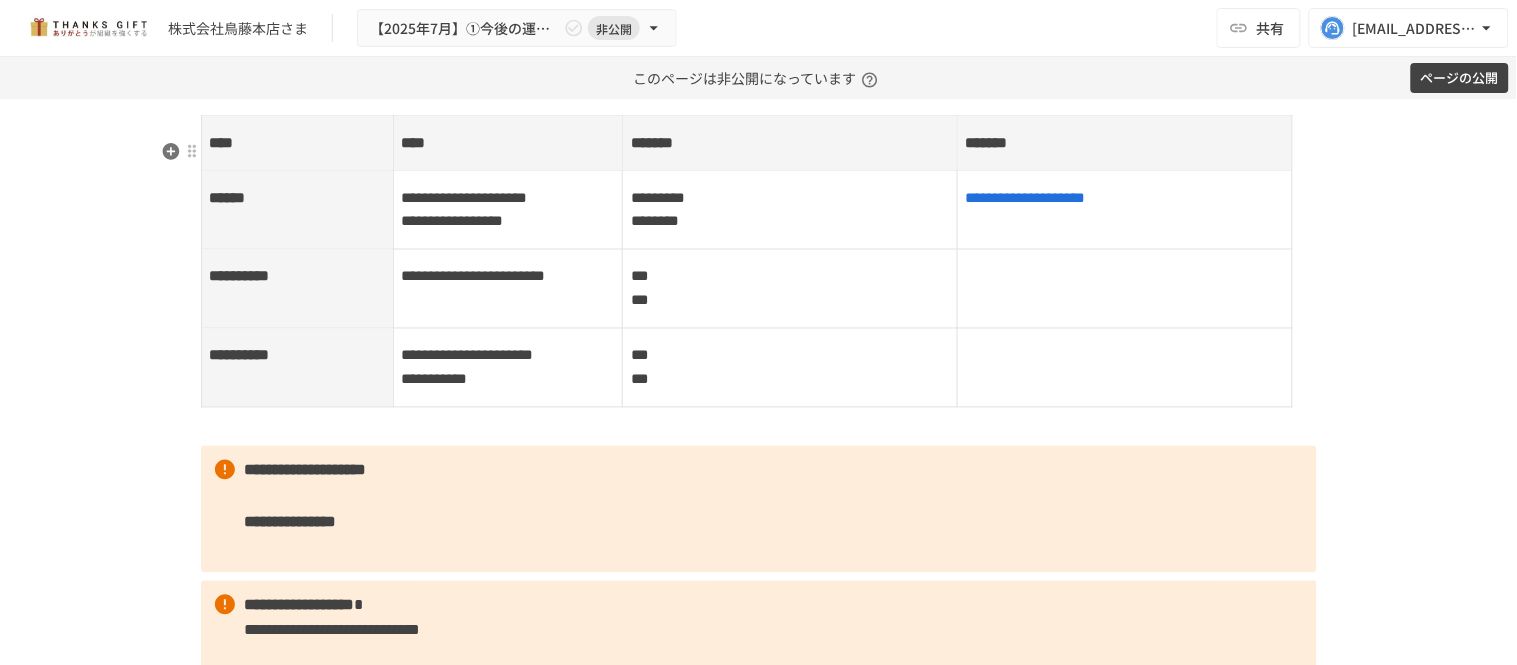 click on "********* ********" at bounding box center (790, 210) 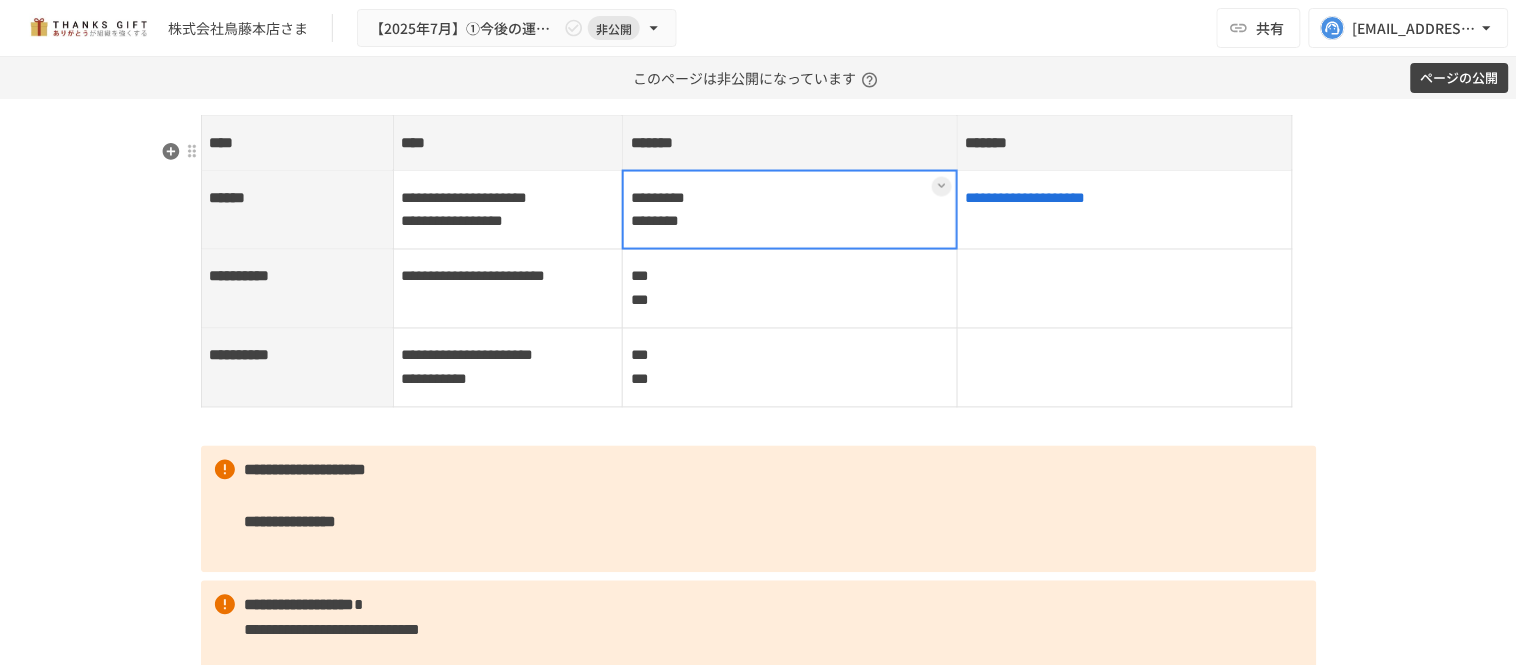 click at bounding box center (790, 210) 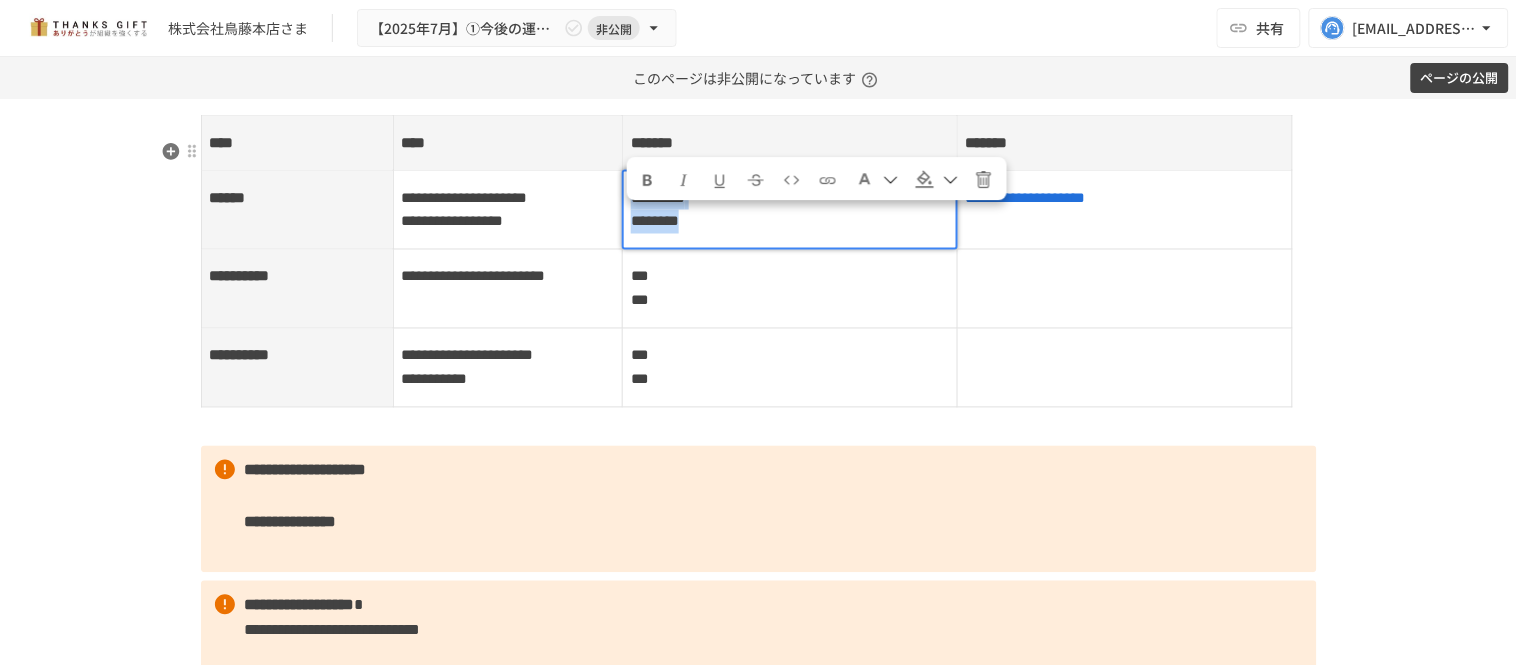 drag, startPoint x: 745, startPoint y: 245, endPoint x: 618, endPoint y: 232, distance: 127.66362 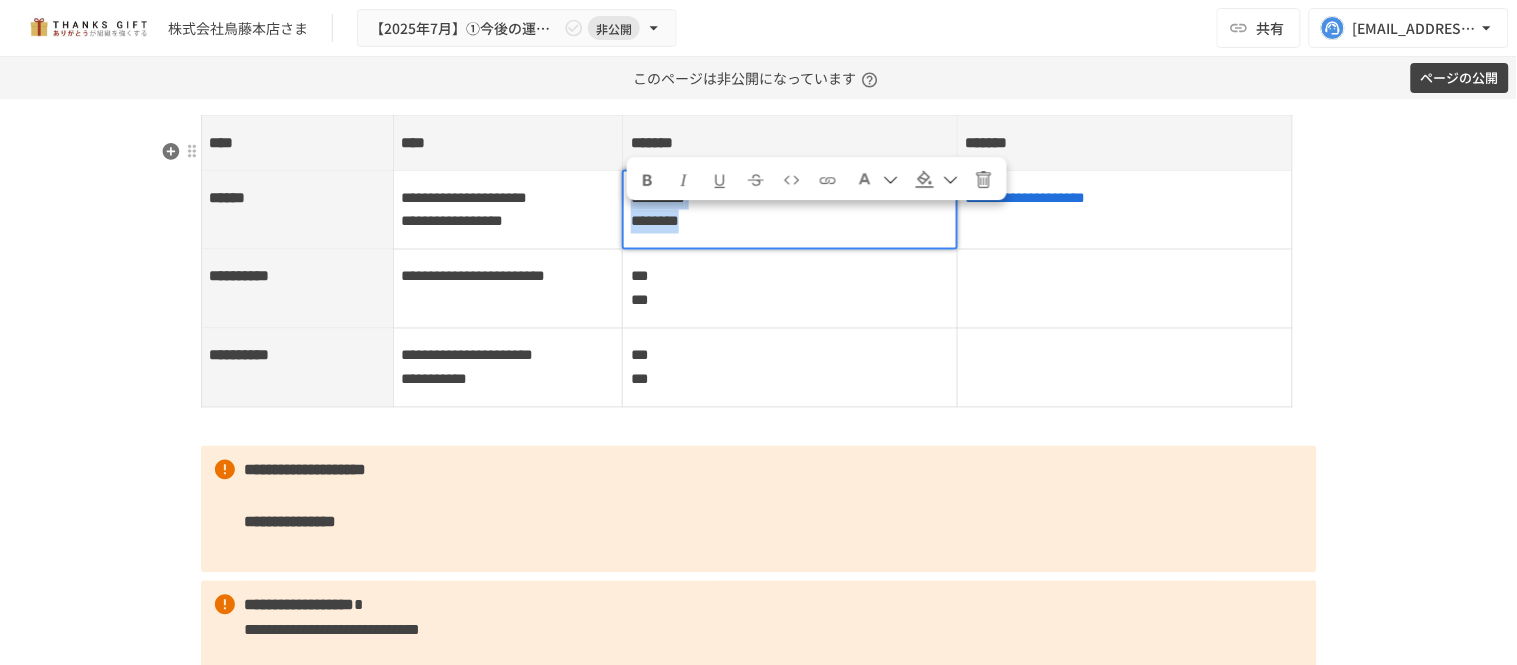 click on "********* ********" at bounding box center [790, 210] 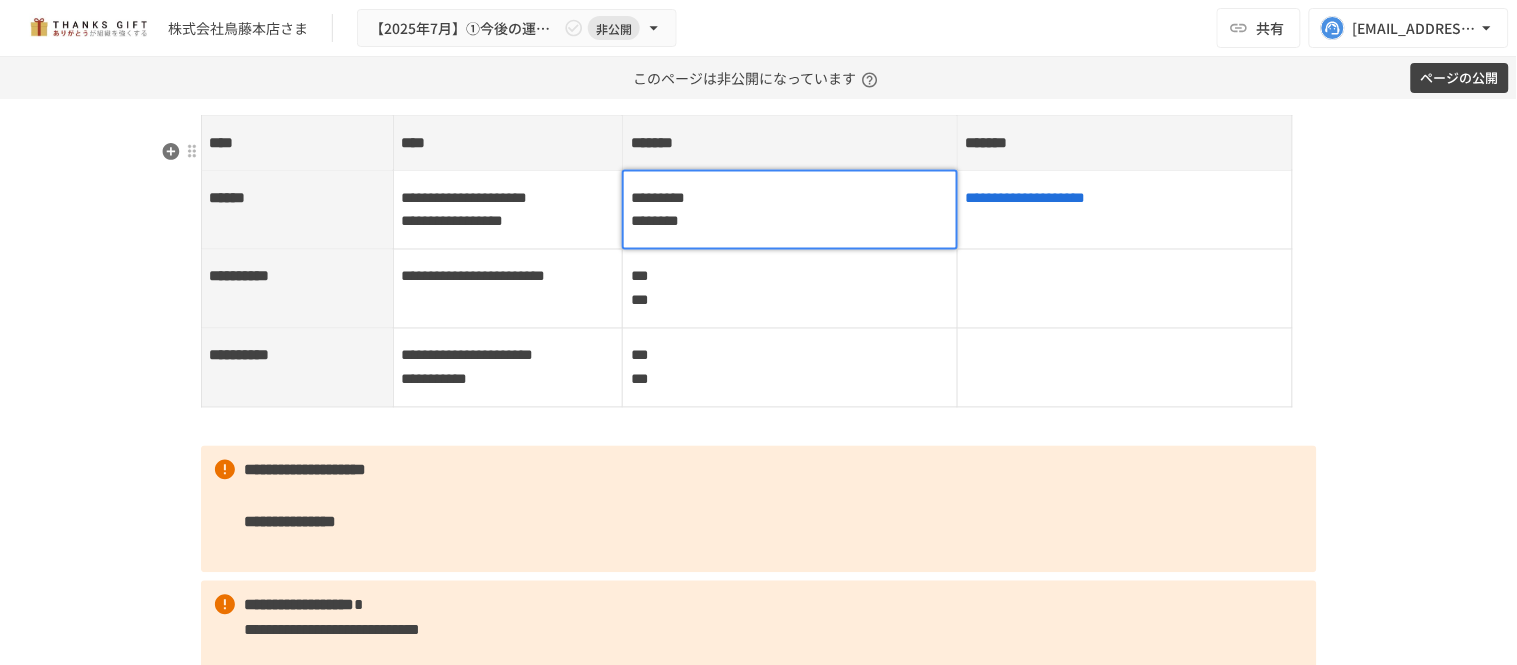 drag, startPoint x: 792, startPoint y: 280, endPoint x: 785, endPoint y: 243, distance: 37.65634 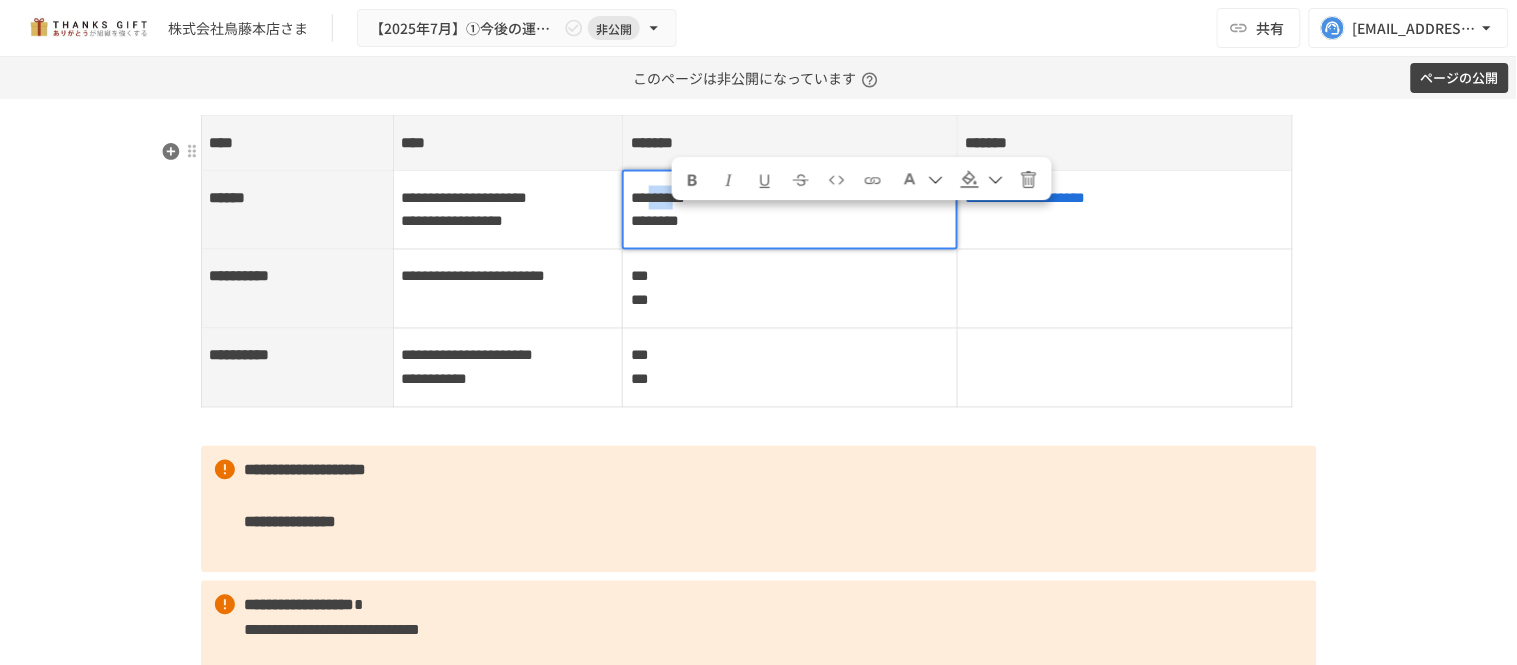 drag, startPoint x: 718, startPoint y: 222, endPoint x: 672, endPoint y: 225, distance: 46.09772 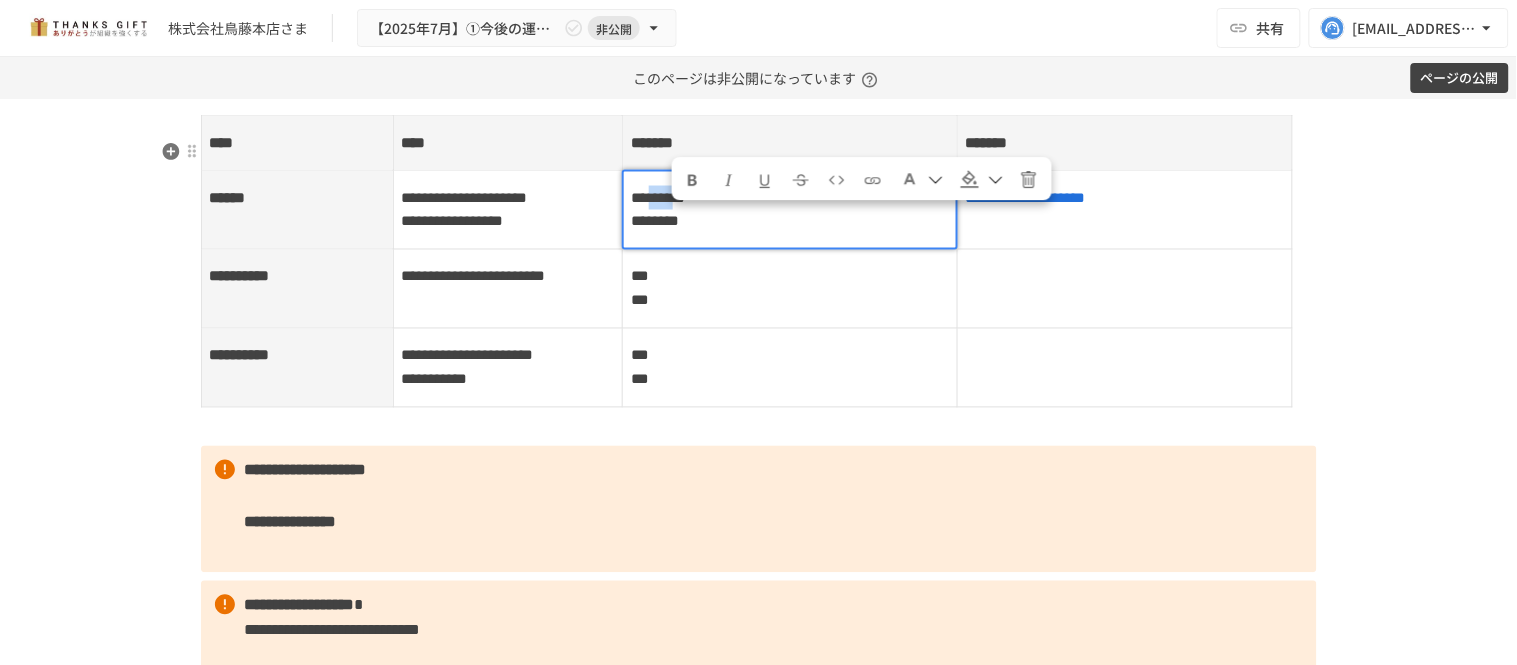 click on "*********" at bounding box center (658, 197) 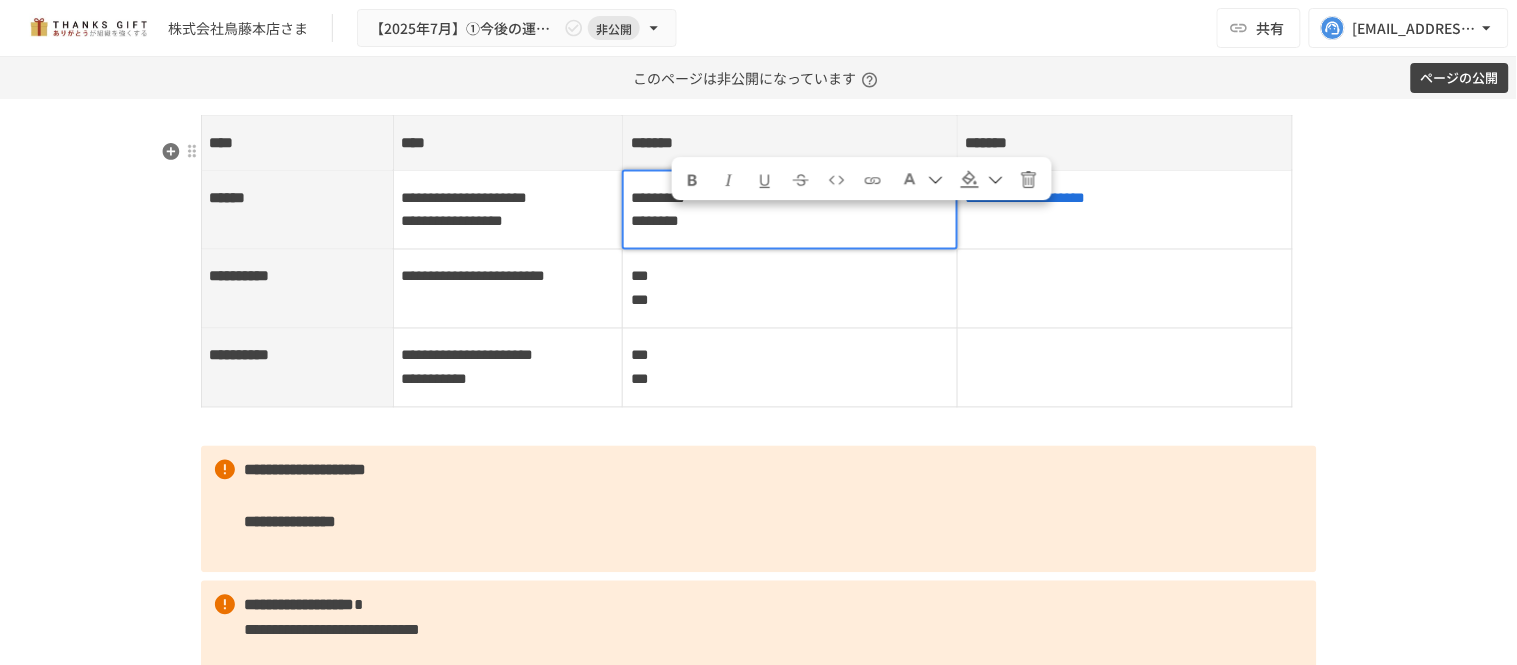 click on "**********" at bounding box center [759, 4210] 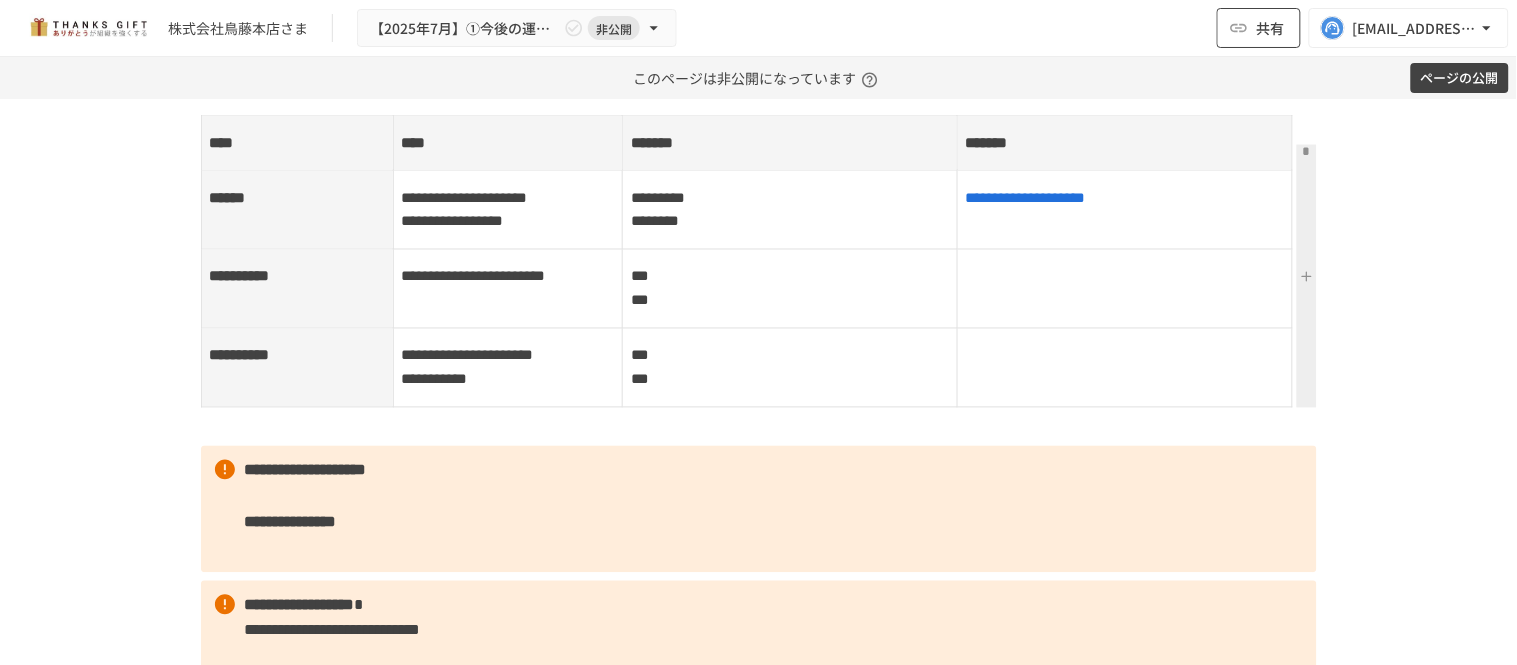click 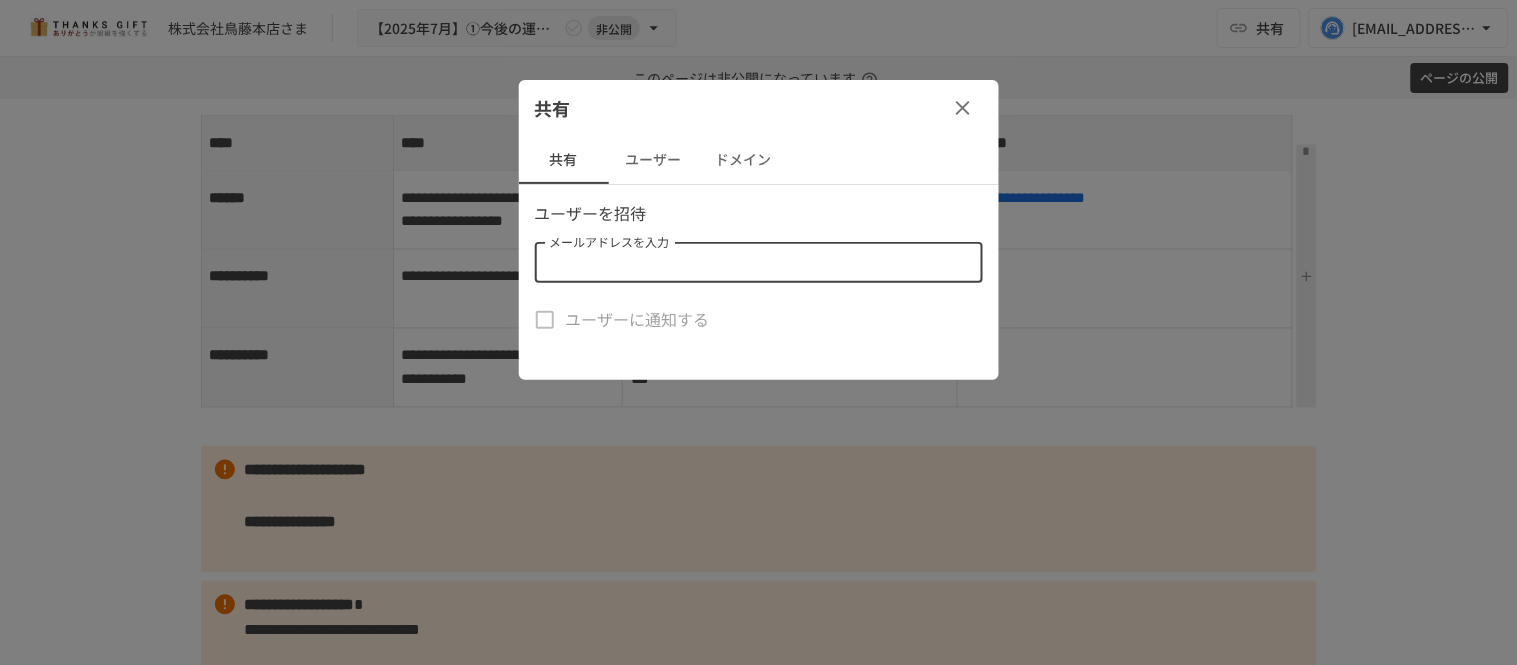 click on "メールアドレスを入力" at bounding box center [757, 263] 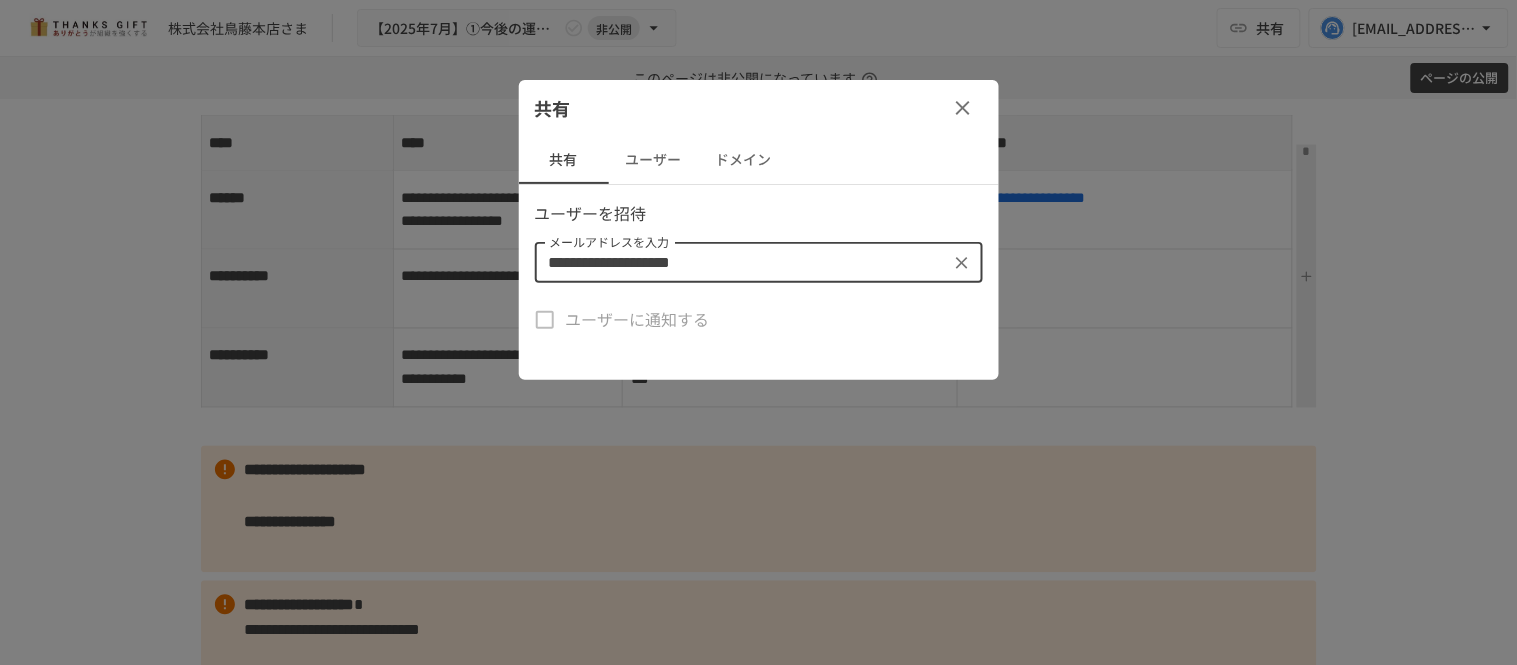 type 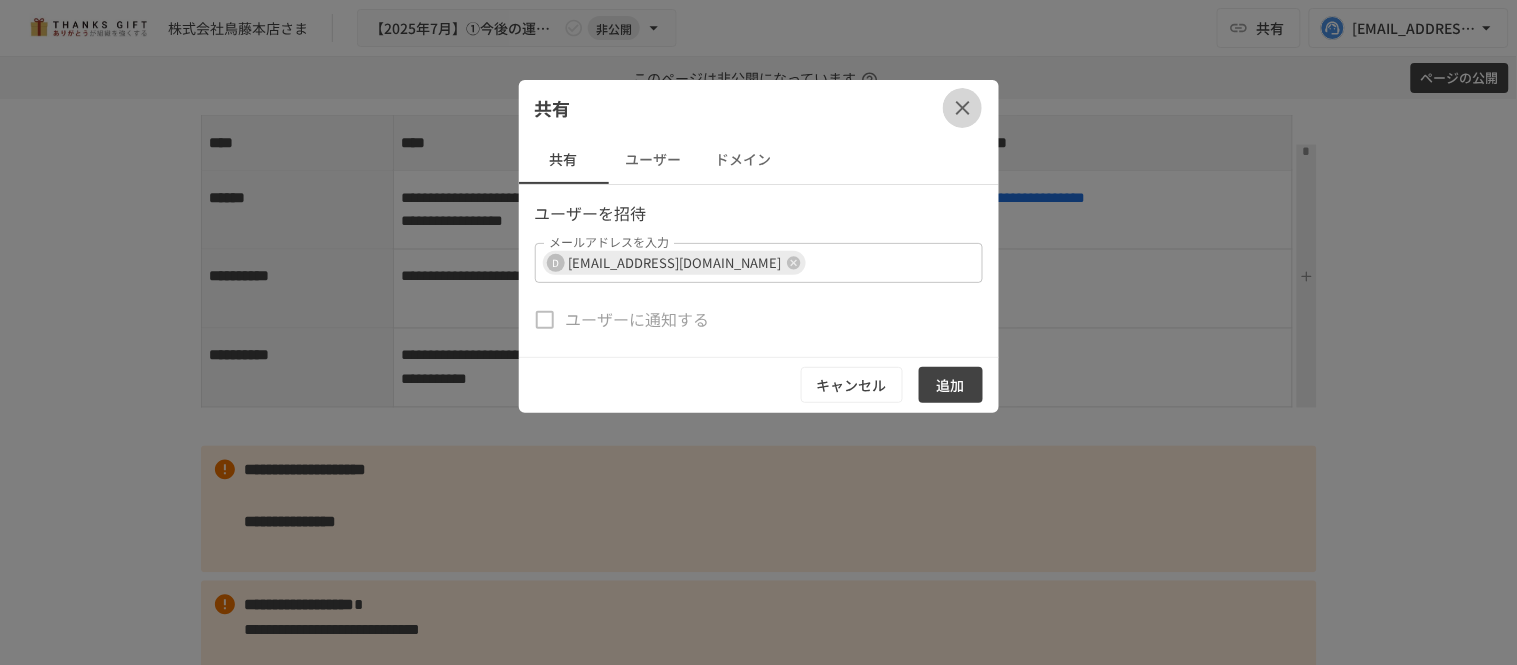 click 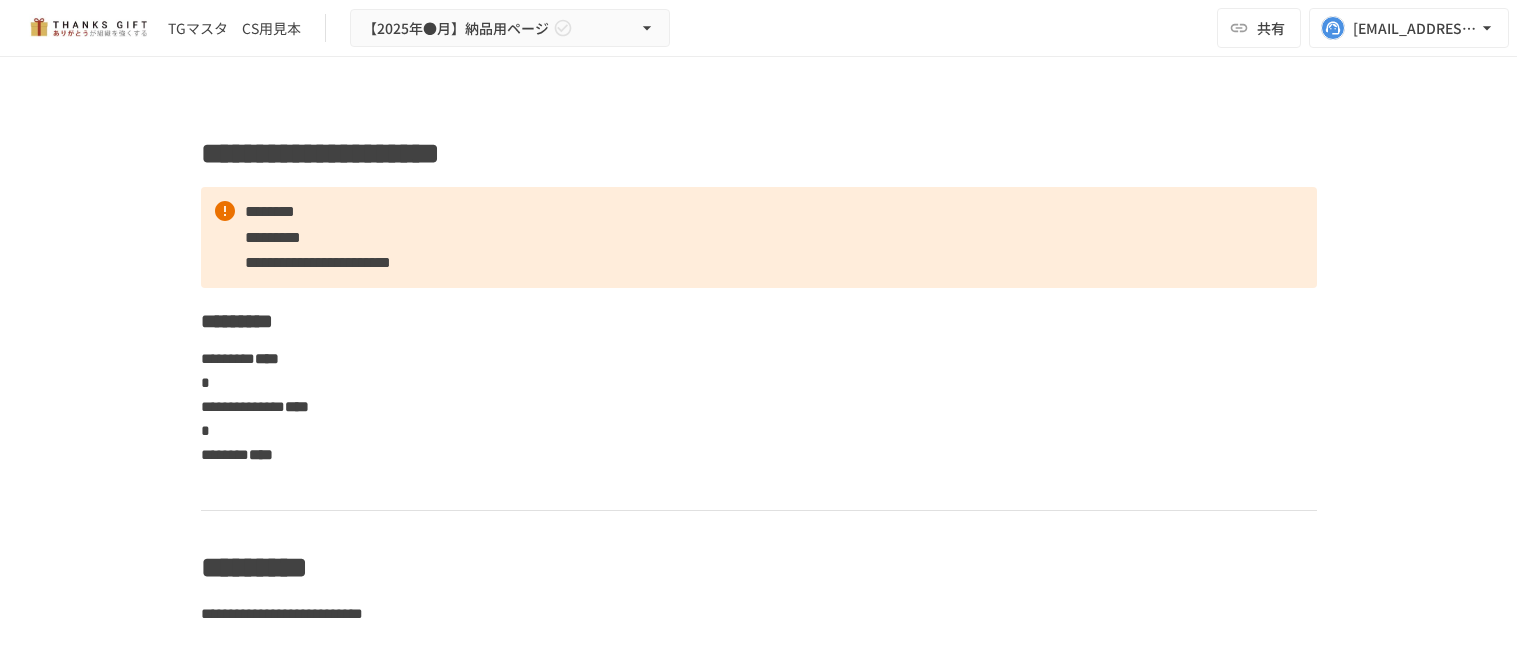 scroll, scrollTop: 0, scrollLeft: 0, axis: both 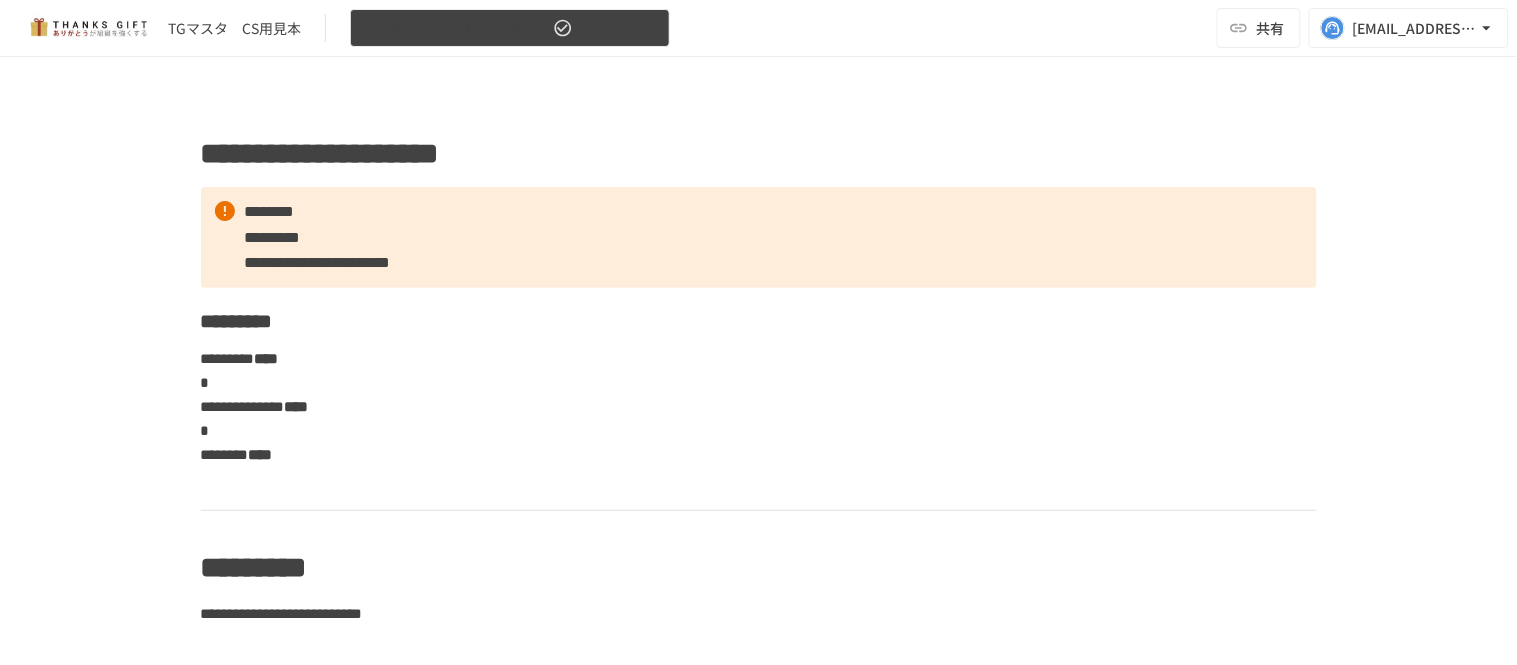 click 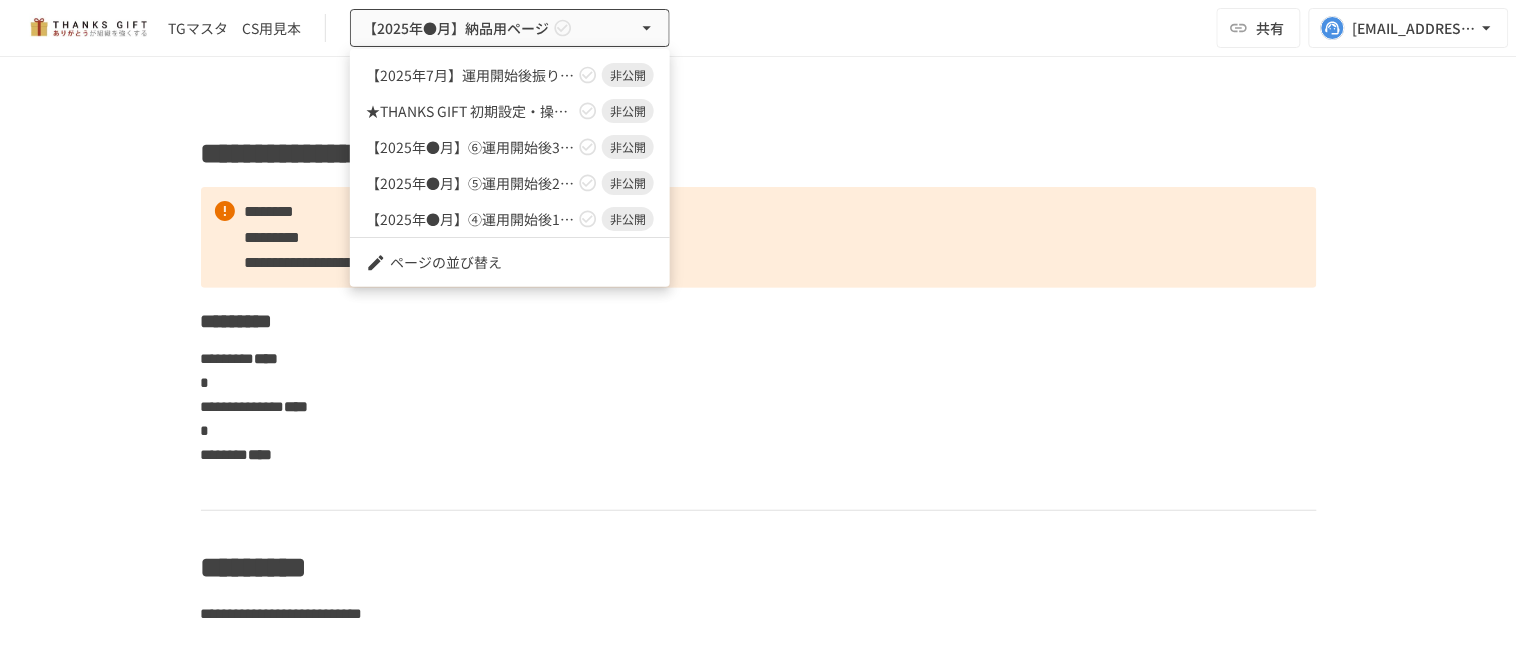 click at bounding box center (758, 332) 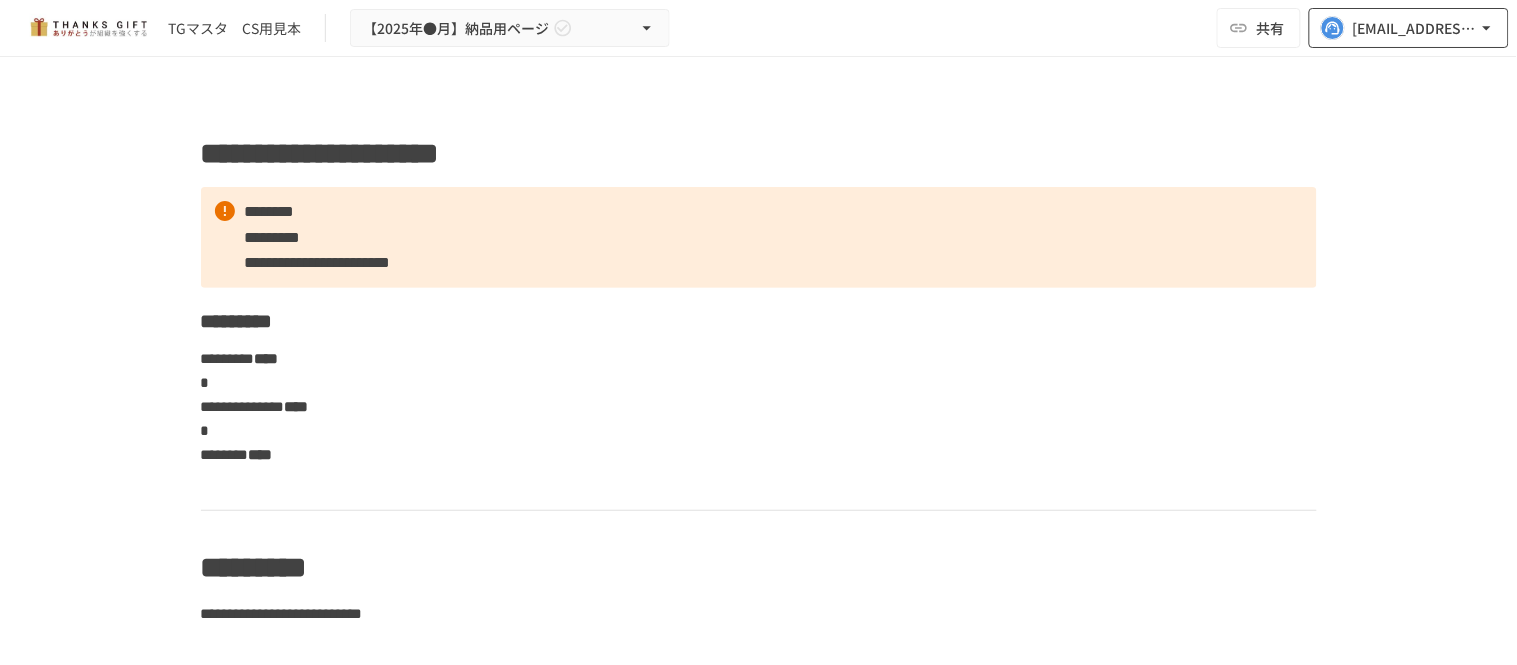 click on "[EMAIL_ADDRESS][DOMAIN_NAME]" at bounding box center (1415, 28) 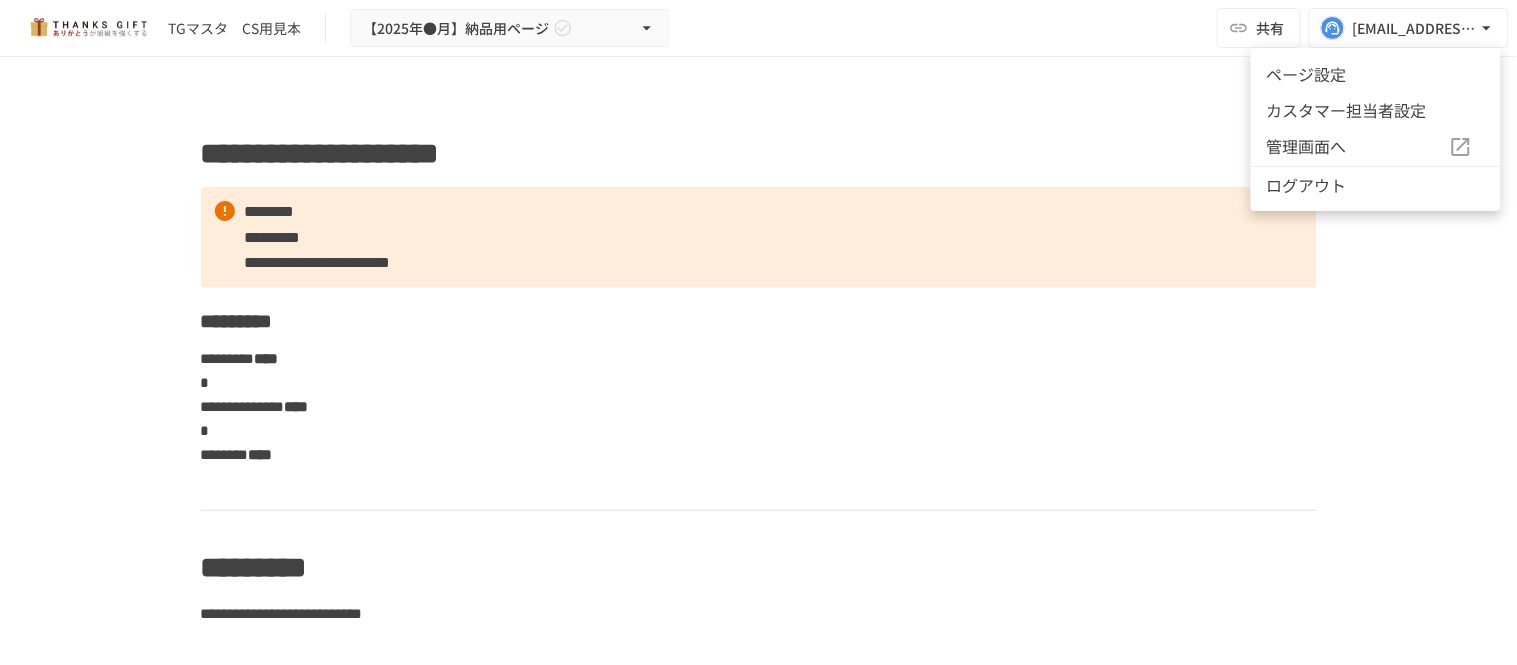 click on "管理画面へ" at bounding box center (1376, 147) 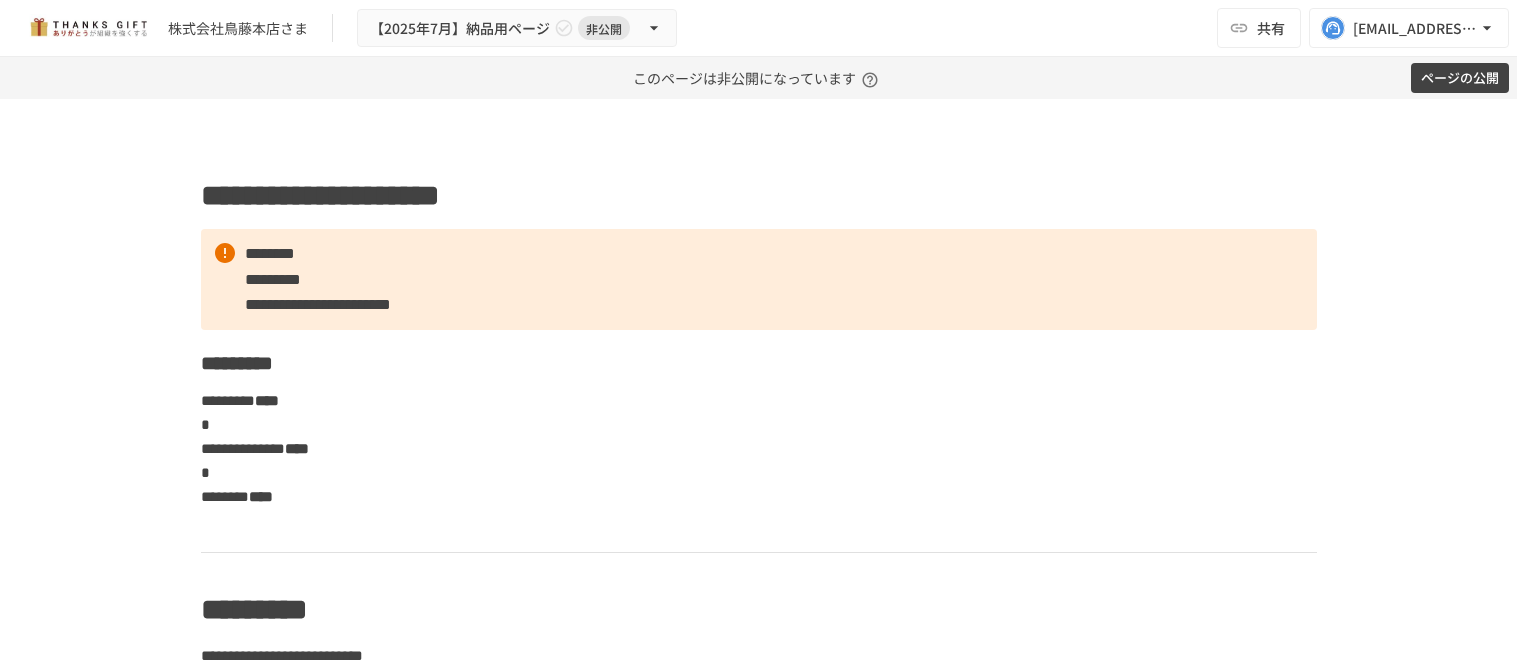 scroll, scrollTop: 0, scrollLeft: 0, axis: both 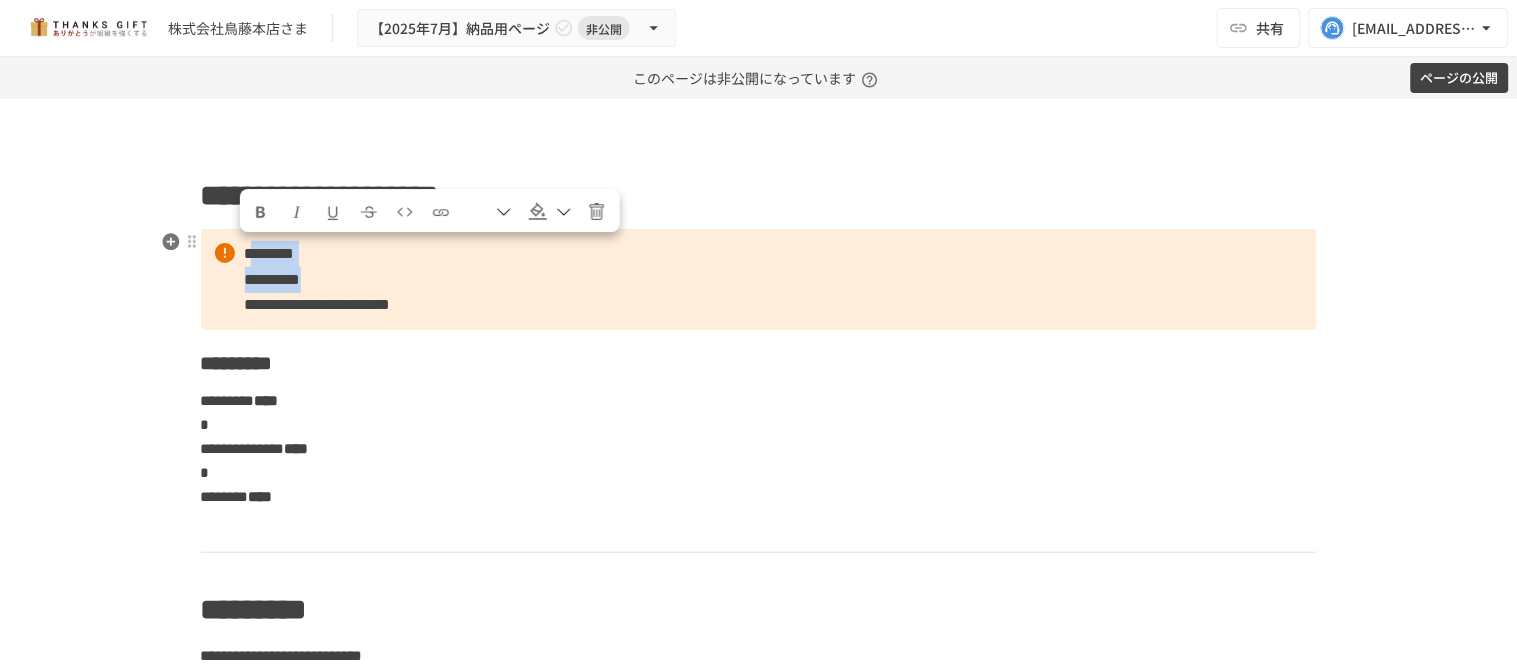drag, startPoint x: 392, startPoint y: 270, endPoint x: 251, endPoint y: 254, distance: 141.90489 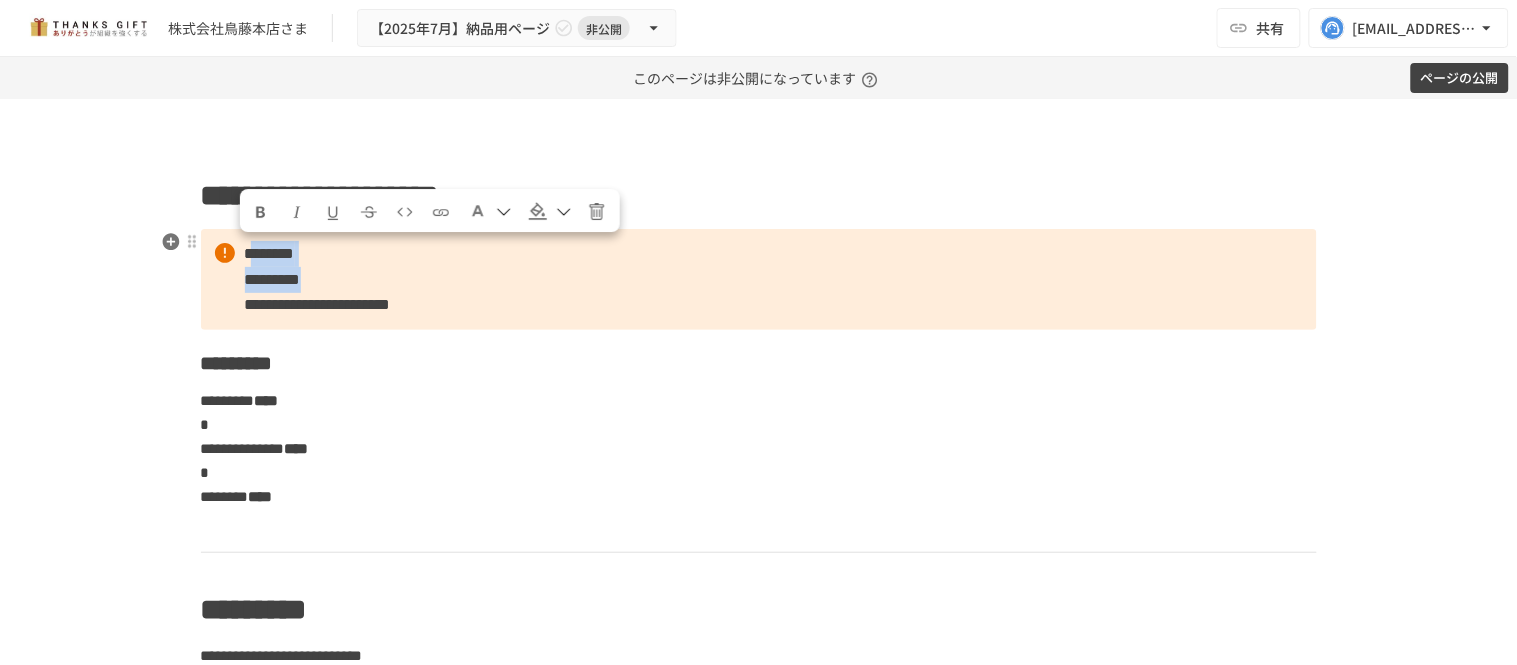 click on "**********" at bounding box center (759, 279) 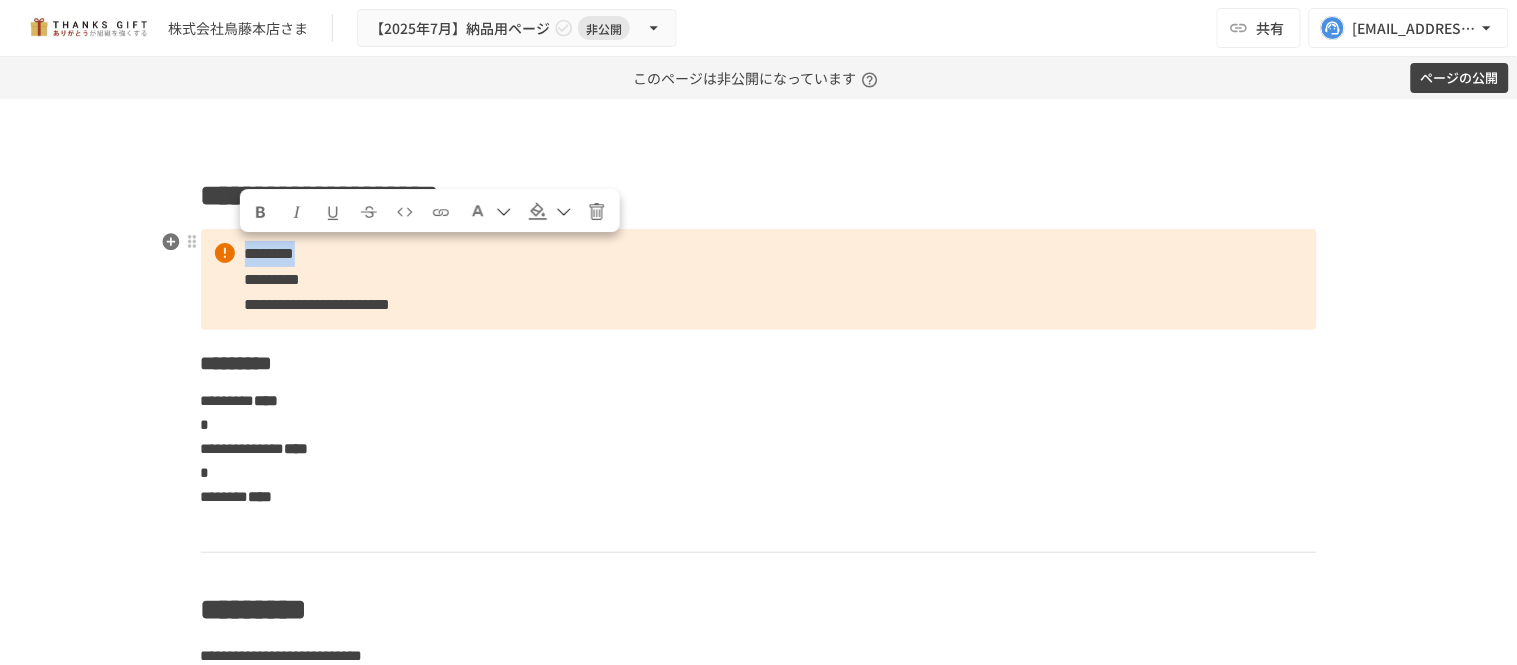 drag, startPoint x: 388, startPoint y: 246, endPoint x: 202, endPoint y: 255, distance: 186.21762 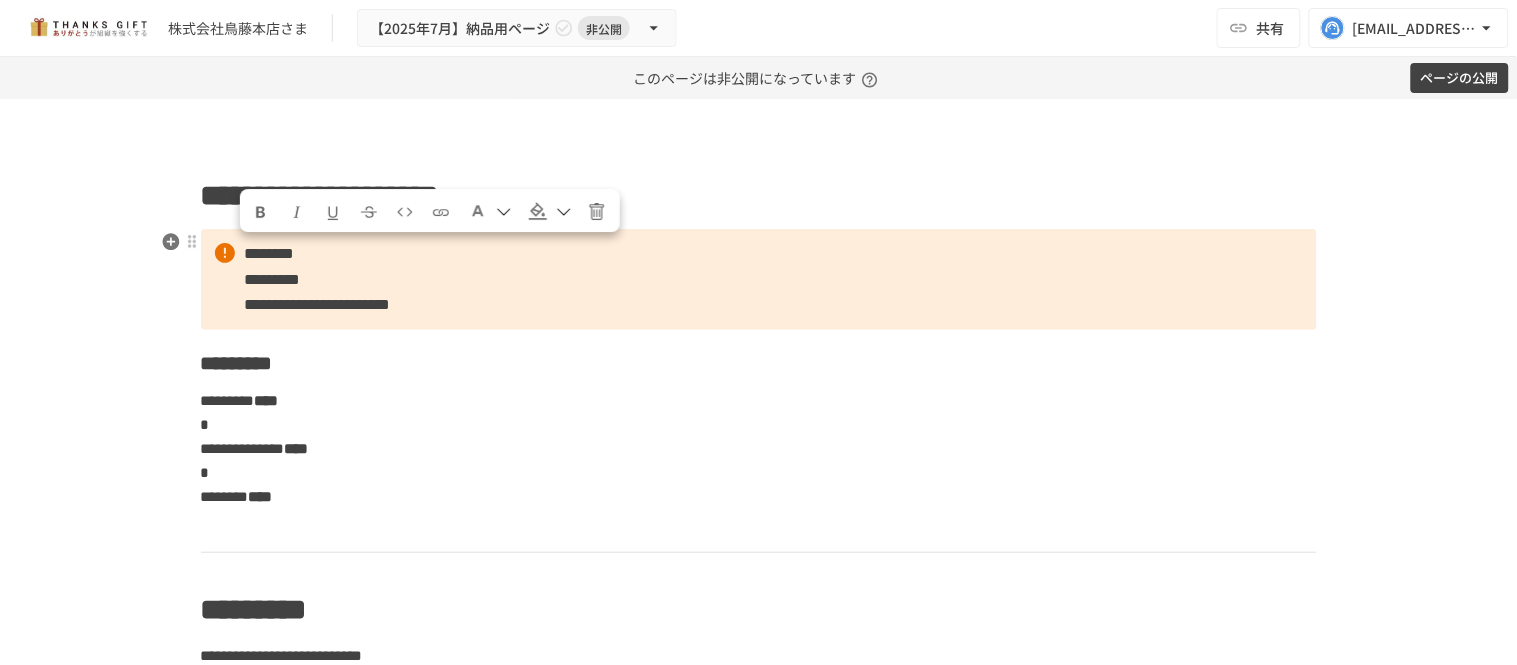 click on "**********" at bounding box center (759, 279) 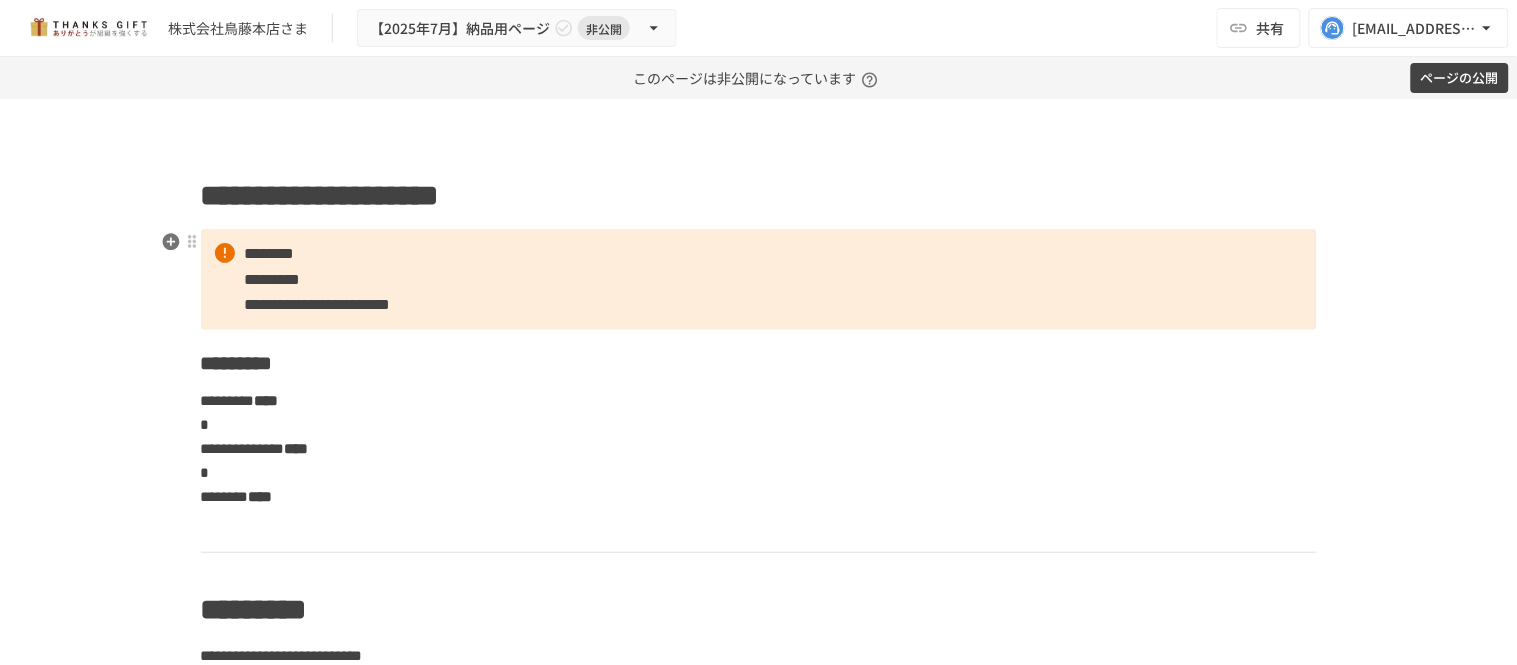 drag, startPoint x: 355, startPoint y: 285, endPoint x: 344, endPoint y: 285, distance: 11 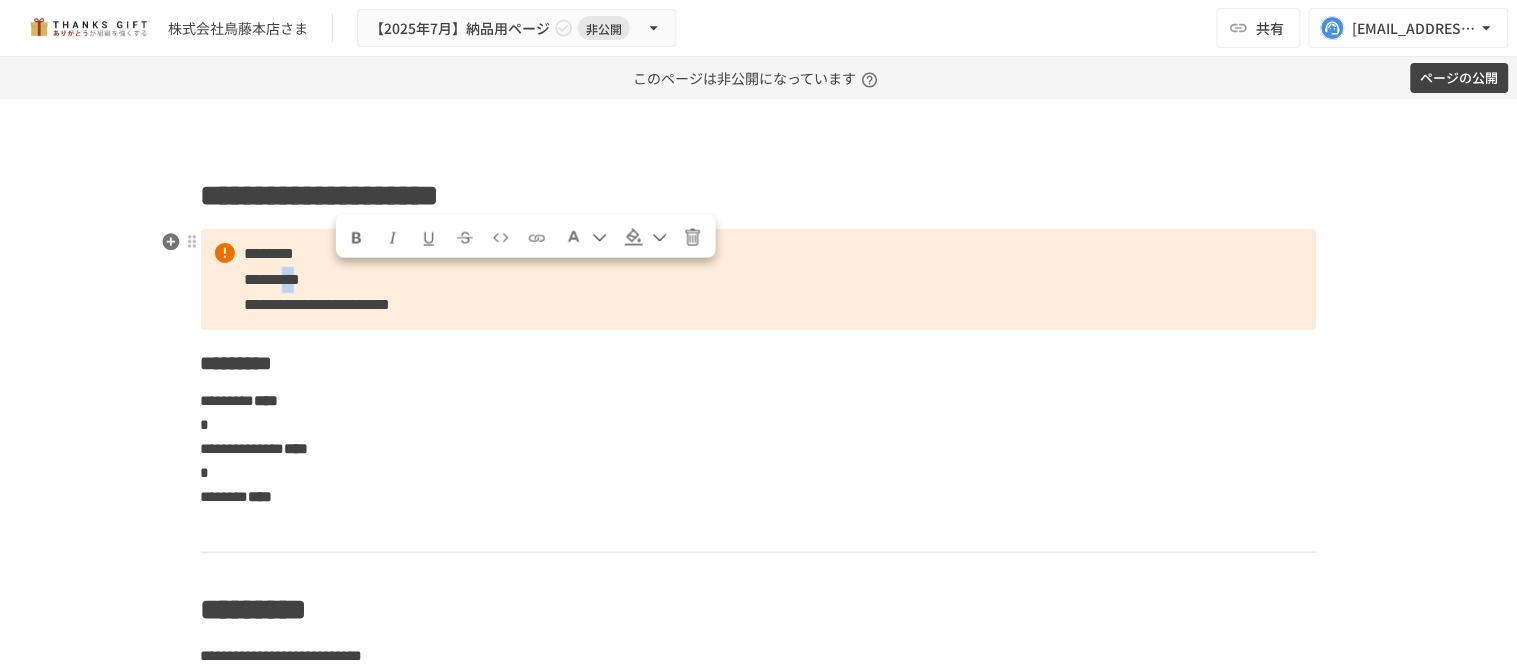 drag, startPoint x: 365, startPoint y: 277, endPoint x: 335, endPoint y: 282, distance: 30.413813 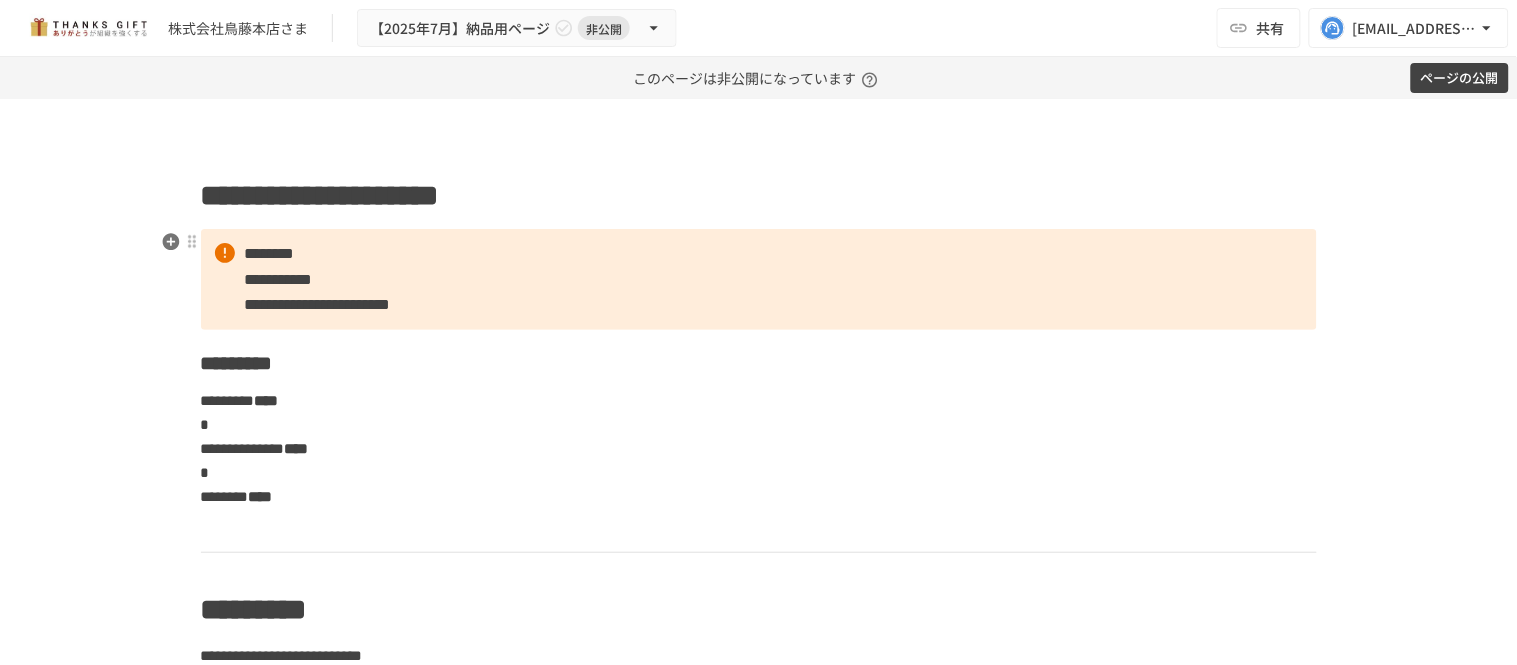 type 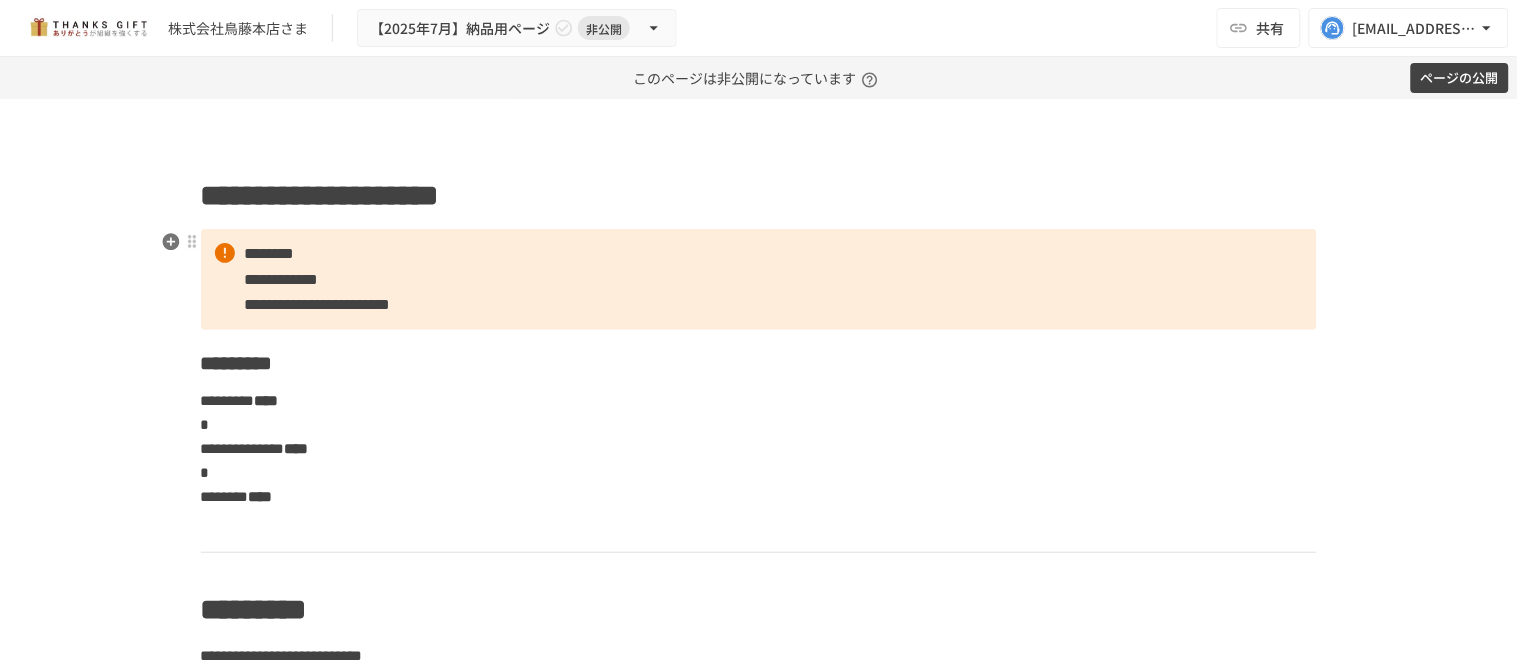 click on "**********" at bounding box center (759, 279) 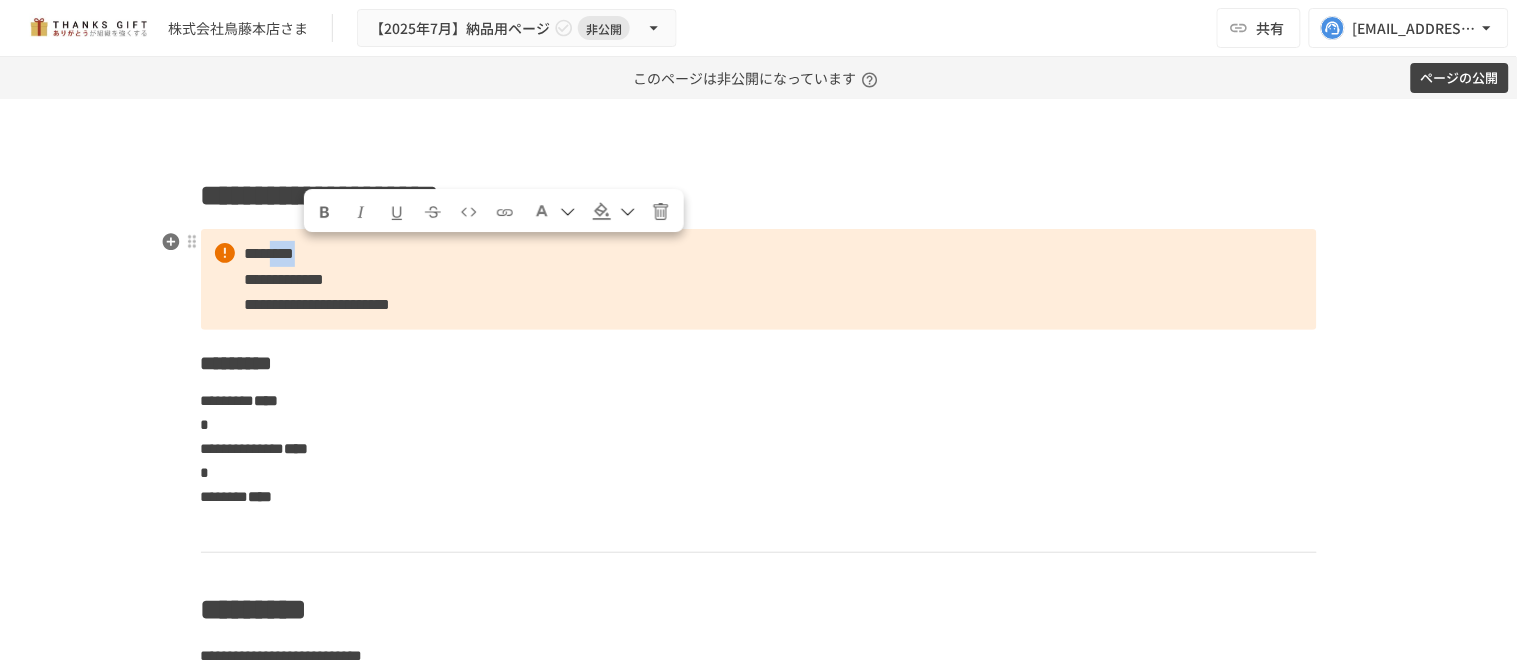 drag, startPoint x: 371, startPoint y: 257, endPoint x: 298, endPoint y: 247, distance: 73.68175 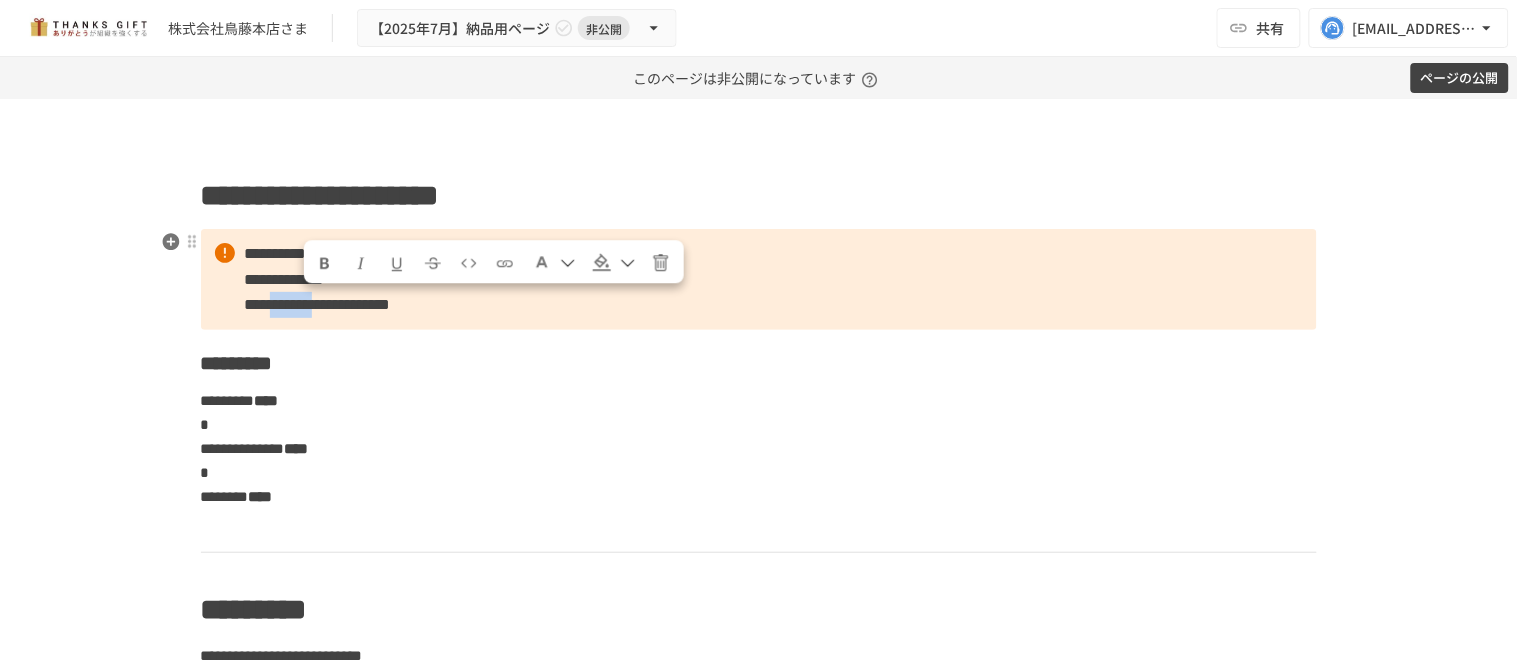 drag, startPoint x: 302, startPoint y: 307, endPoint x: 417, endPoint y: 311, distance: 115.06954 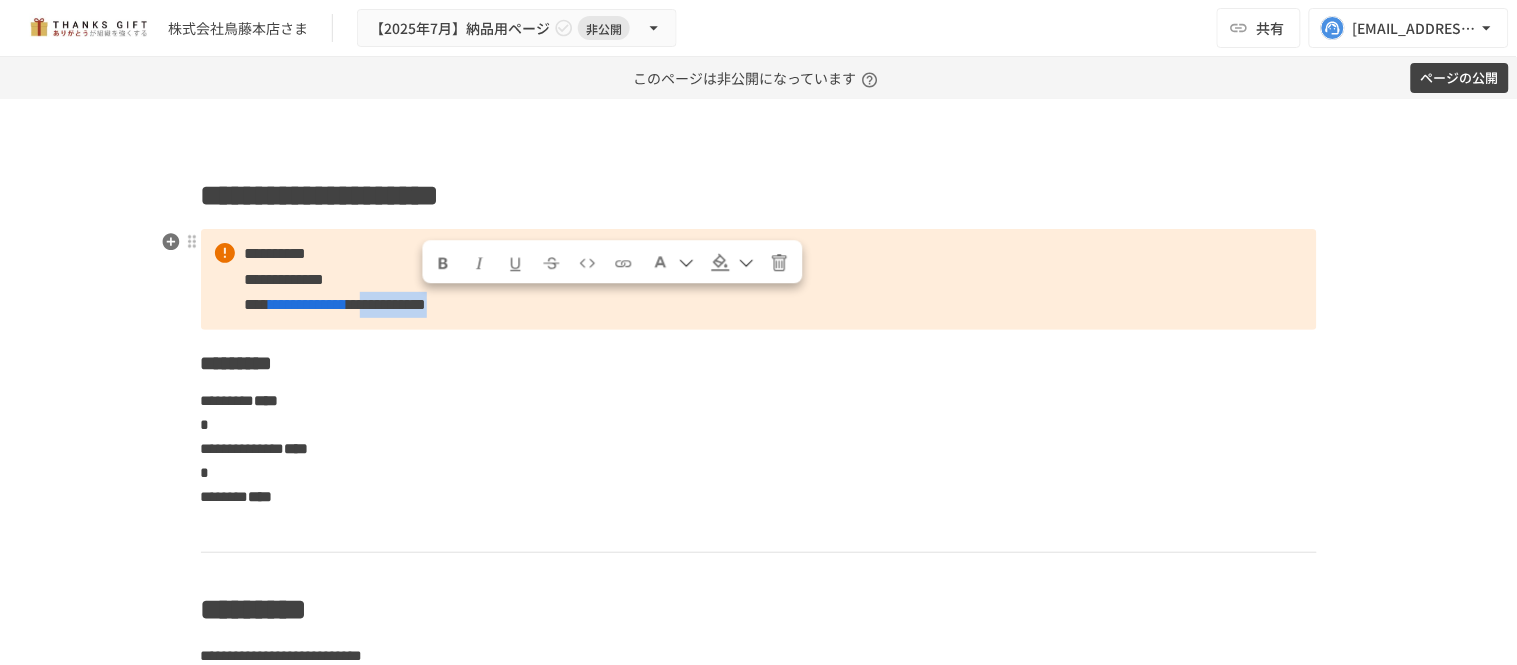 drag, startPoint x: 418, startPoint y: 310, endPoint x: 610, endPoint y: 314, distance: 192.04166 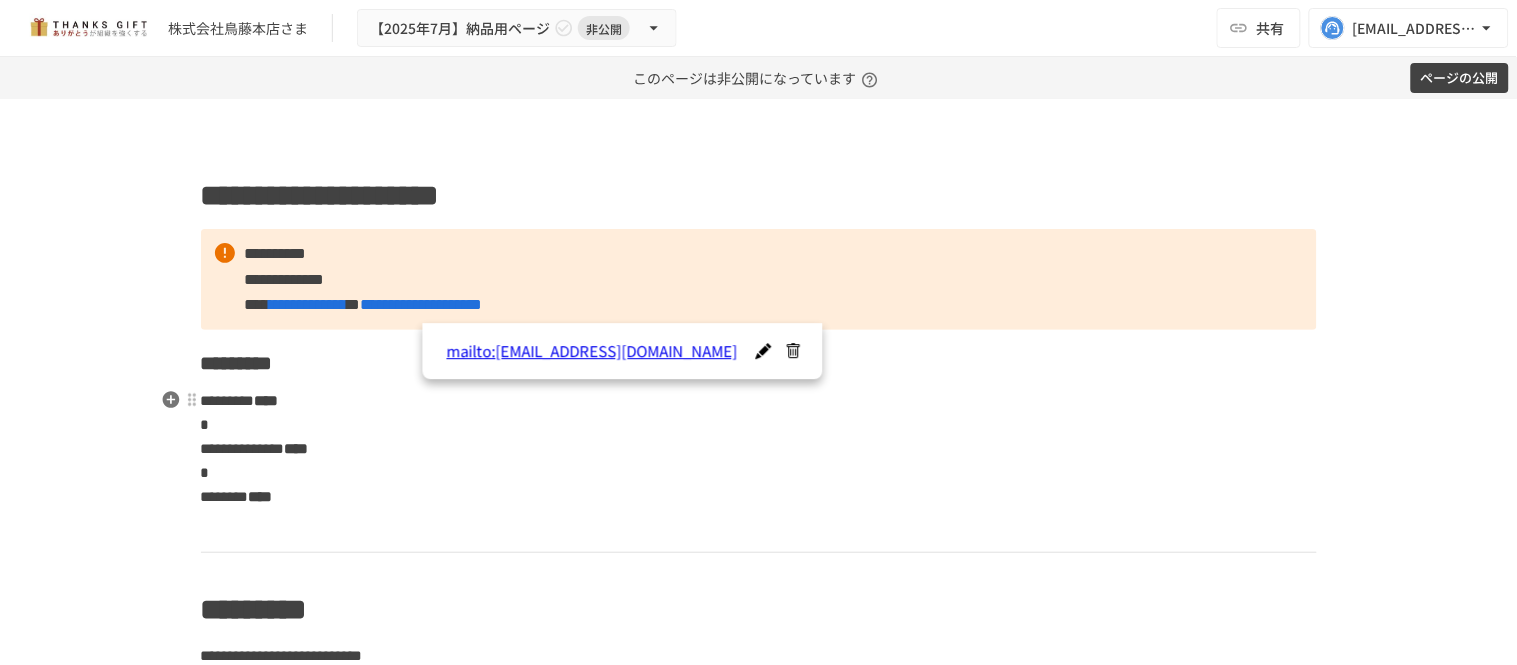 click on "**********" at bounding box center [759, 449] 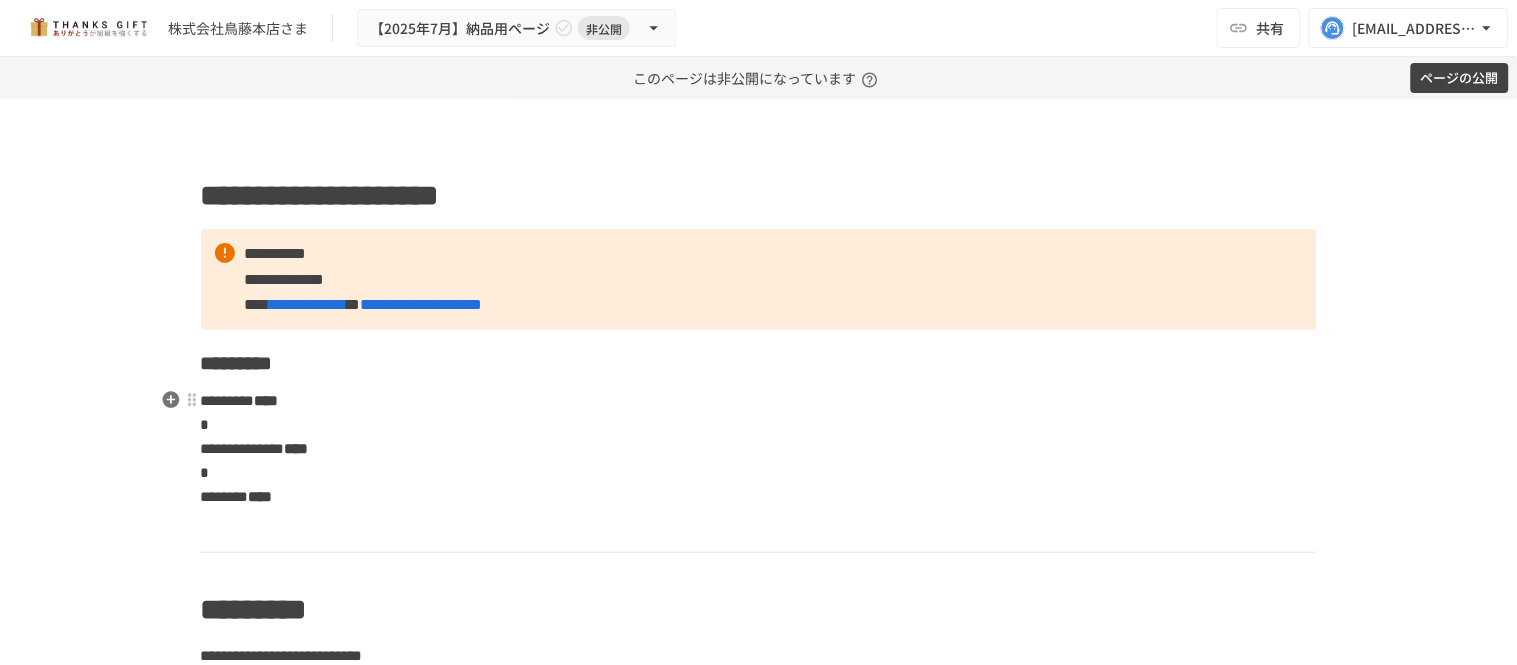 click on "****" at bounding box center (267, 400) 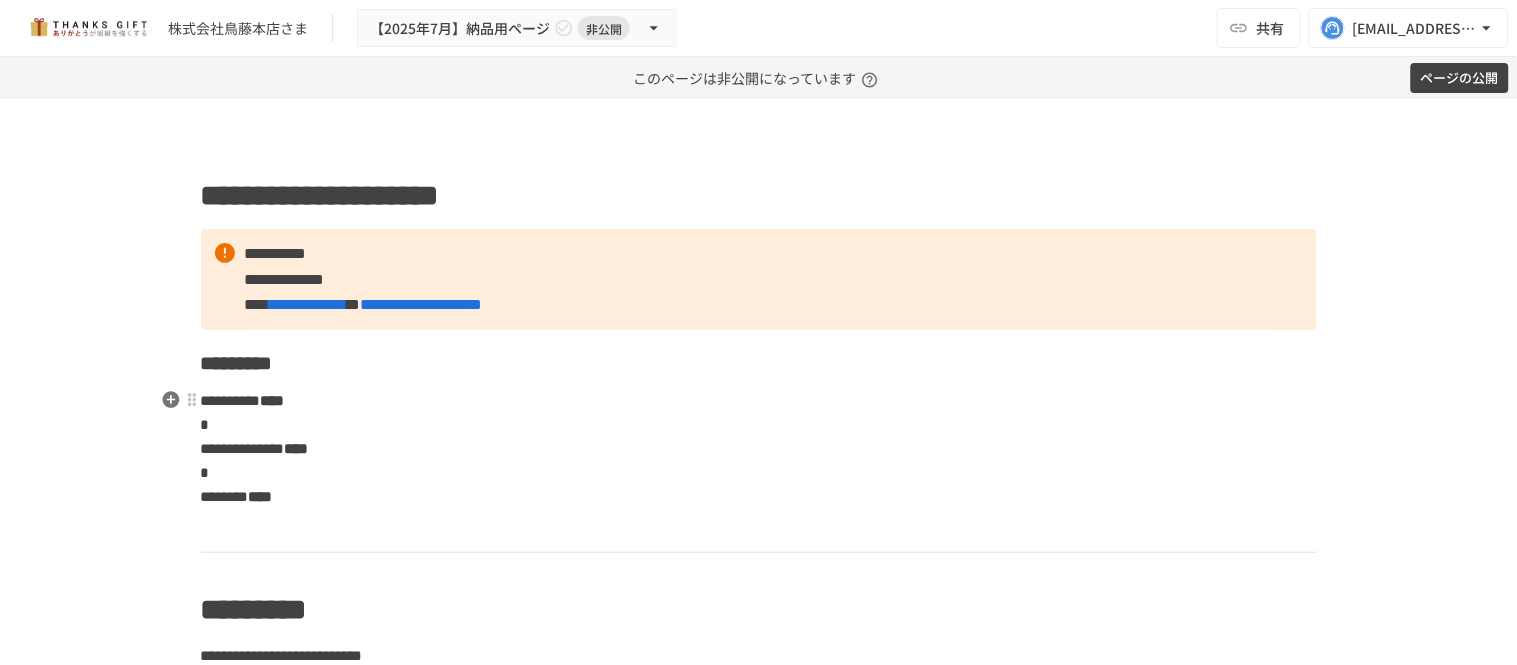 click on "****" at bounding box center [297, 448] 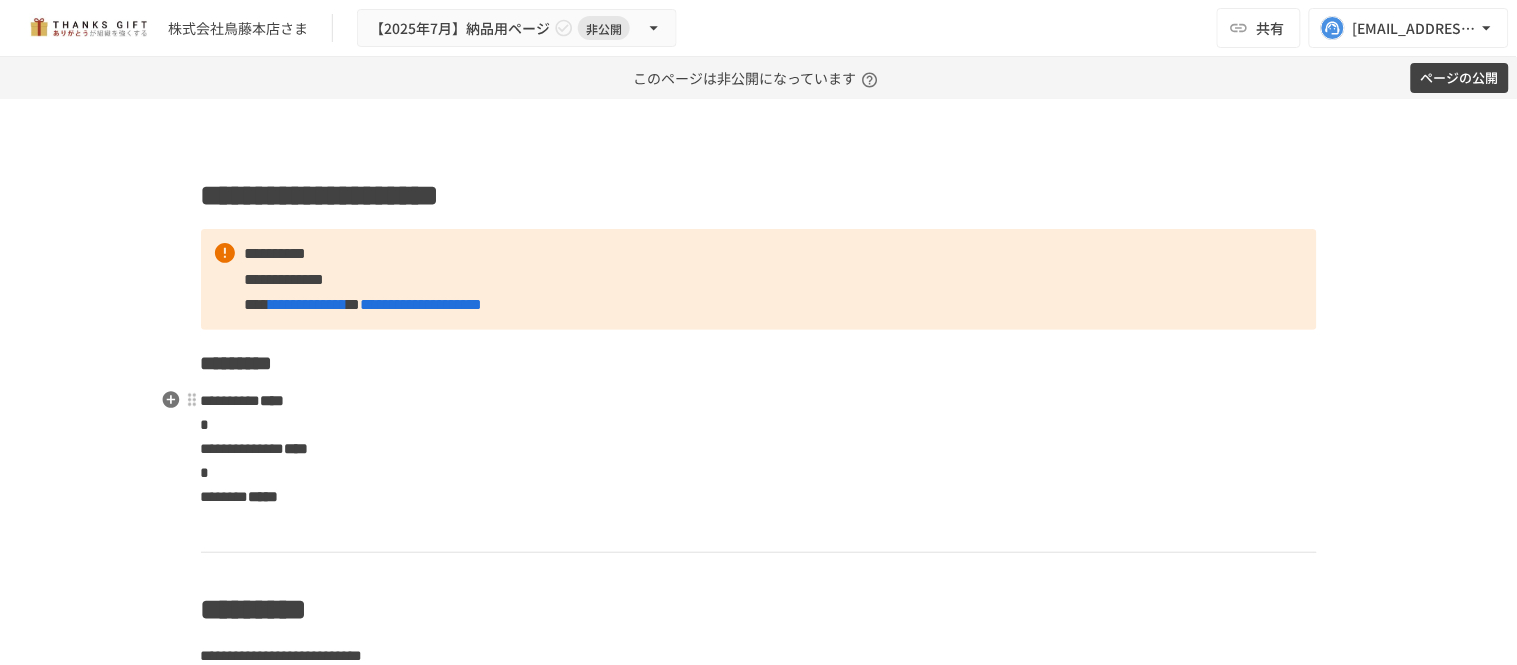 click on "****" at bounding box center [297, 448] 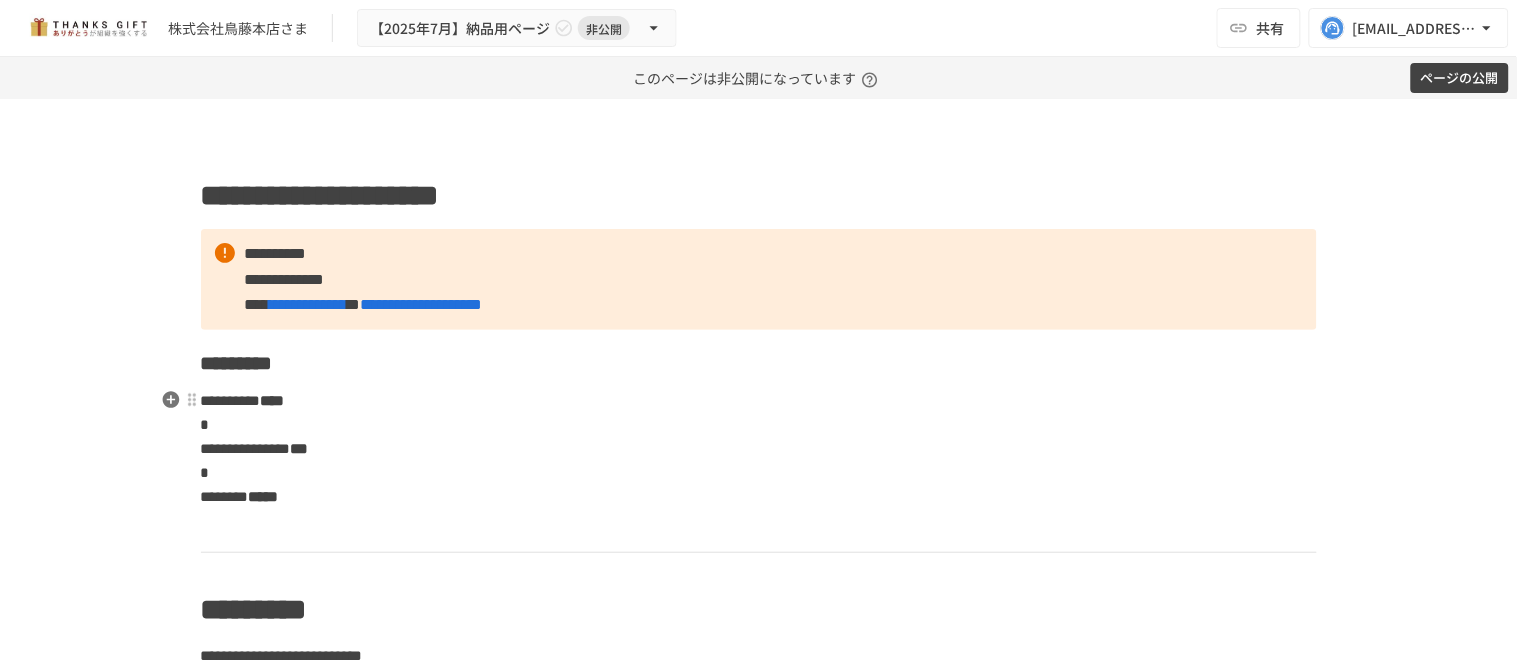 click on "*****" at bounding box center (264, 496) 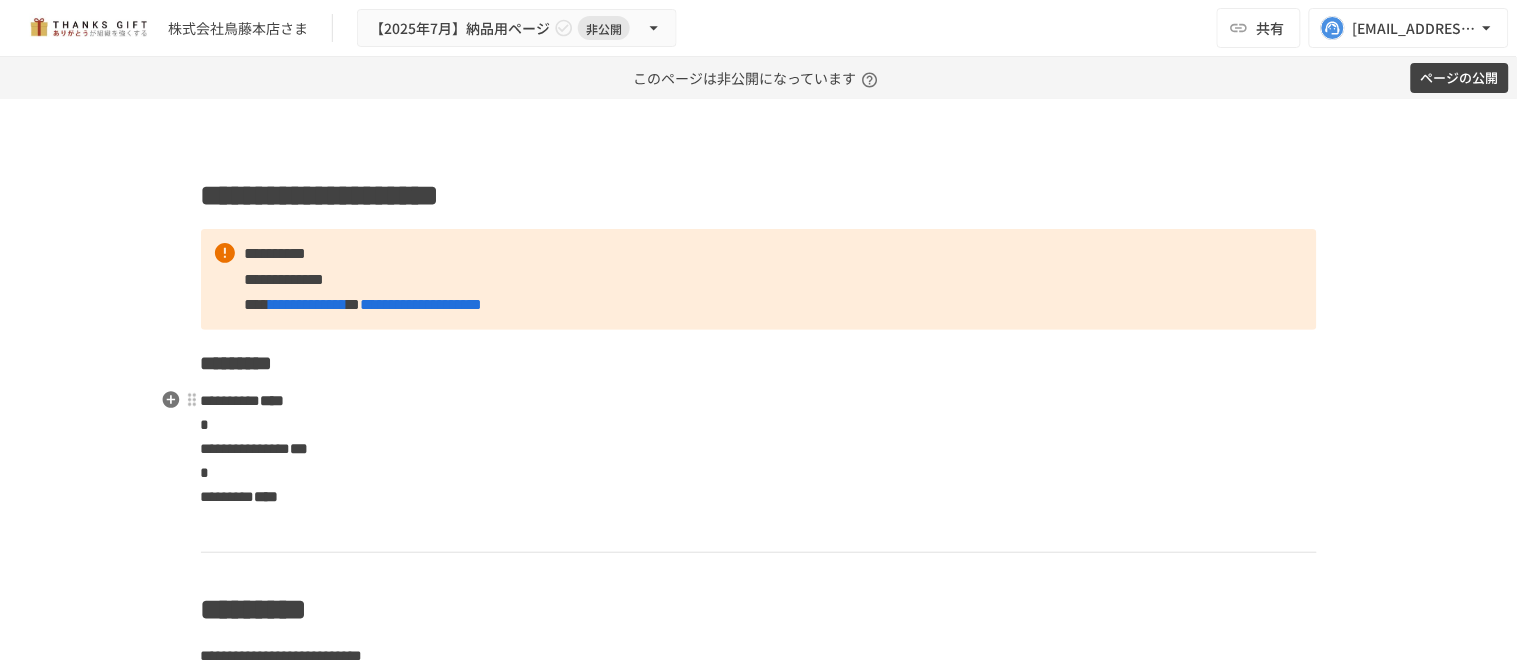 click on "**********" at bounding box center [759, 449] 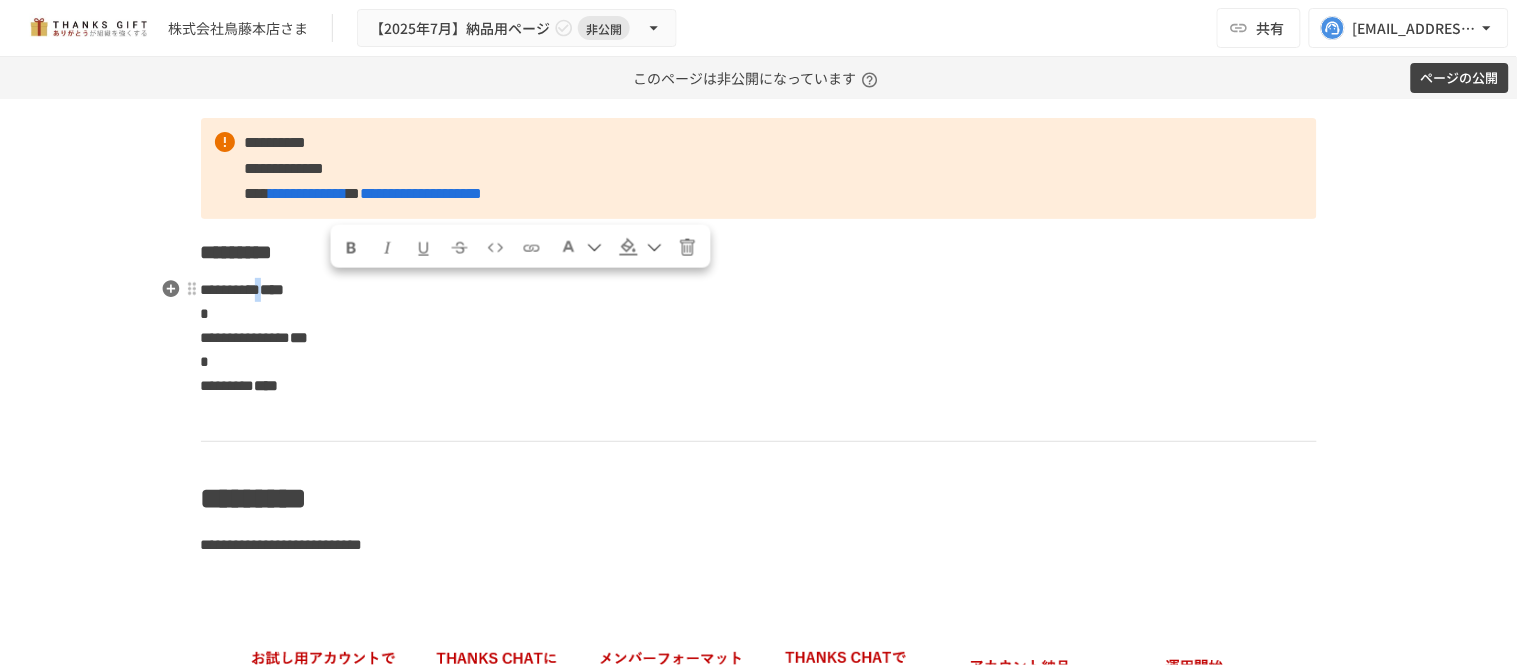 drag, startPoint x: 323, startPoint y: 287, endPoint x: 334, endPoint y: 286, distance: 11.045361 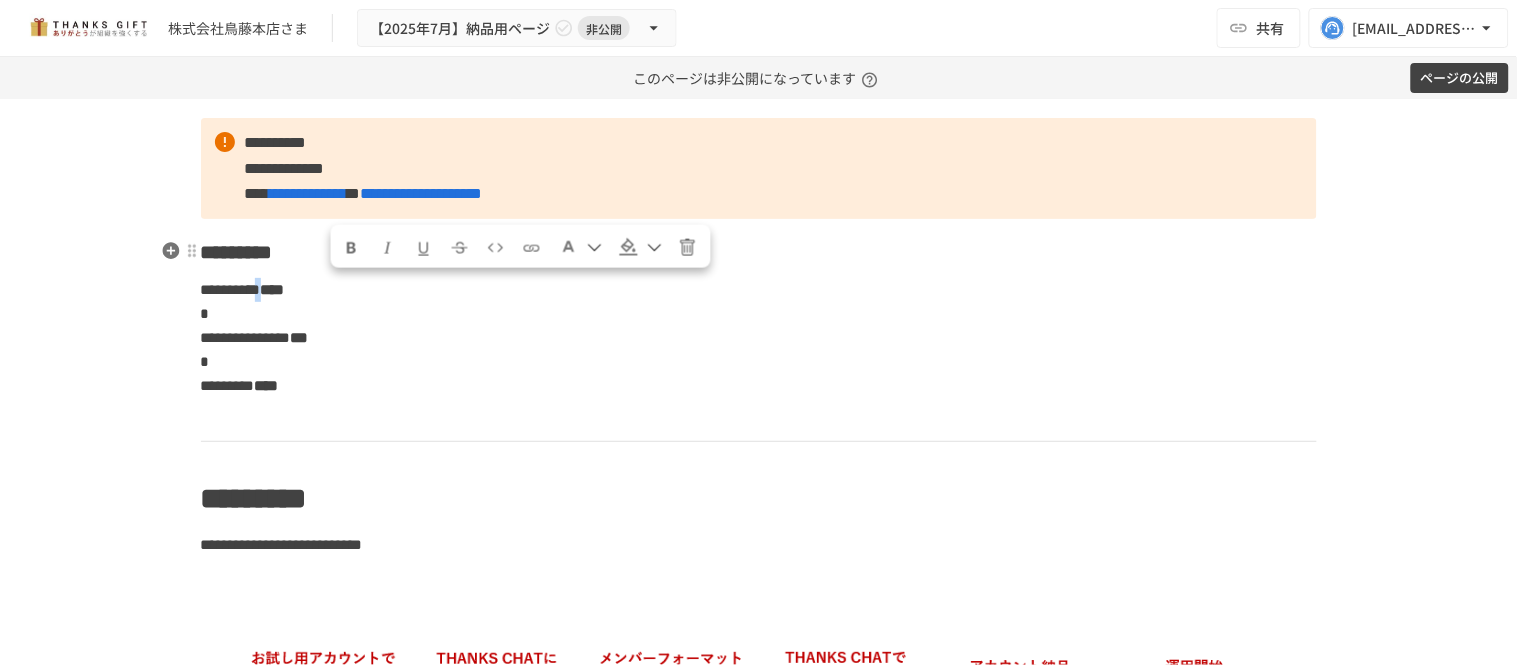 drag, startPoint x: 351, startPoint y: 247, endPoint x: 350, endPoint y: 274, distance: 27.018513 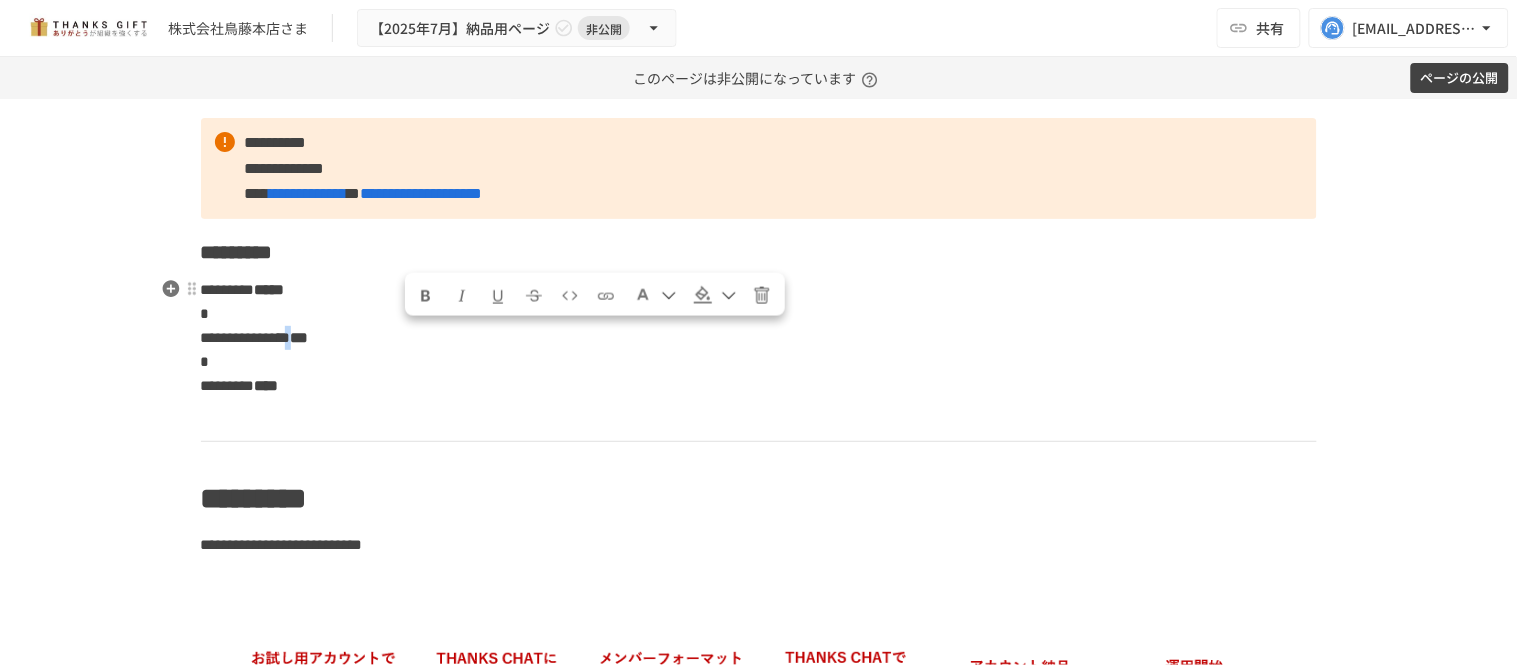 drag, startPoint x: 401, startPoint y: 333, endPoint x: 411, endPoint y: 332, distance: 10.049875 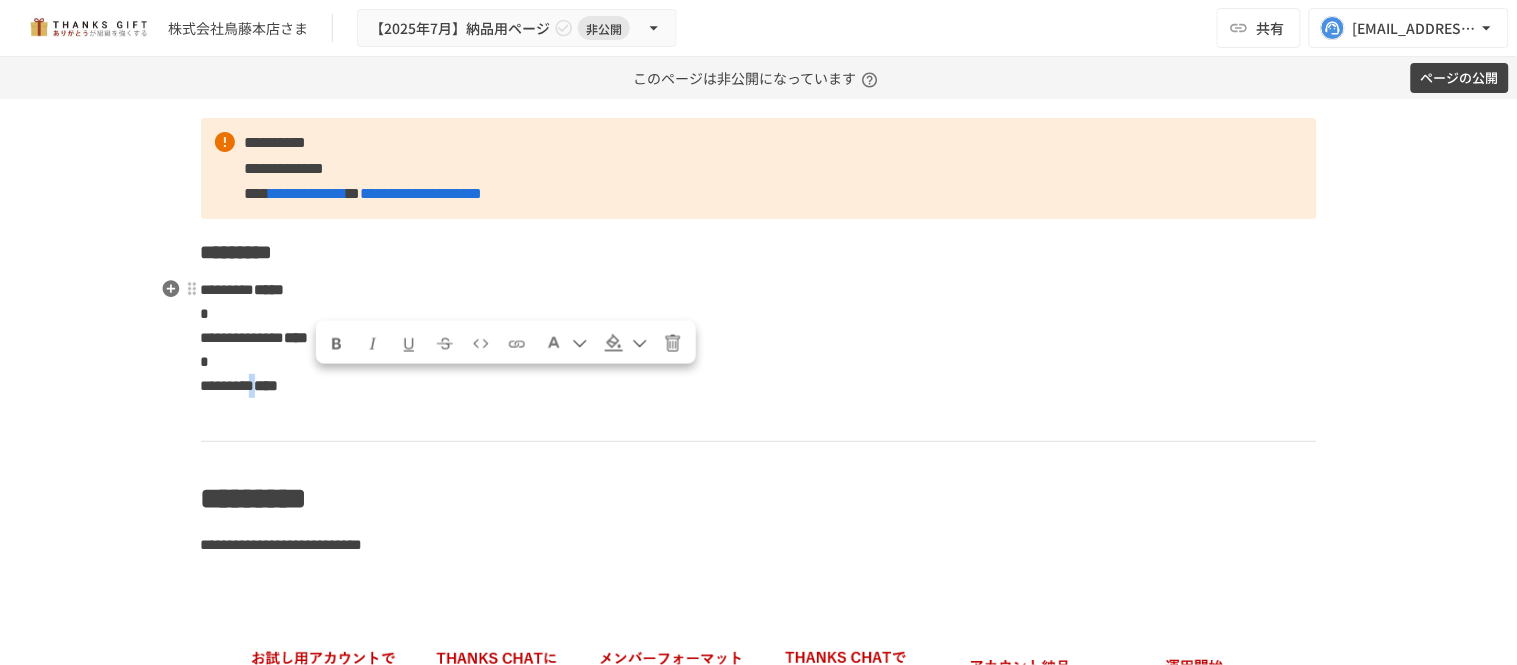 drag, startPoint x: 306, startPoint y: 378, endPoint x: 320, endPoint y: 380, distance: 14.142136 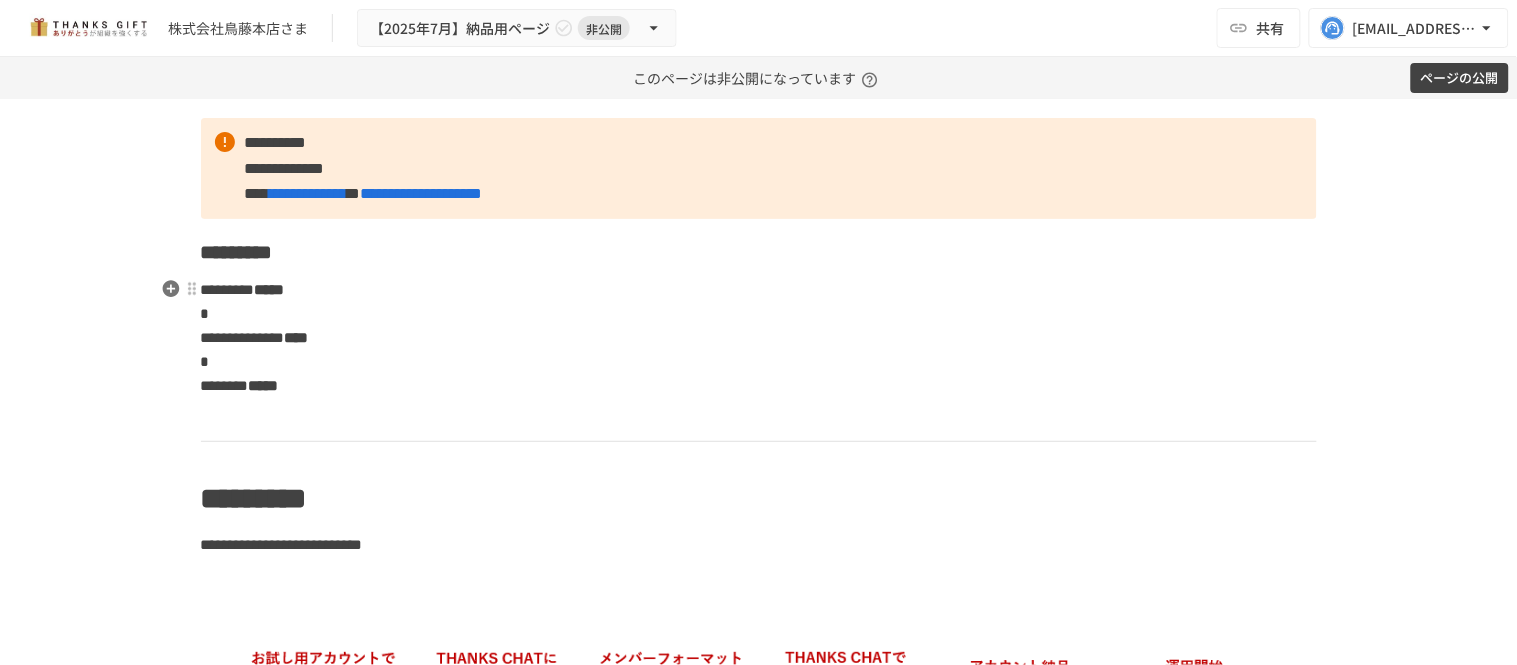 click on "**********" at bounding box center [759, 338] 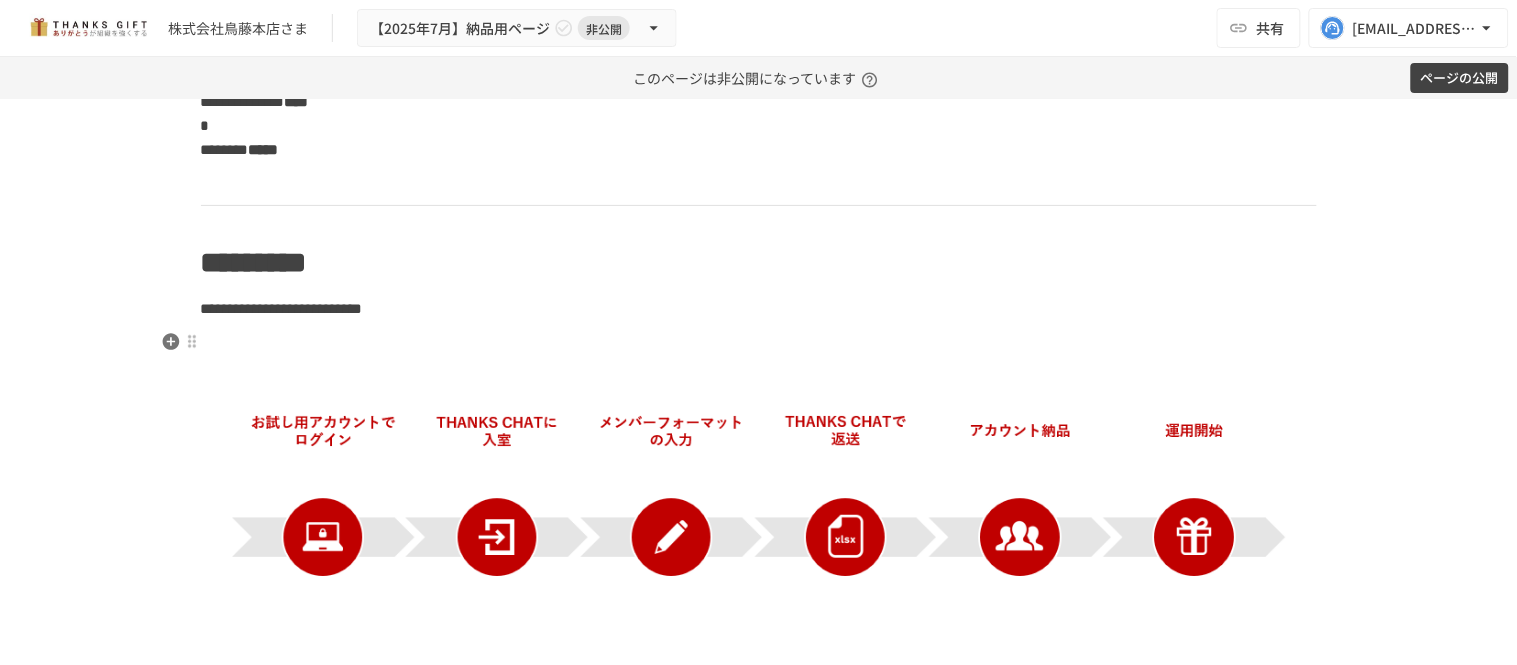scroll, scrollTop: 222, scrollLeft: 0, axis: vertical 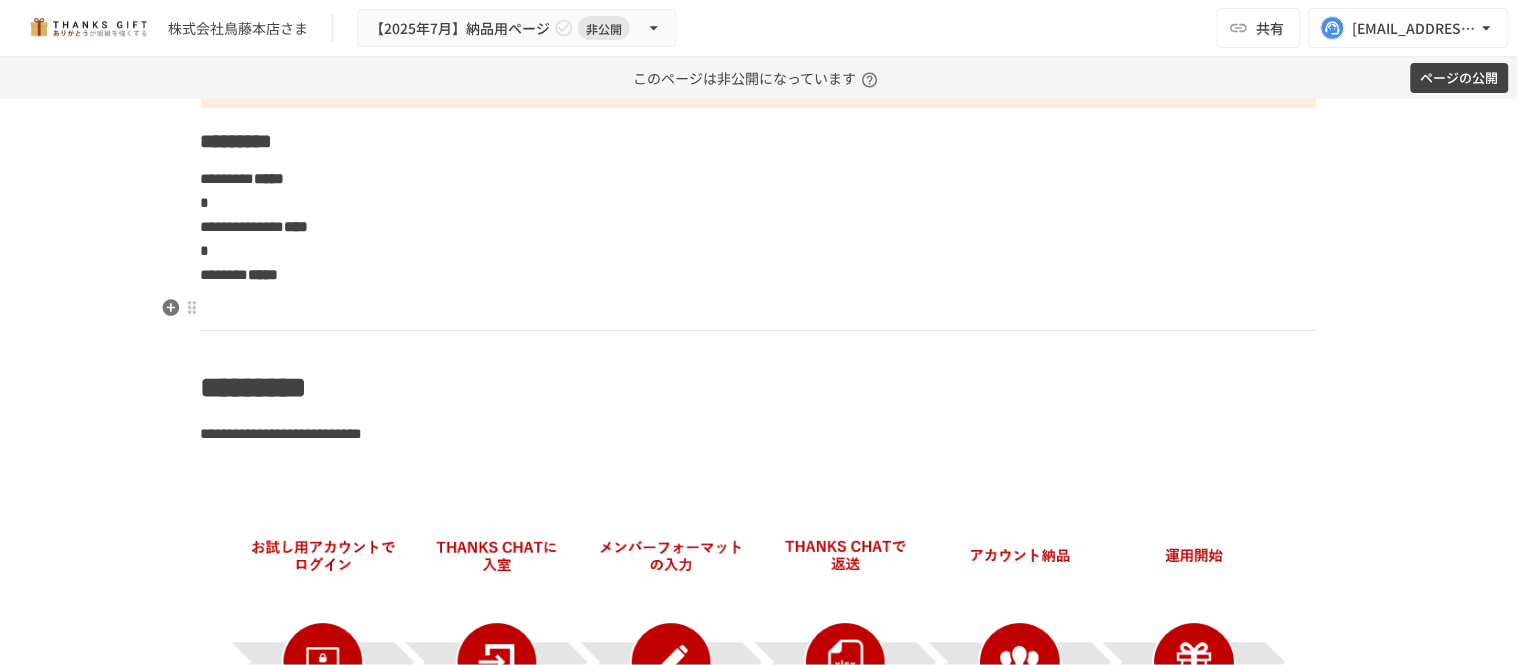 click at bounding box center (759, 309) 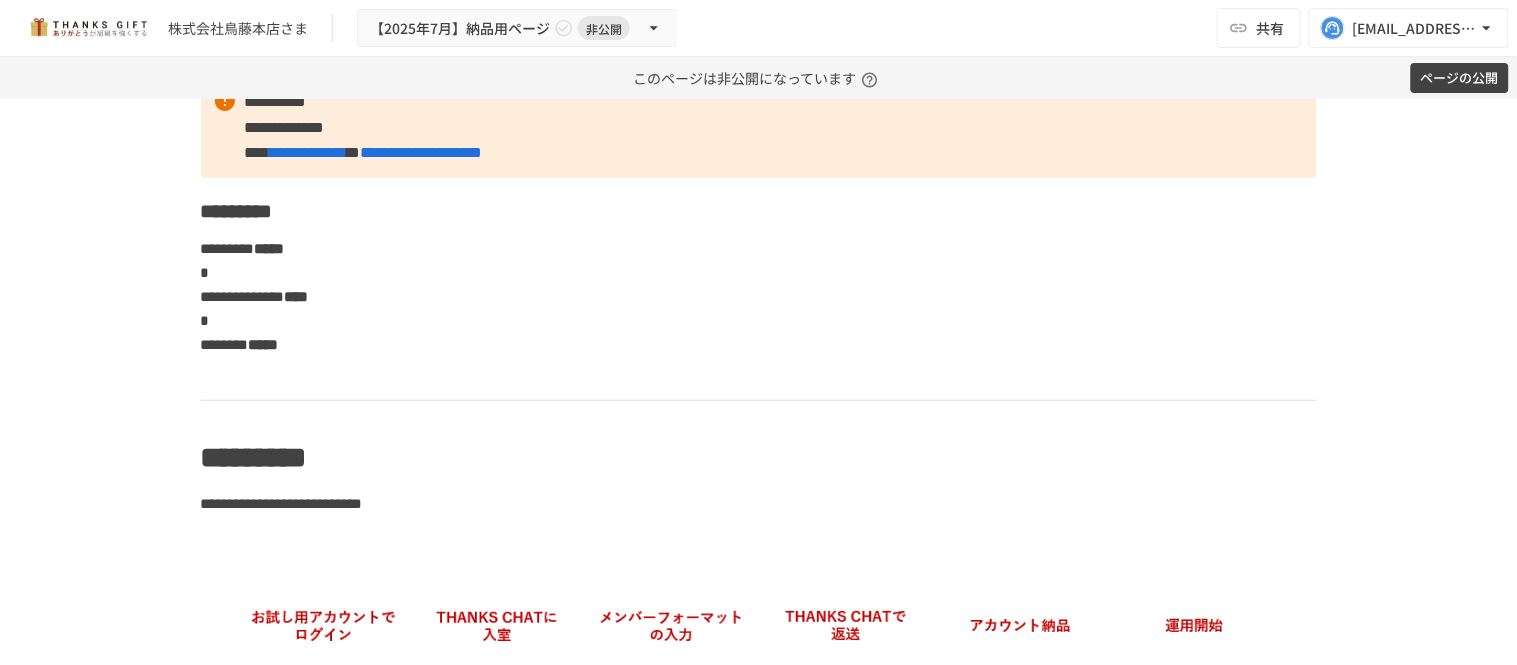 scroll, scrollTop: 0, scrollLeft: 0, axis: both 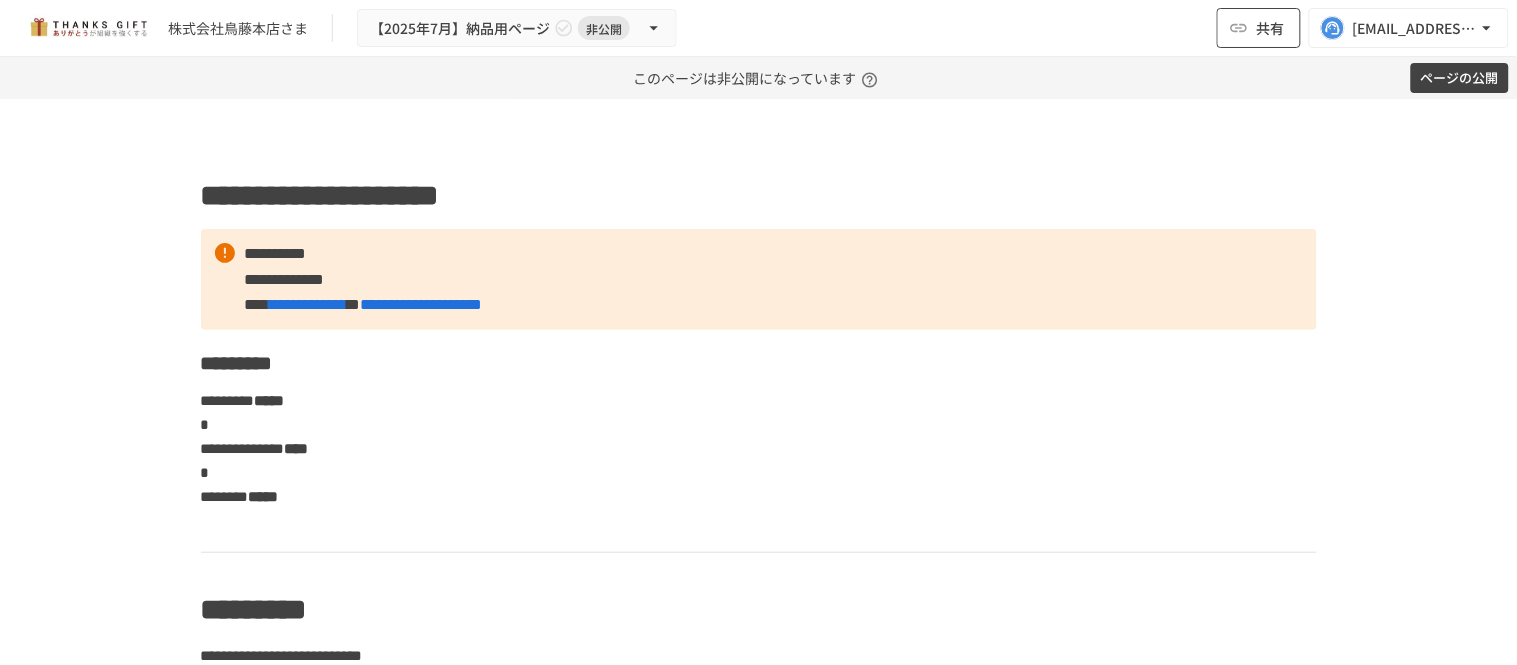 click on "共有" at bounding box center (1271, 28) 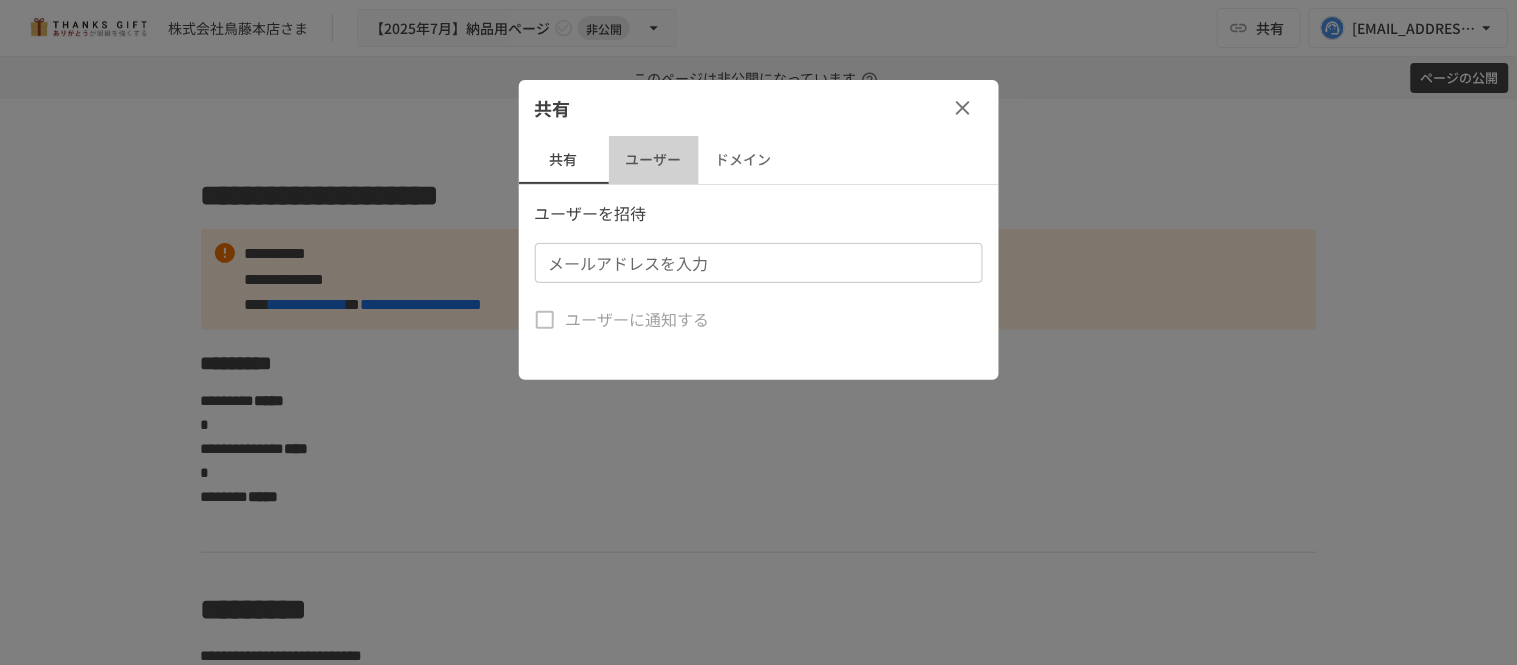 click on "ユーザー" at bounding box center (654, 160) 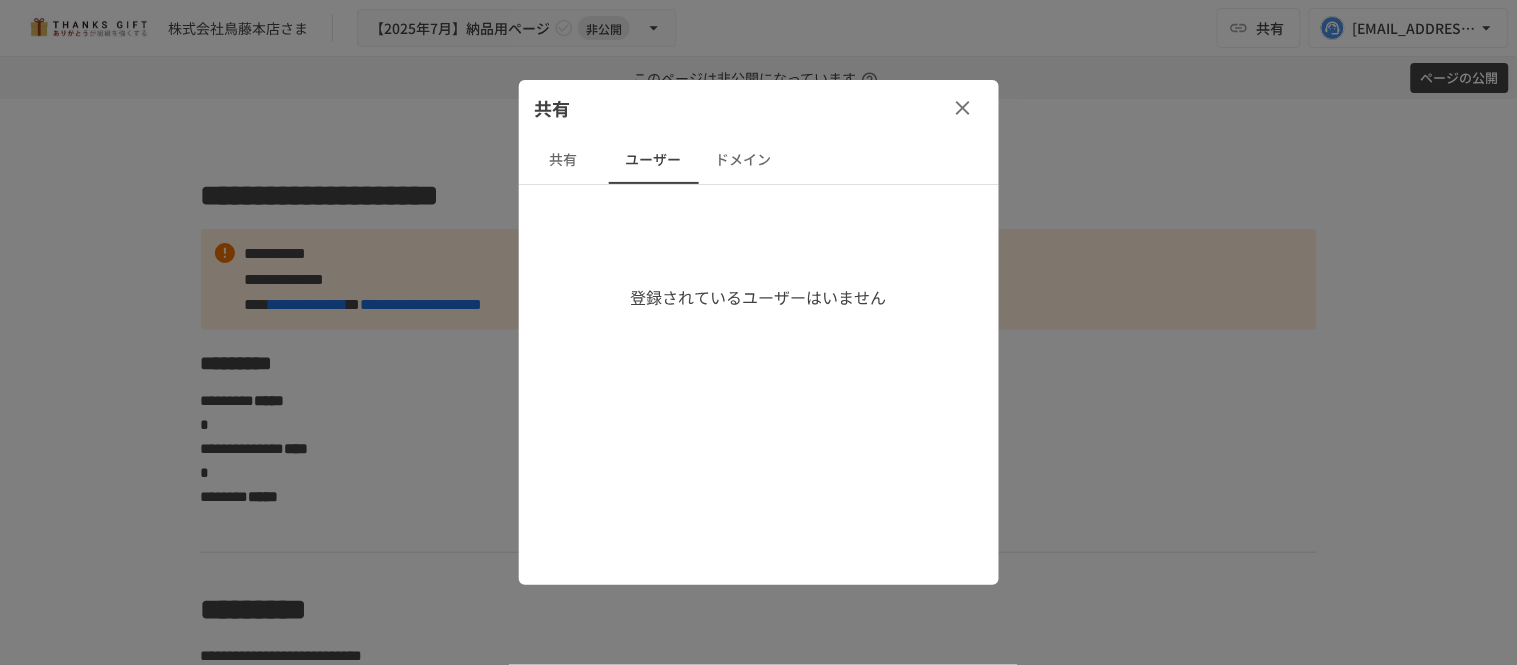 click 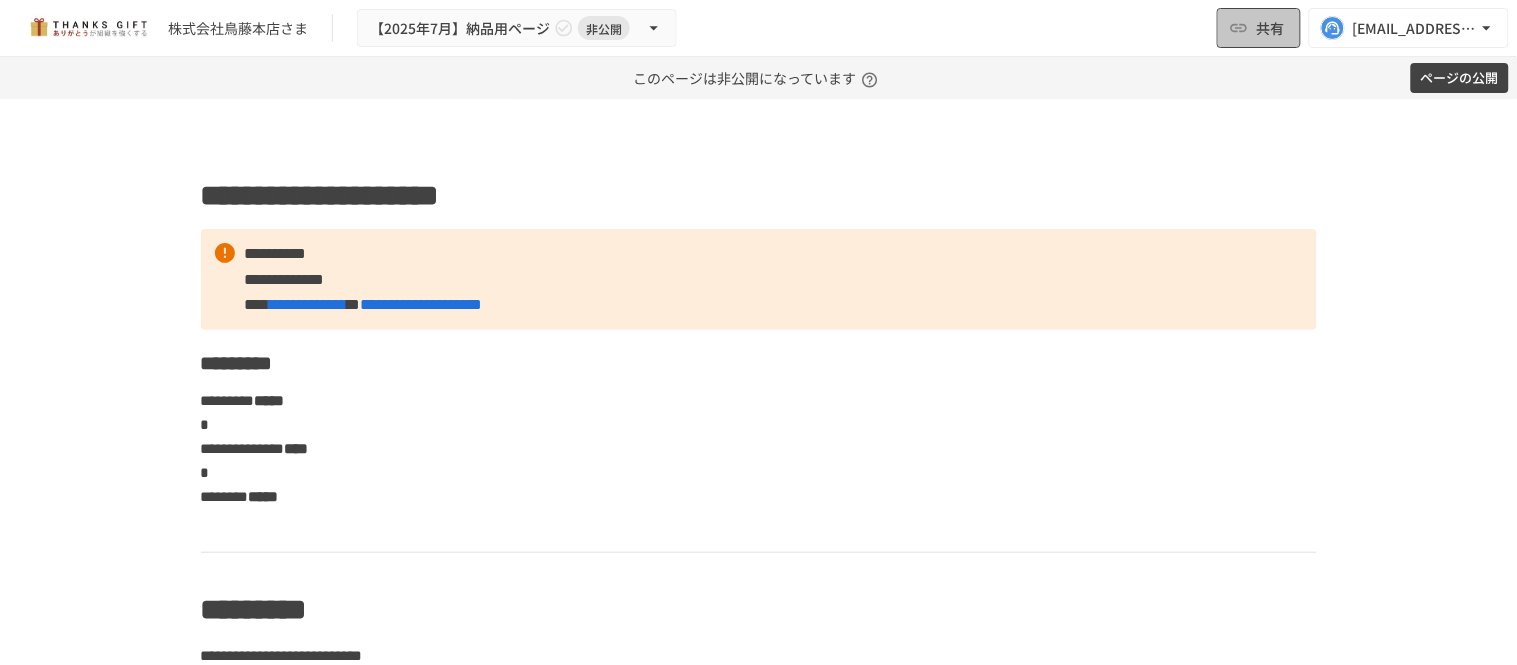 click on "共有" at bounding box center (1271, 28) 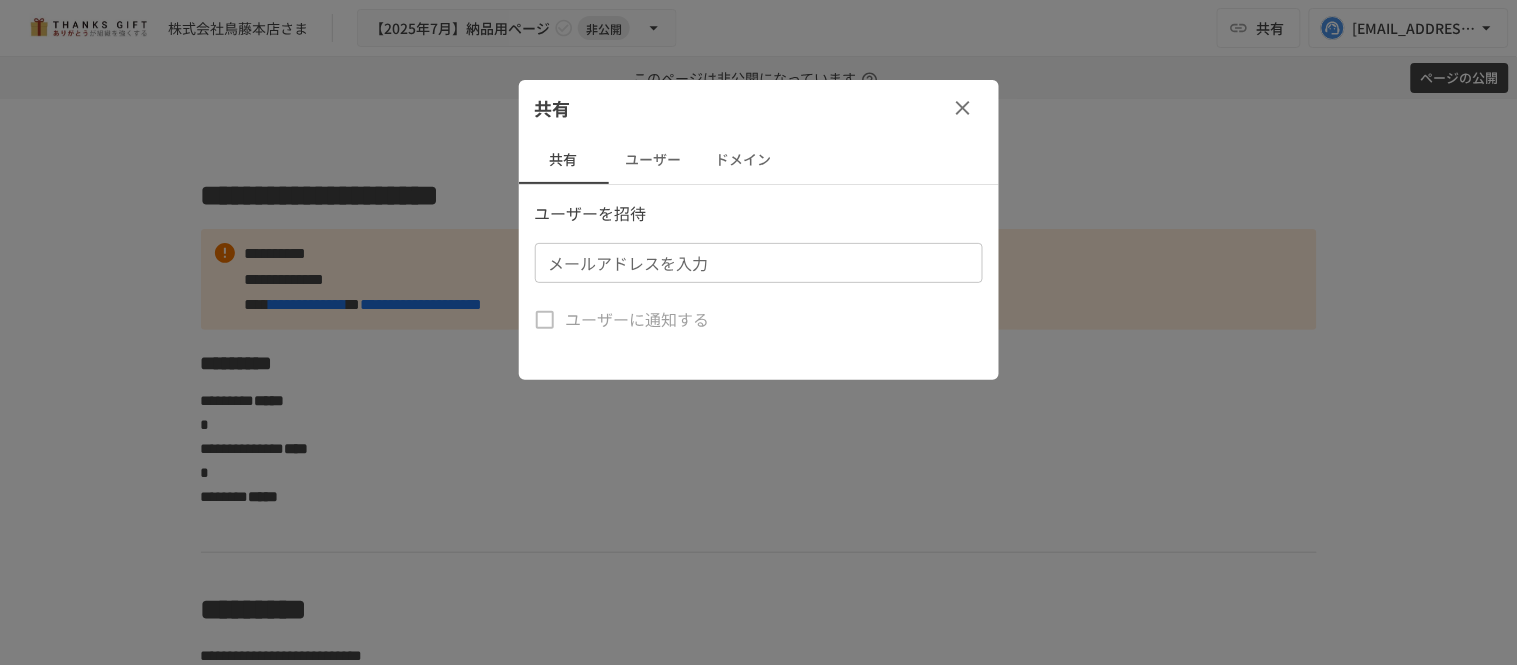 click 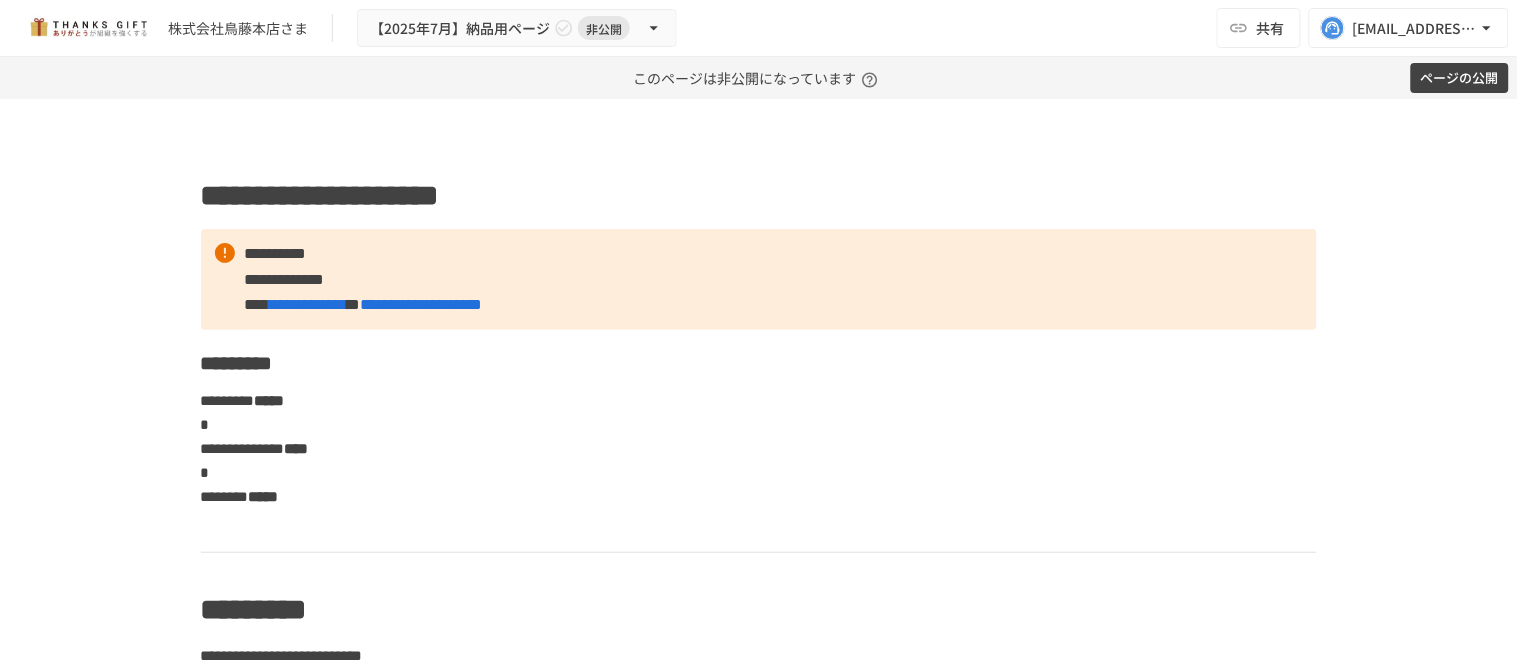 click on "このページは非公開になっています" at bounding box center (758, 78) 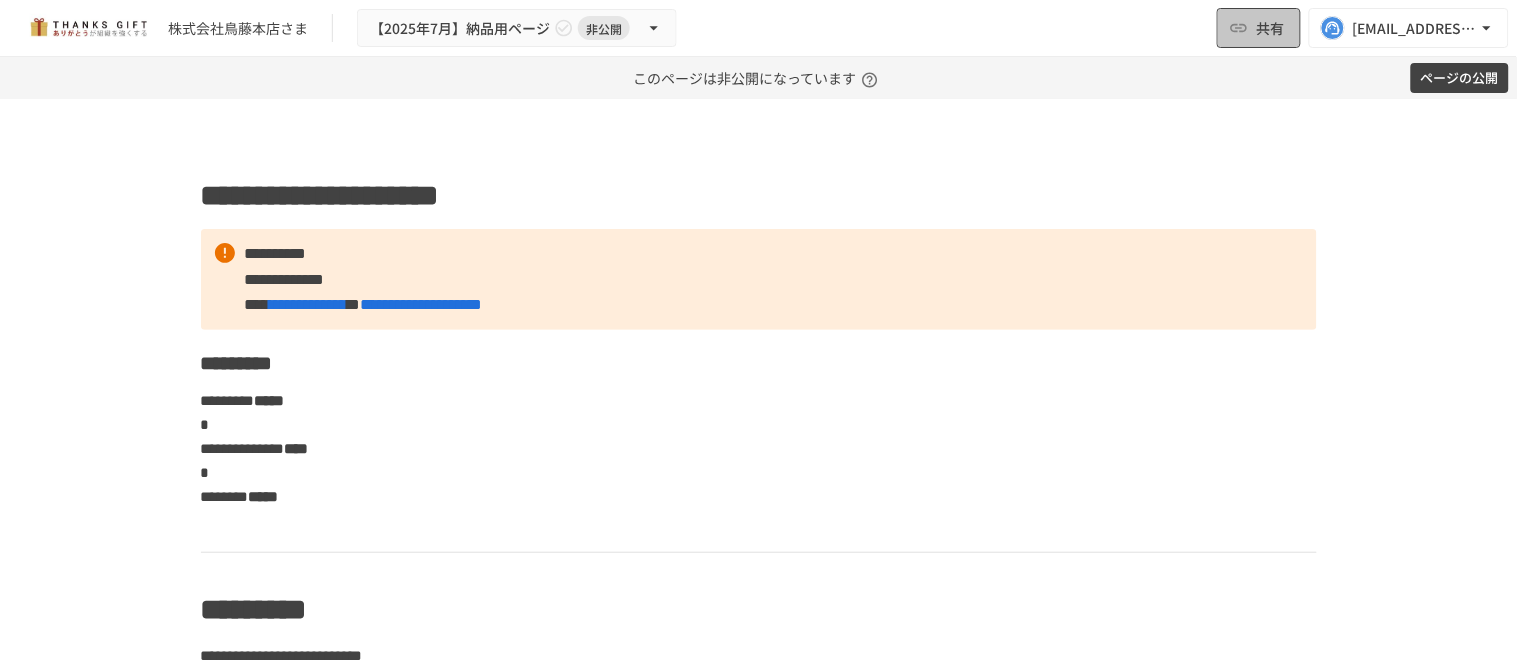 click 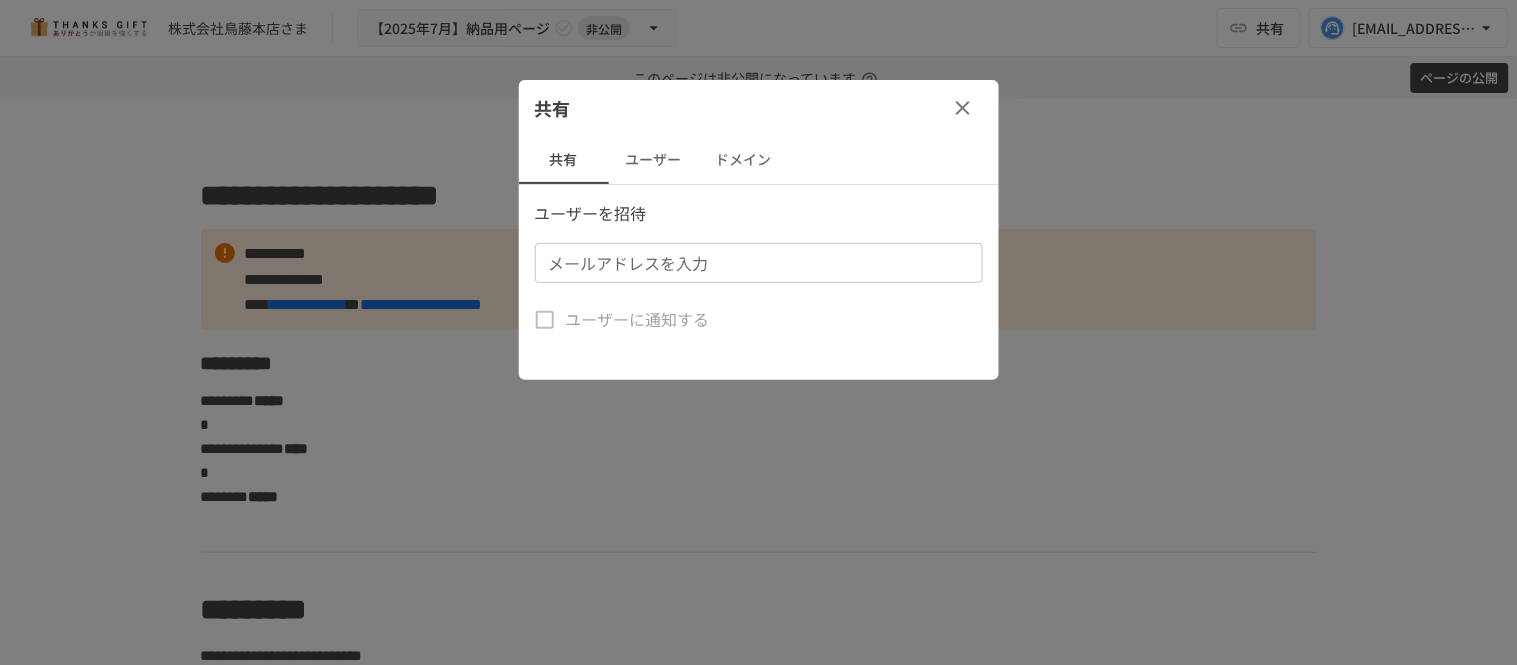 click on "メールアドレスを入力" at bounding box center (757, 263) 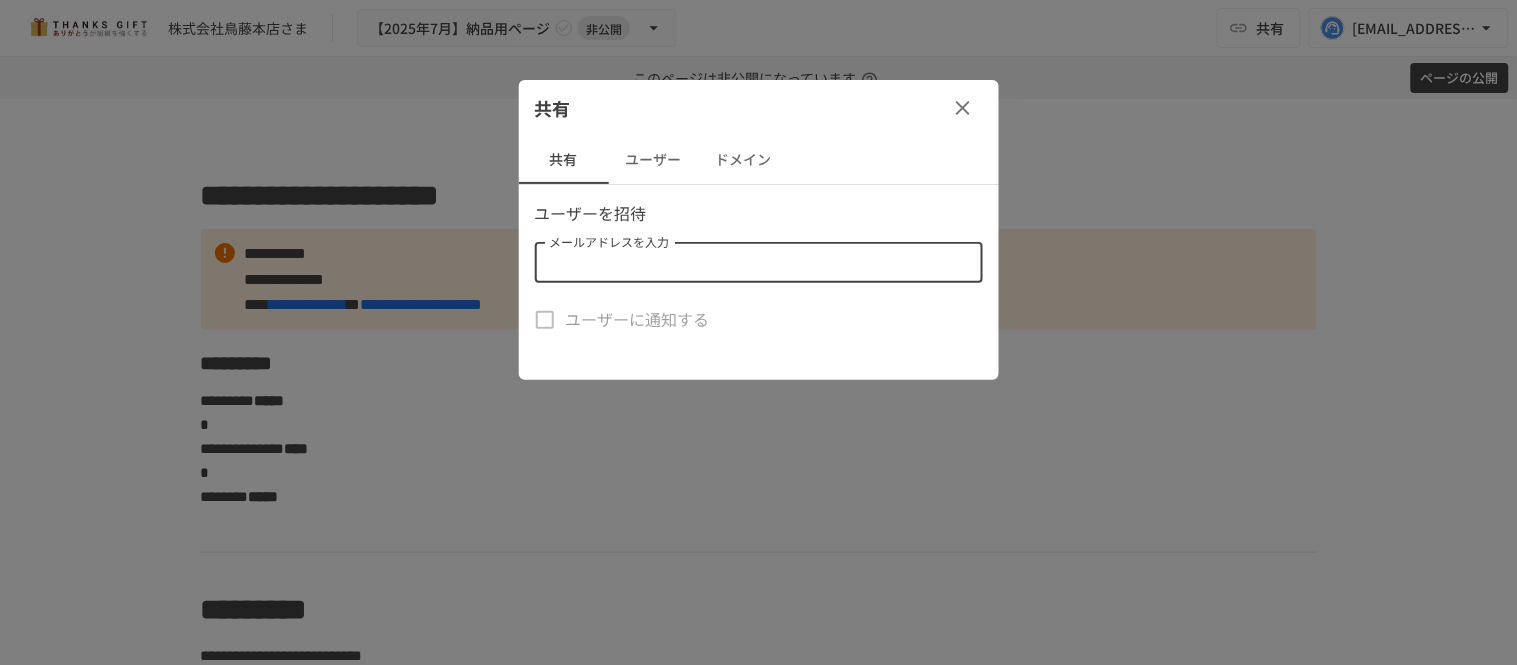 paste on "**********" 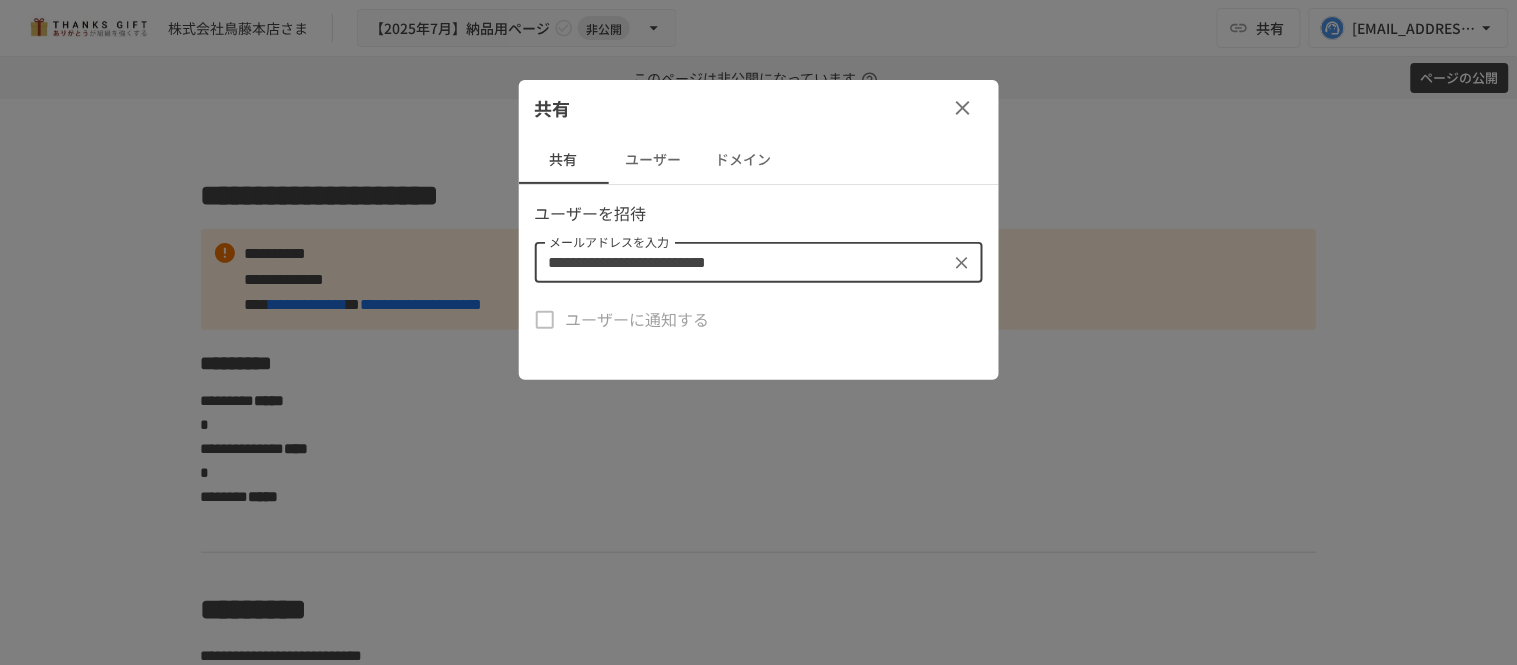 type 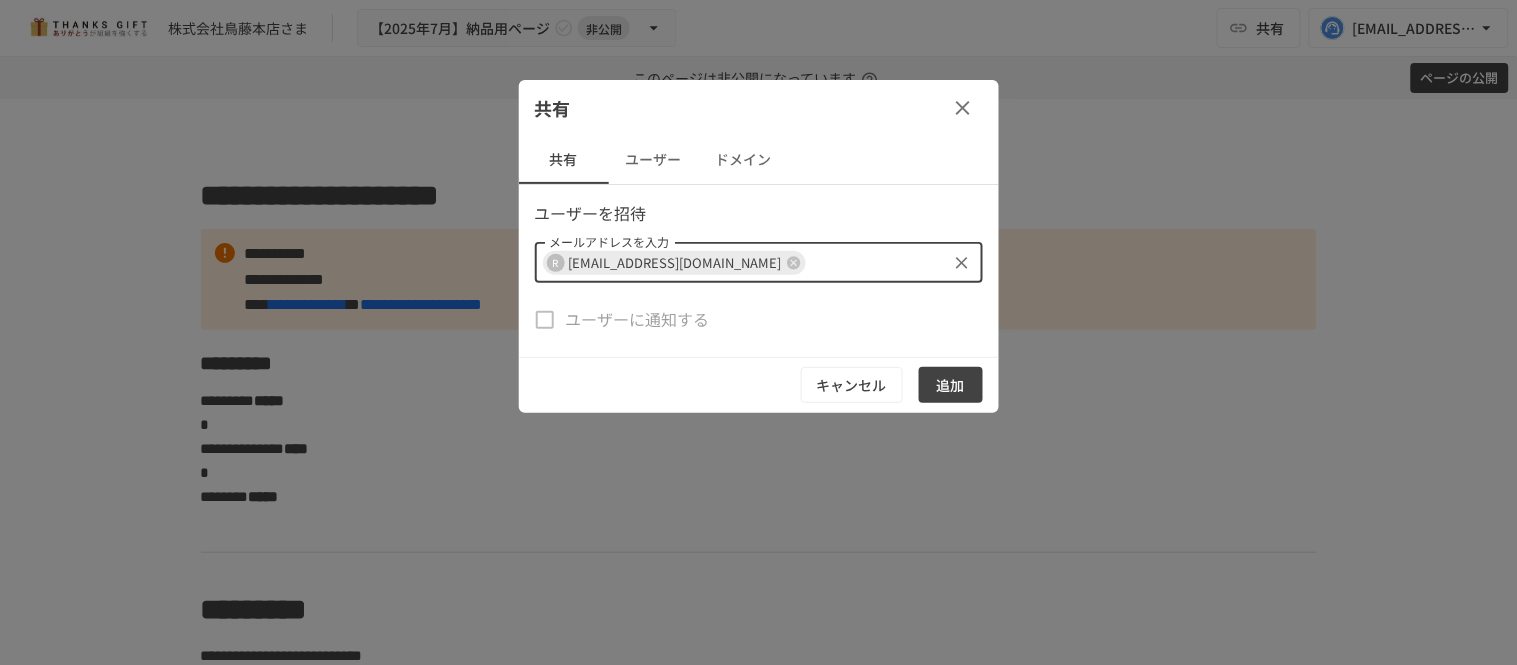 click on "ユーザー" at bounding box center [654, 160] 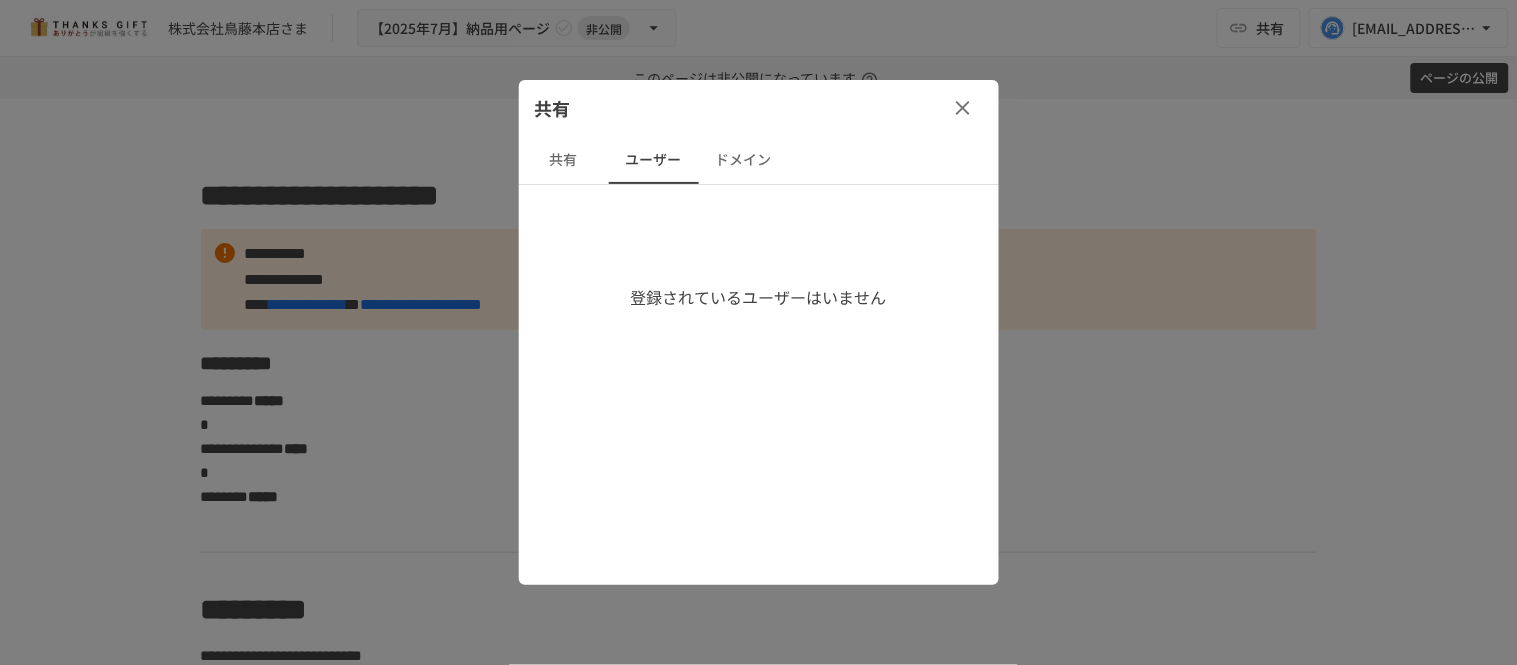 drag, startPoint x: 570, startPoint y: 163, endPoint x: 568, endPoint y: 176, distance: 13.152946 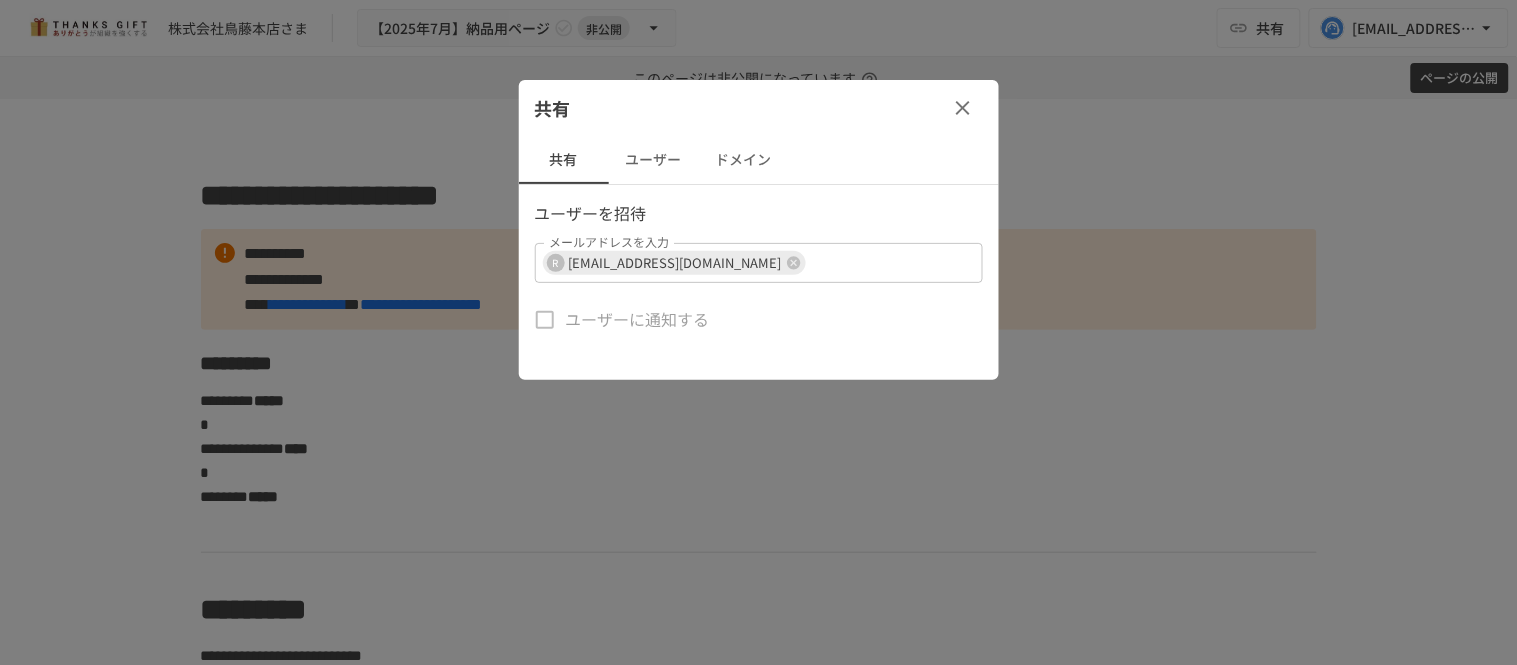 drag, startPoint x: 848, startPoint y: 277, endPoint x: 842, endPoint y: 286, distance: 10.816654 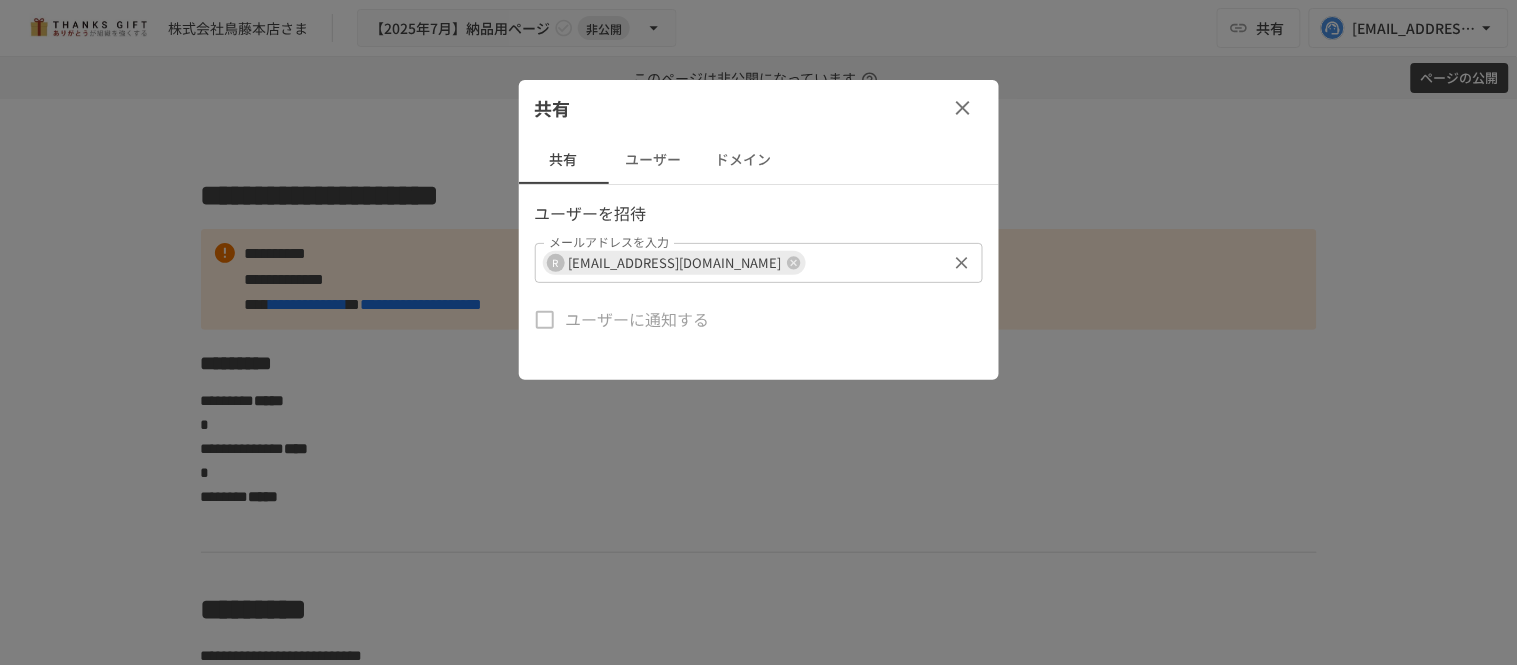 click on "メールアドレスを入力" at bounding box center [876, 263] 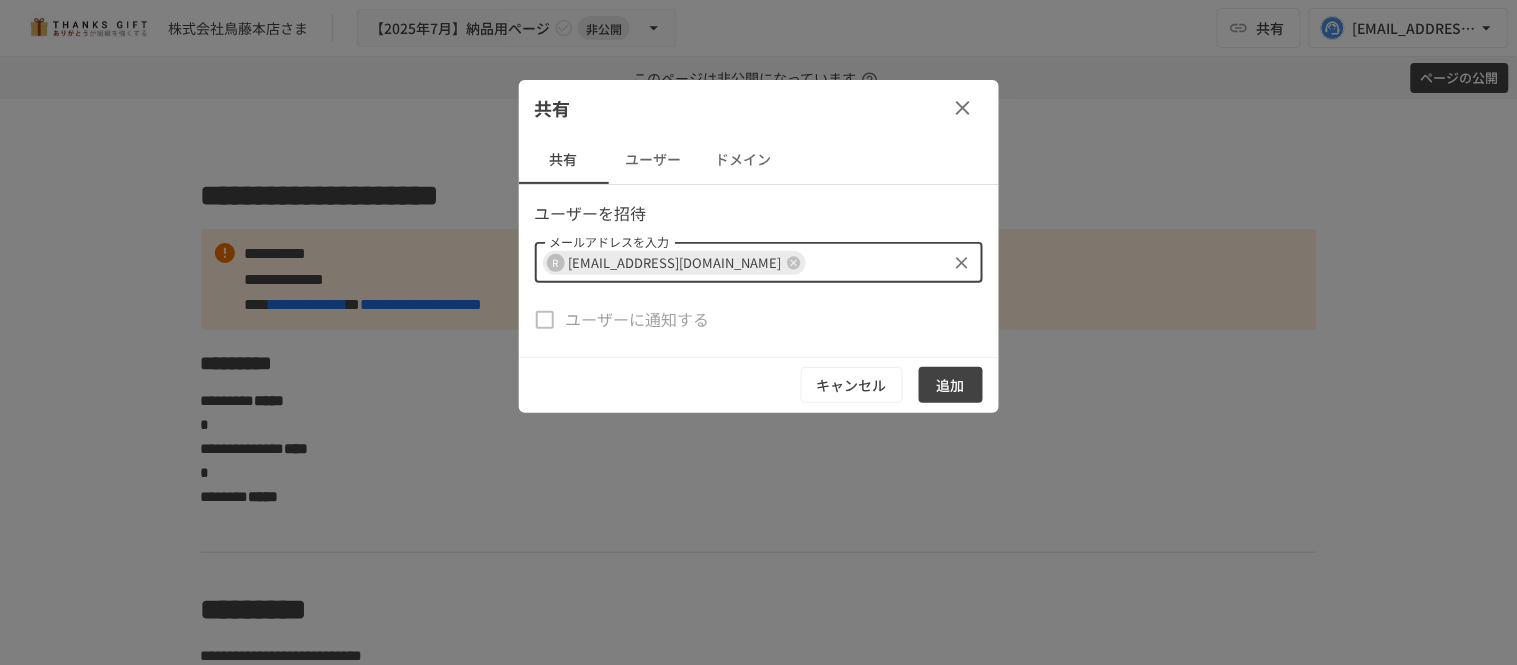 paste on "**********" 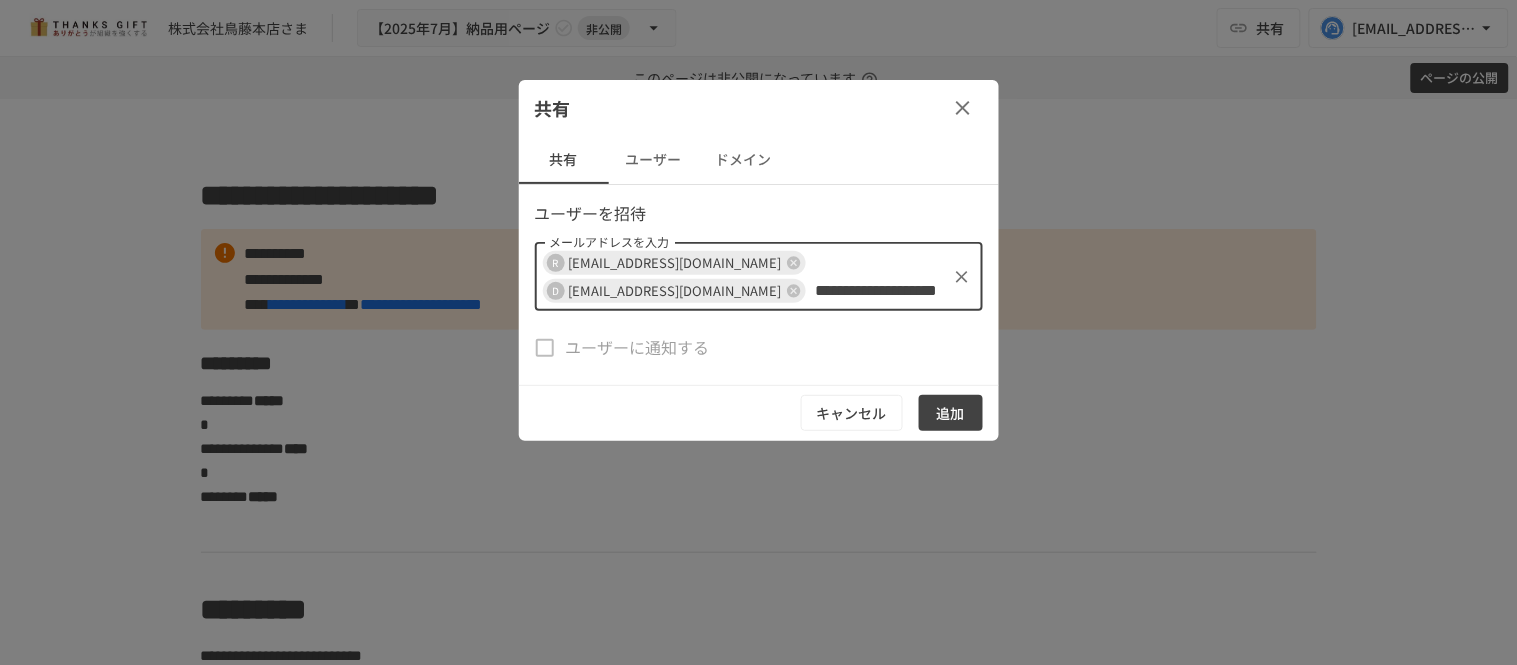 type 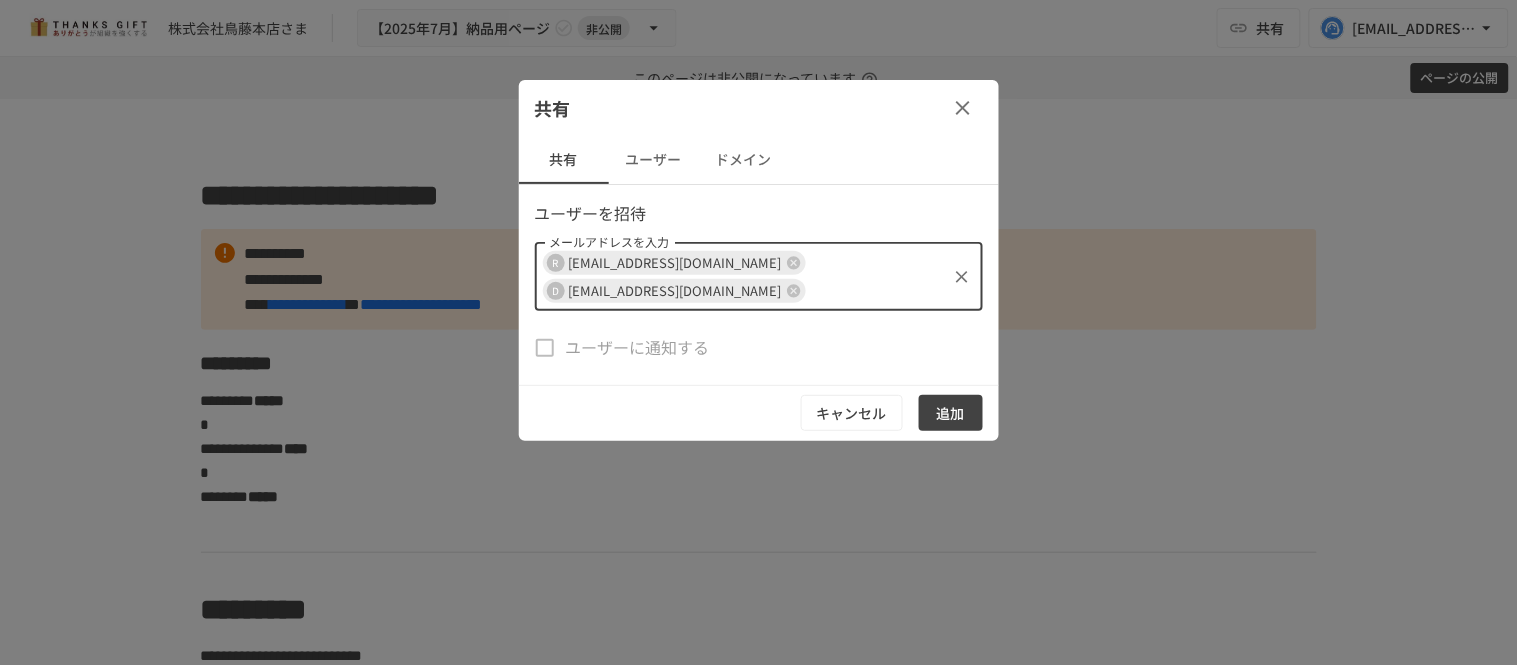 click on "追加" at bounding box center (951, 413) 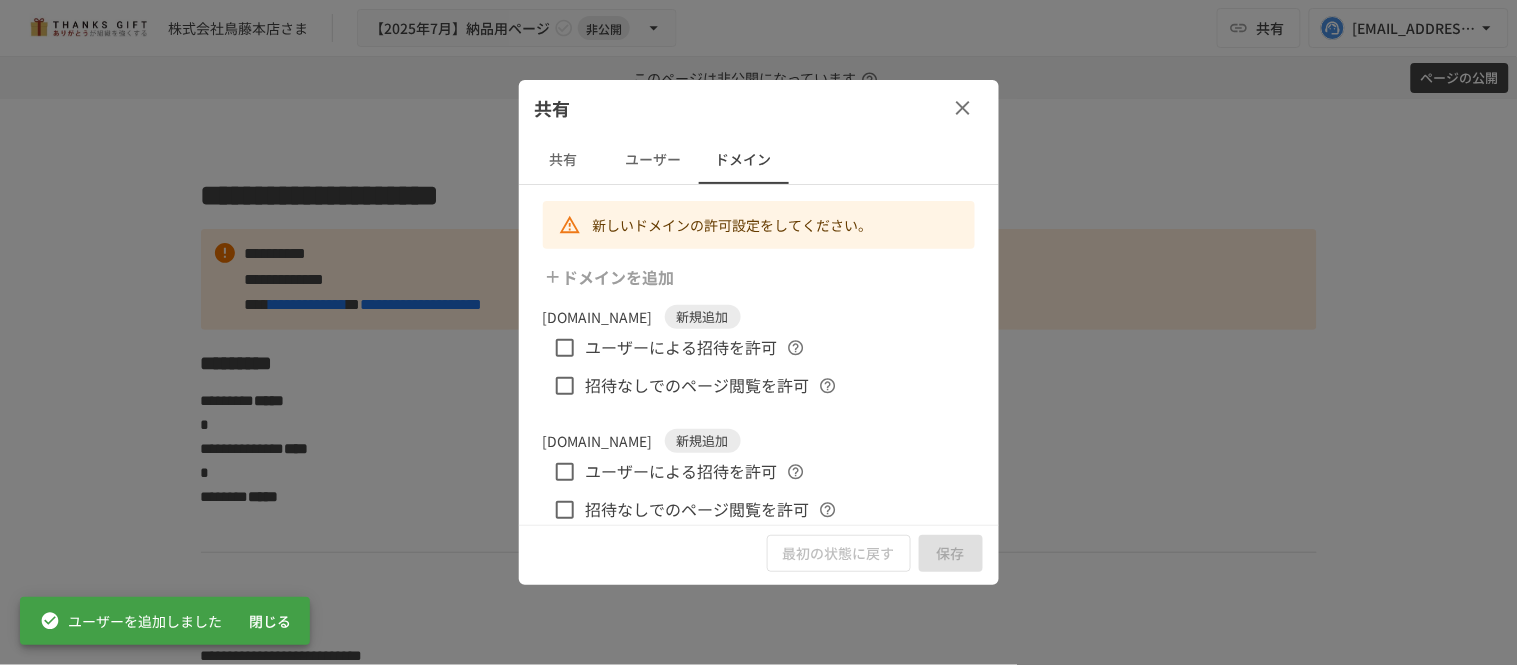 click 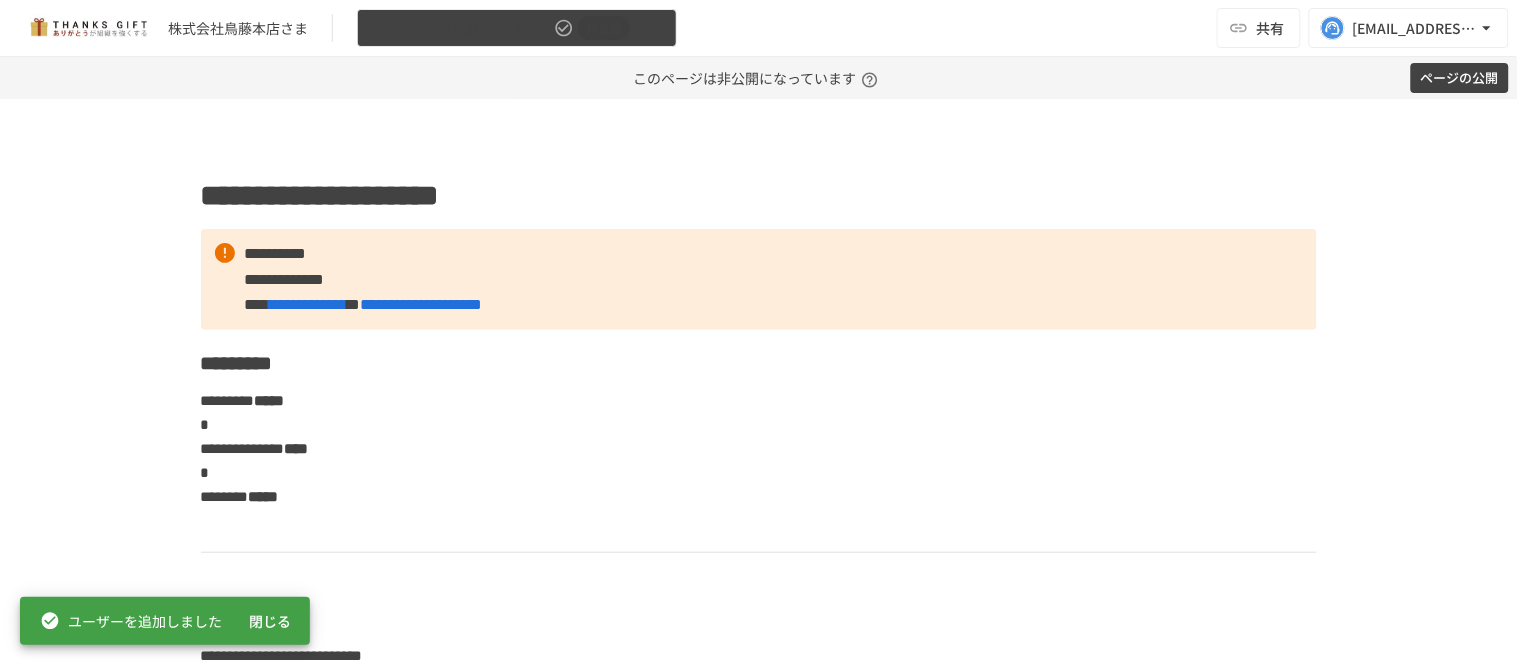 click 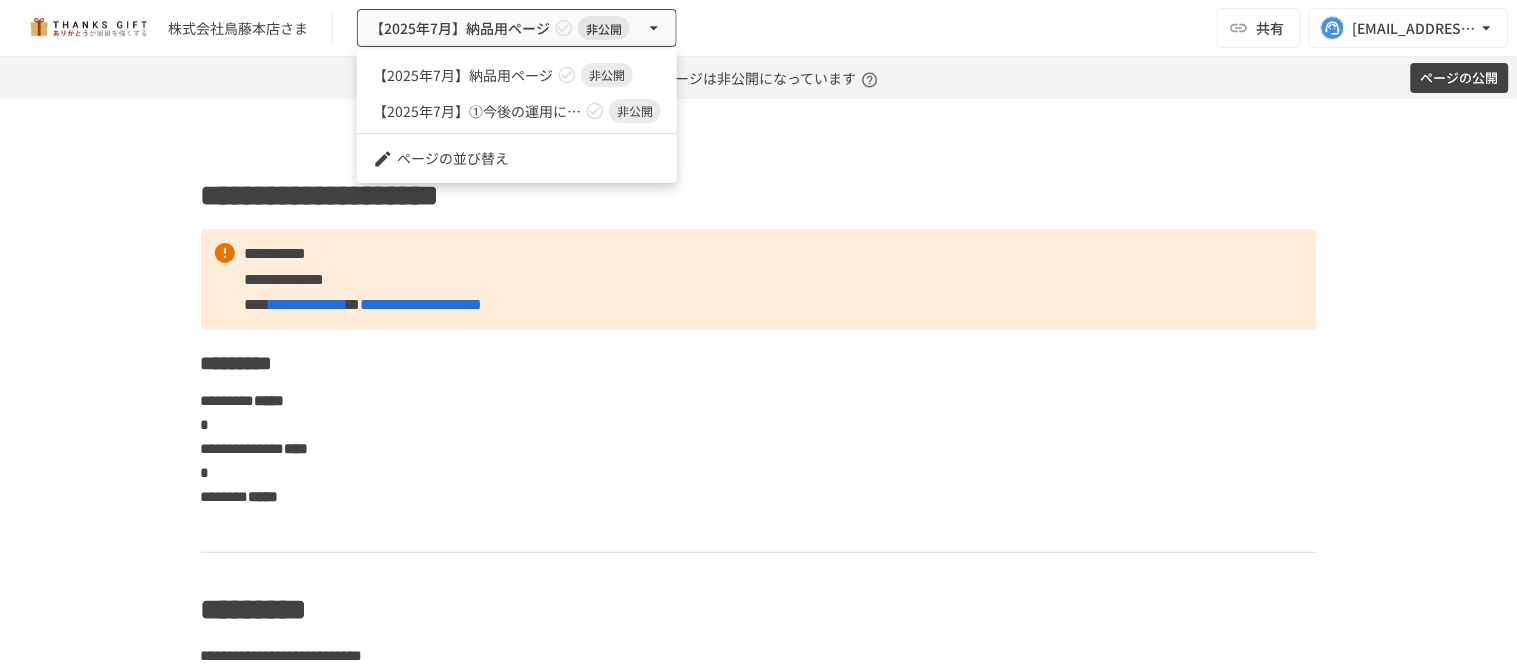 click at bounding box center [758, 332] 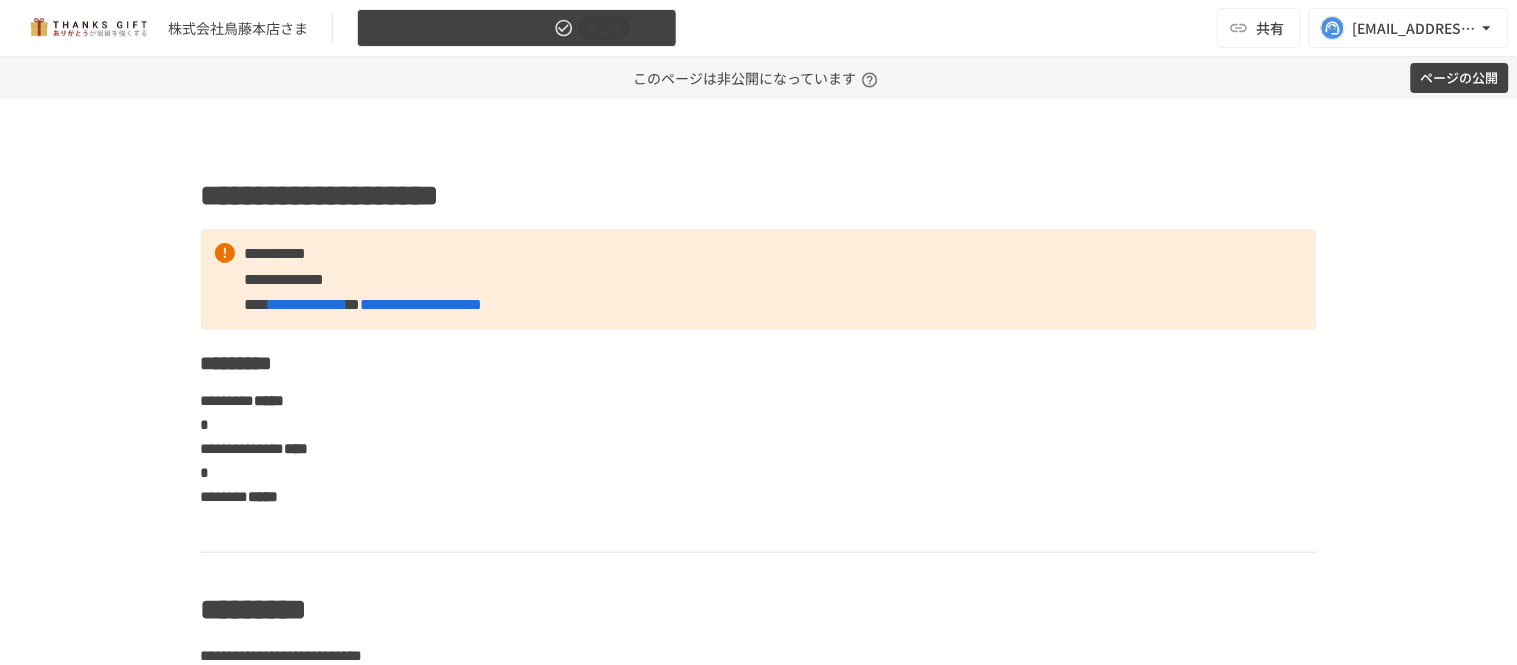 click 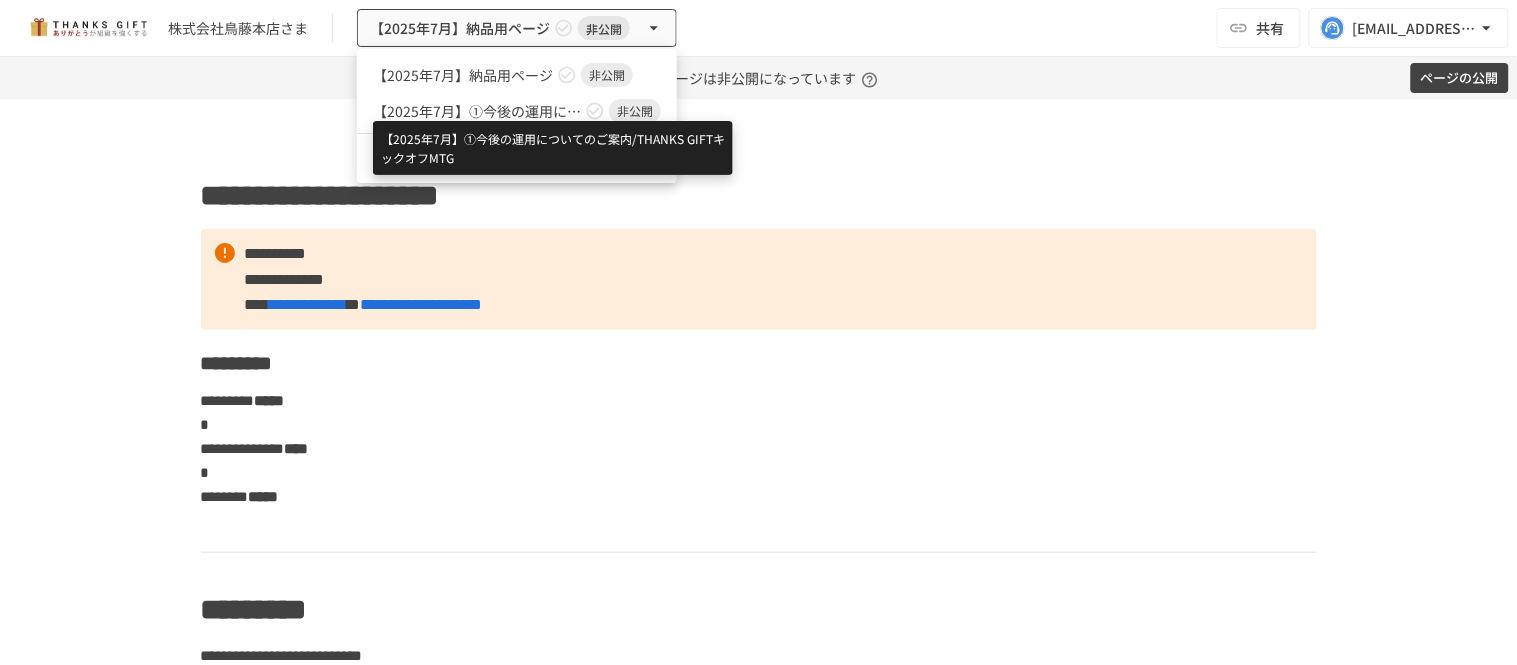 click on "【2025年7月】①今後の運用についてのご案内/THANKS GIFTキックオフMTG" at bounding box center (477, 111) 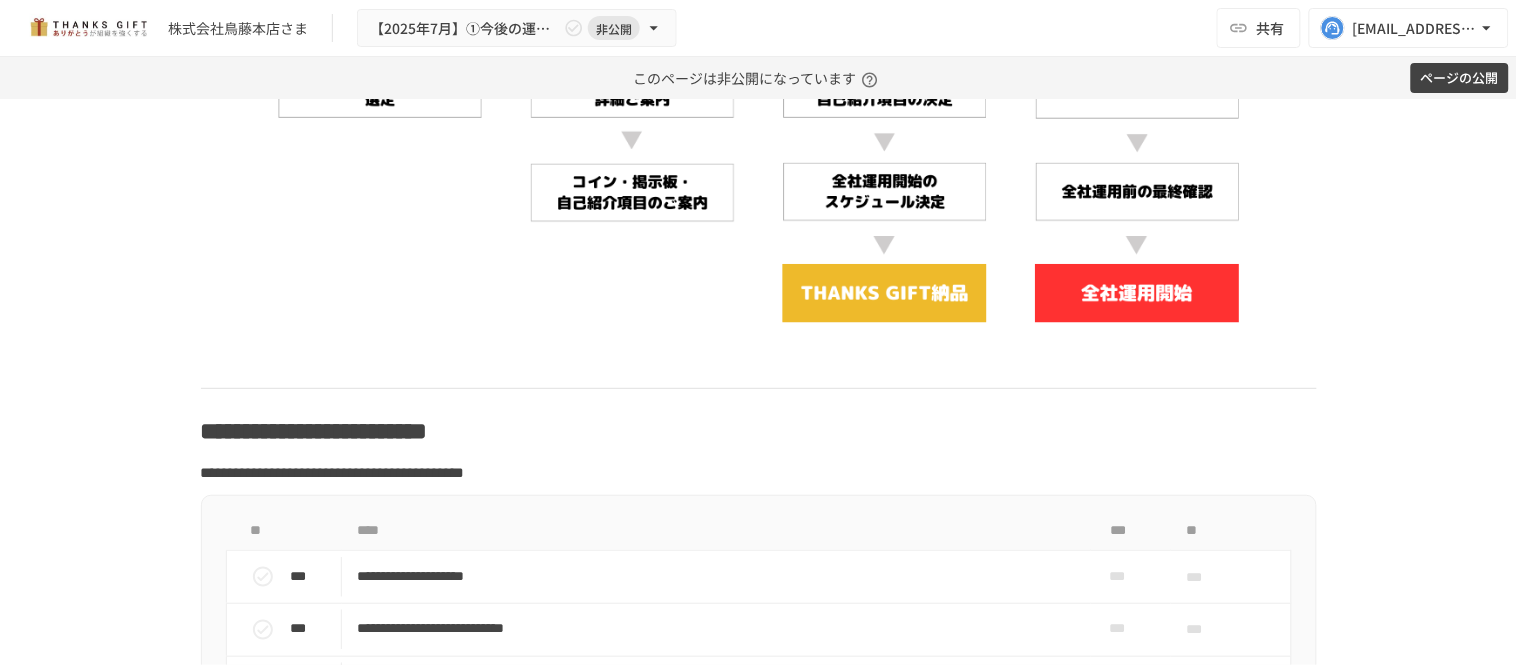 scroll, scrollTop: 6167, scrollLeft: 0, axis: vertical 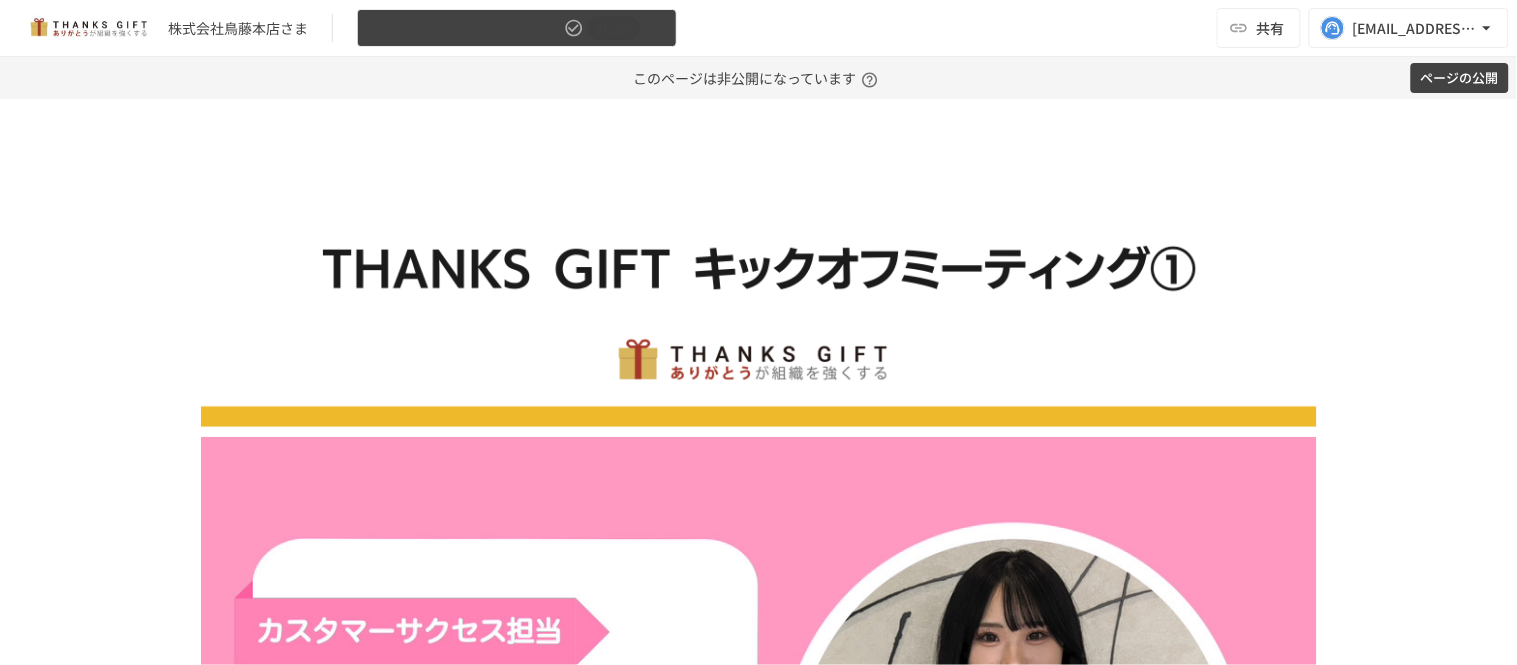 click 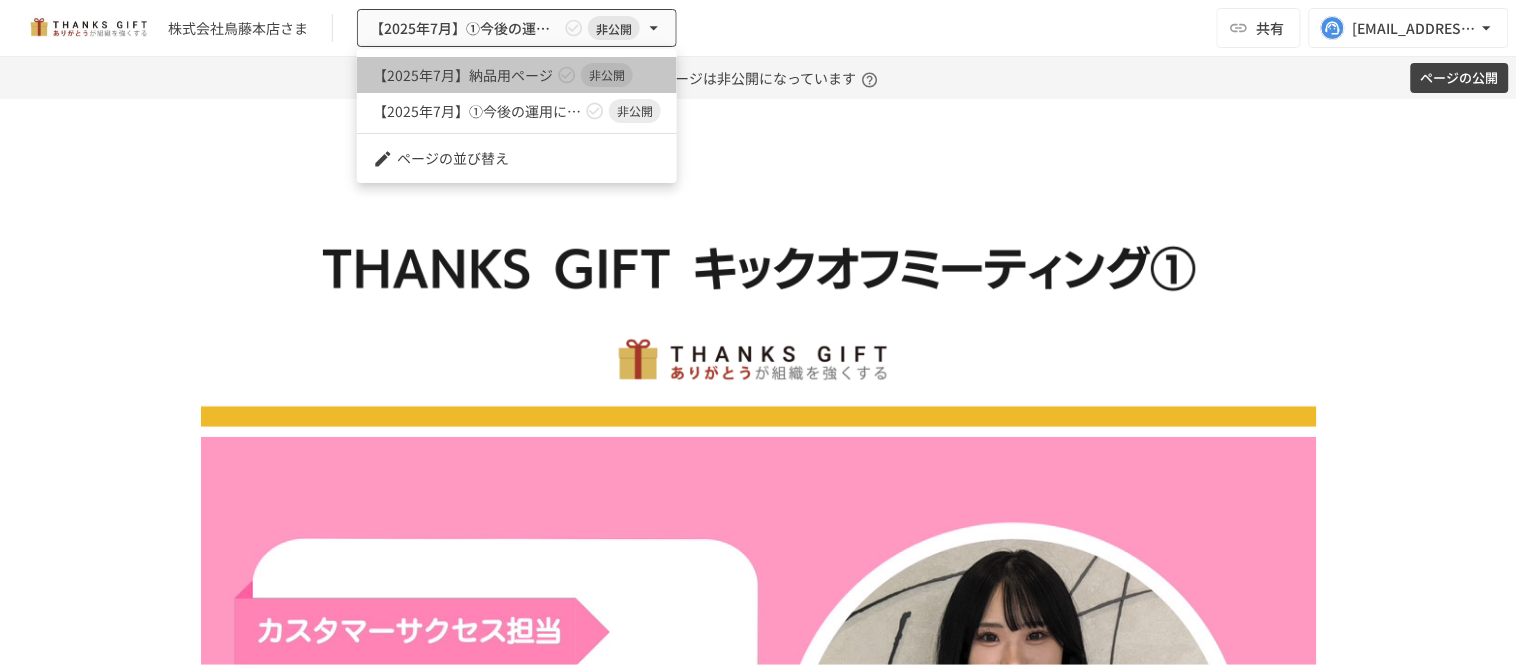 click on "【2025年7月】納品用ページ" at bounding box center [463, 75] 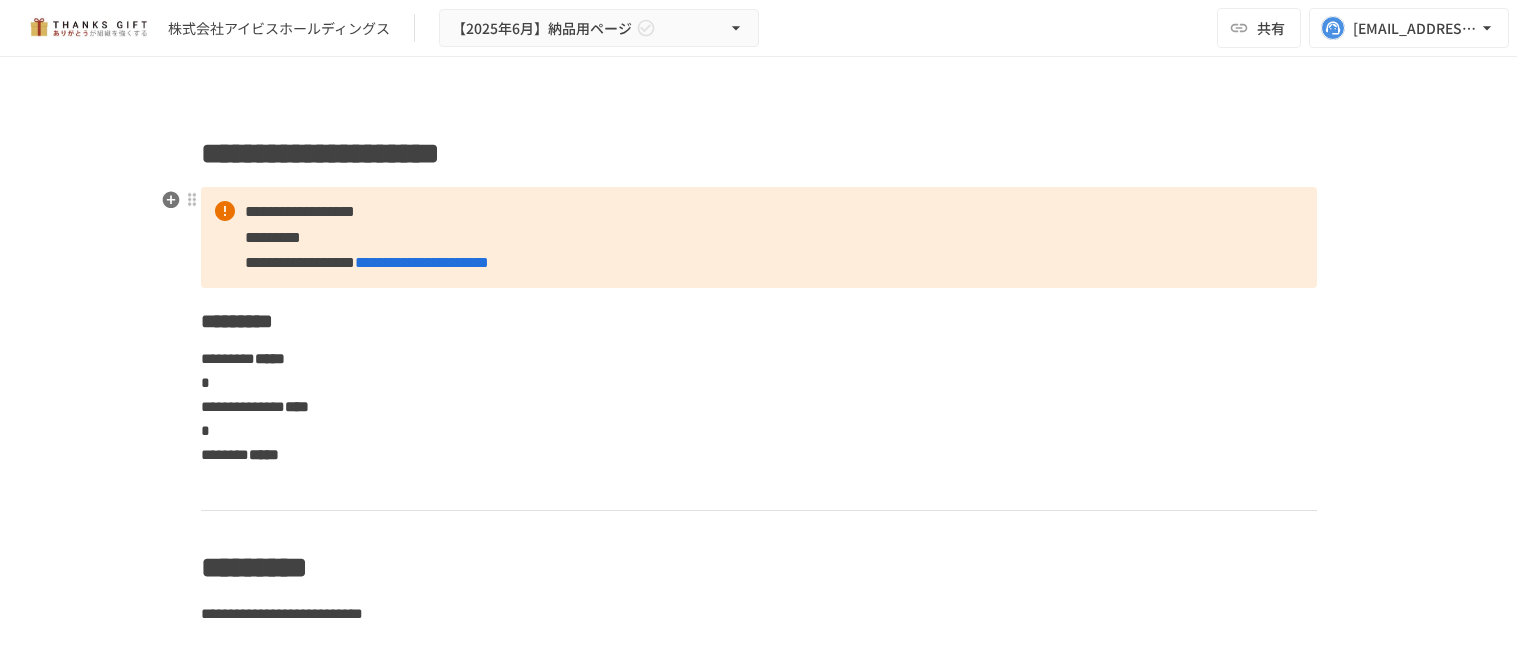 scroll, scrollTop: 0, scrollLeft: 0, axis: both 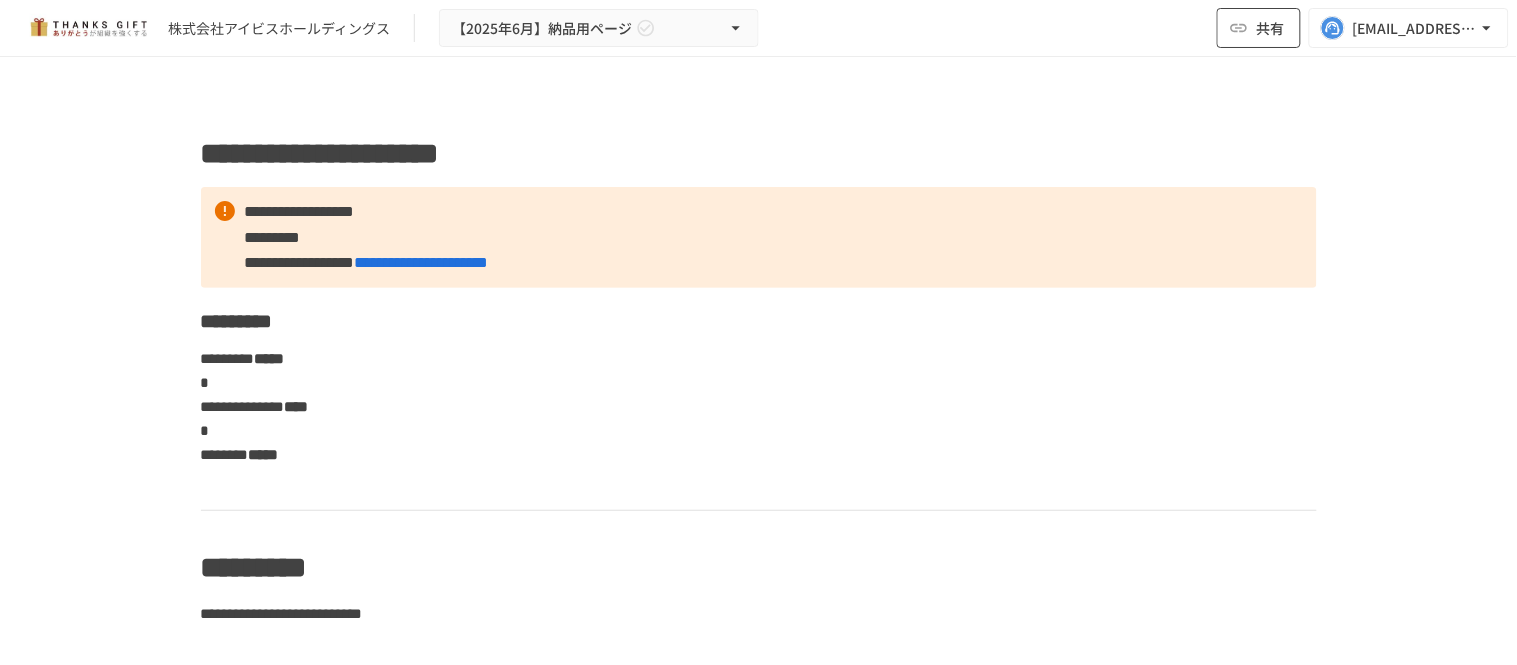 click 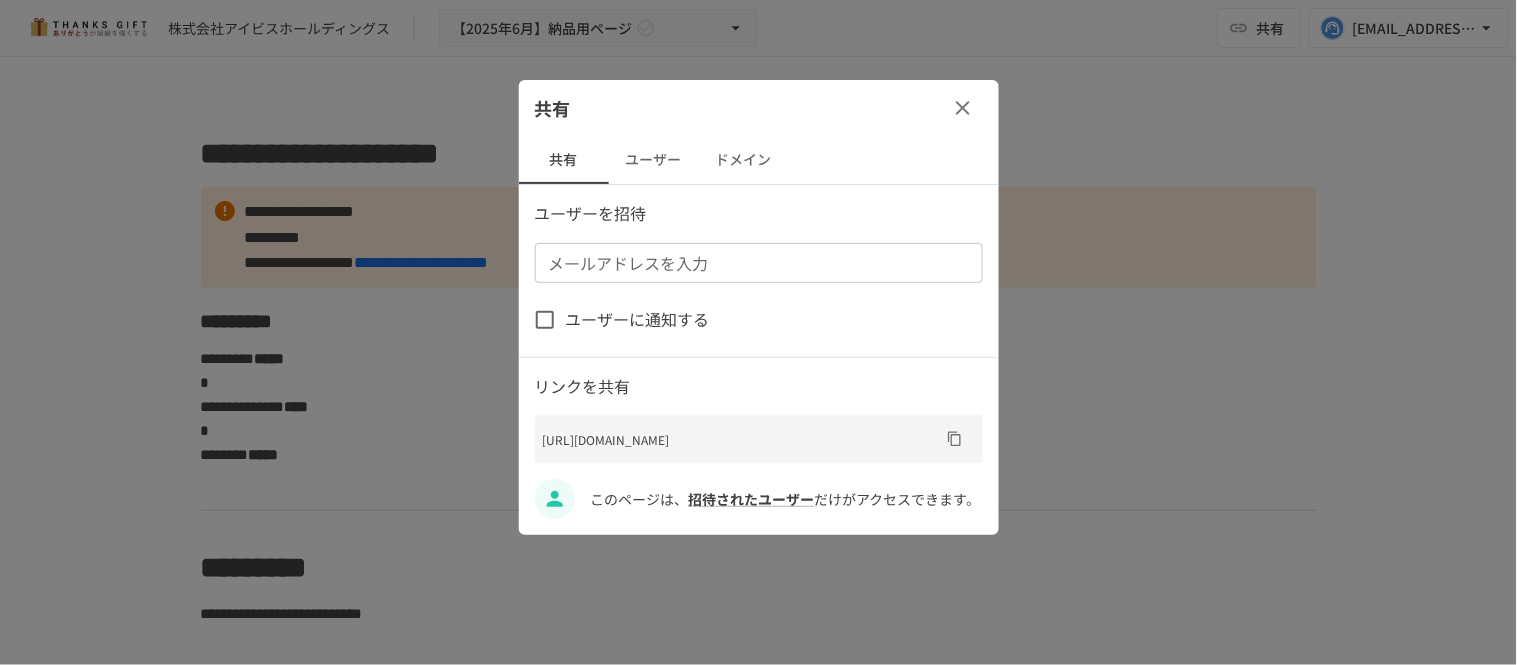 click on "ユーザー" at bounding box center [654, 160] 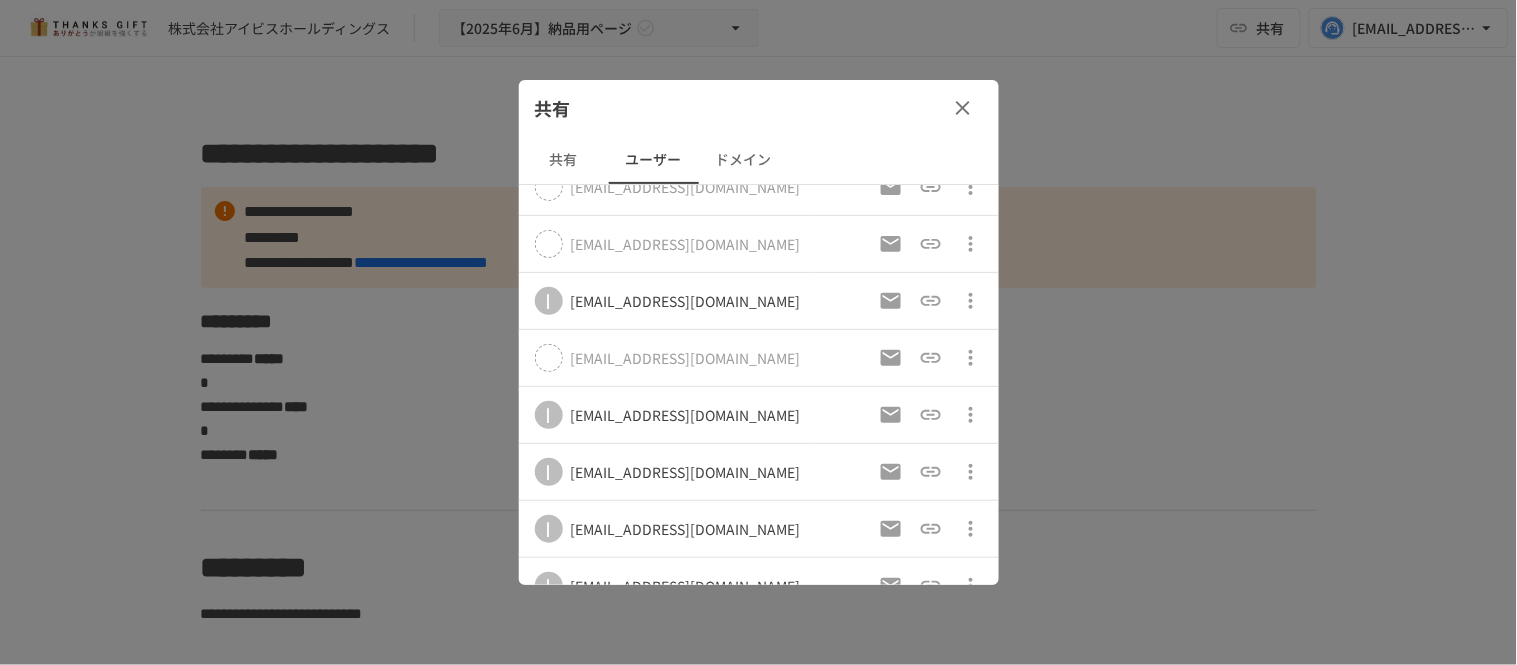 scroll, scrollTop: 0, scrollLeft: 0, axis: both 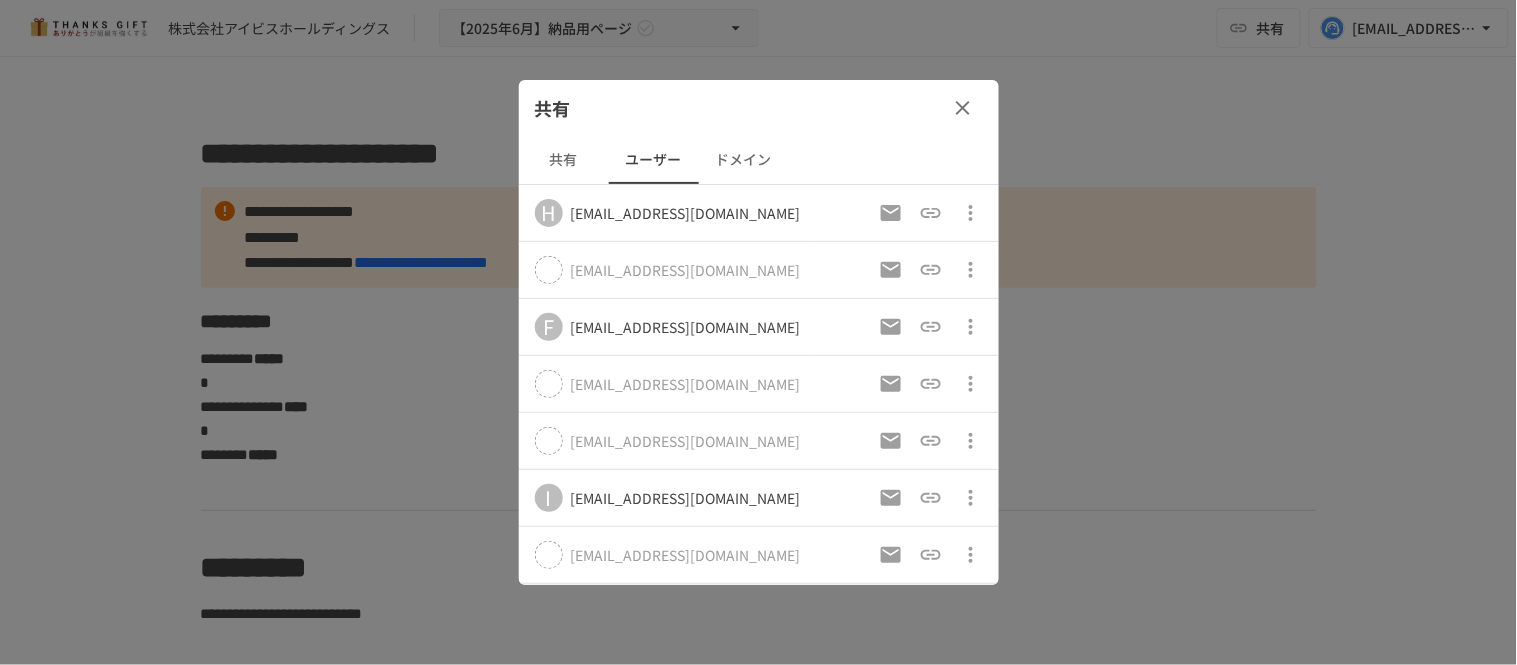 click 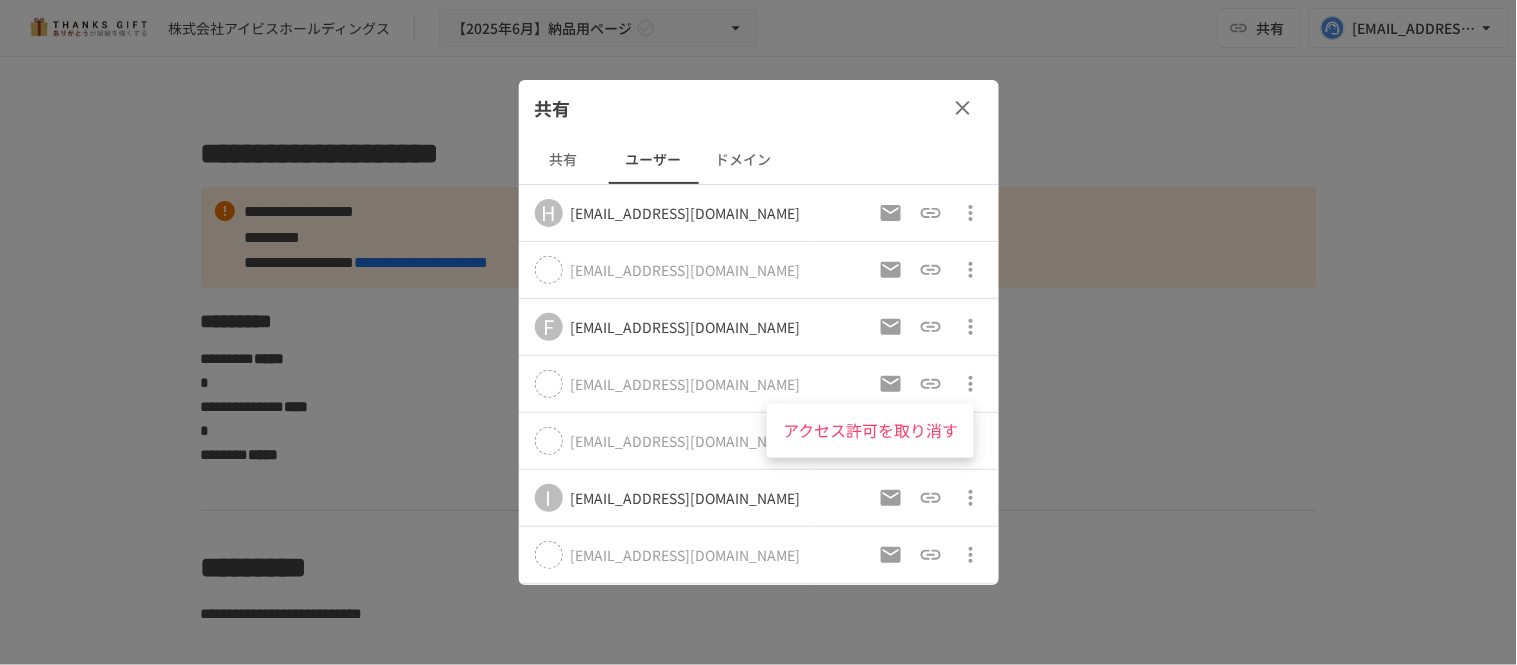 click at bounding box center (758, 332) 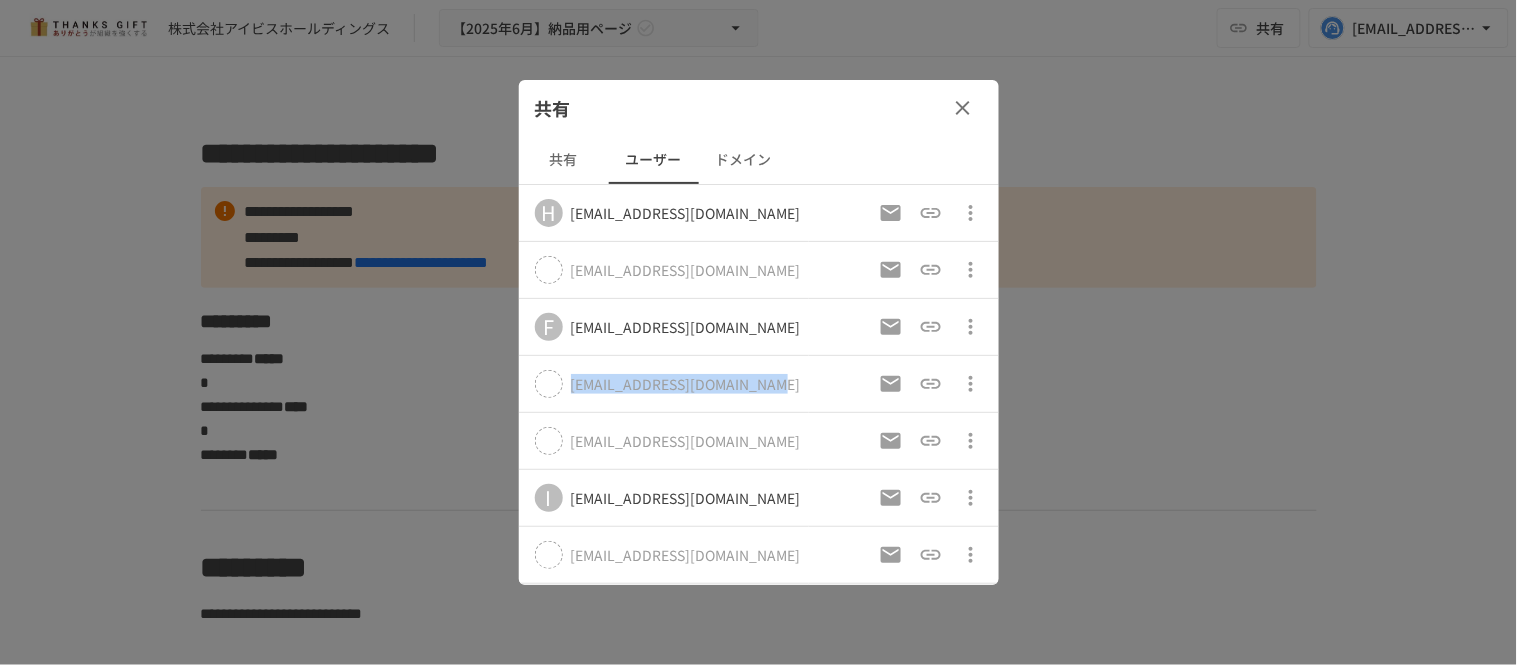 drag, startPoint x: 751, startPoint y: 381, endPoint x: 565, endPoint y: 377, distance: 186.043 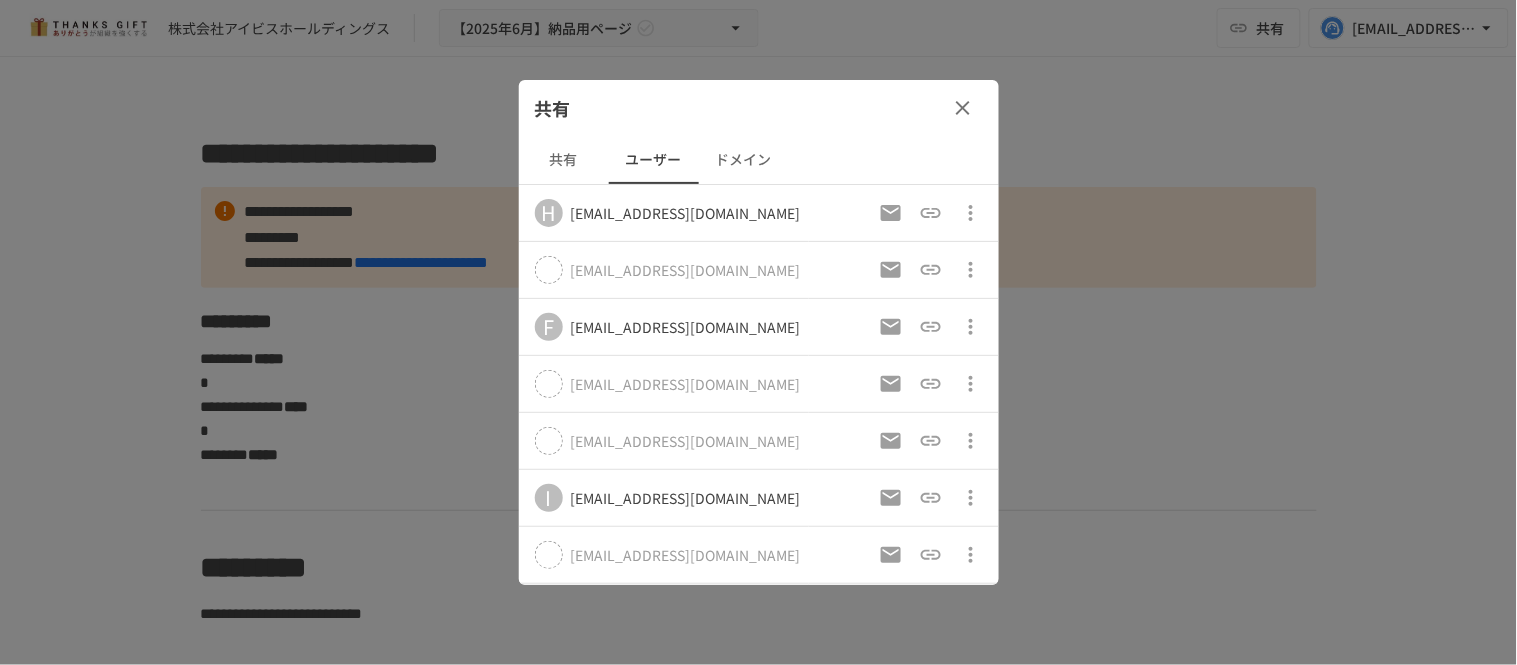 click at bounding box center [758, 332] 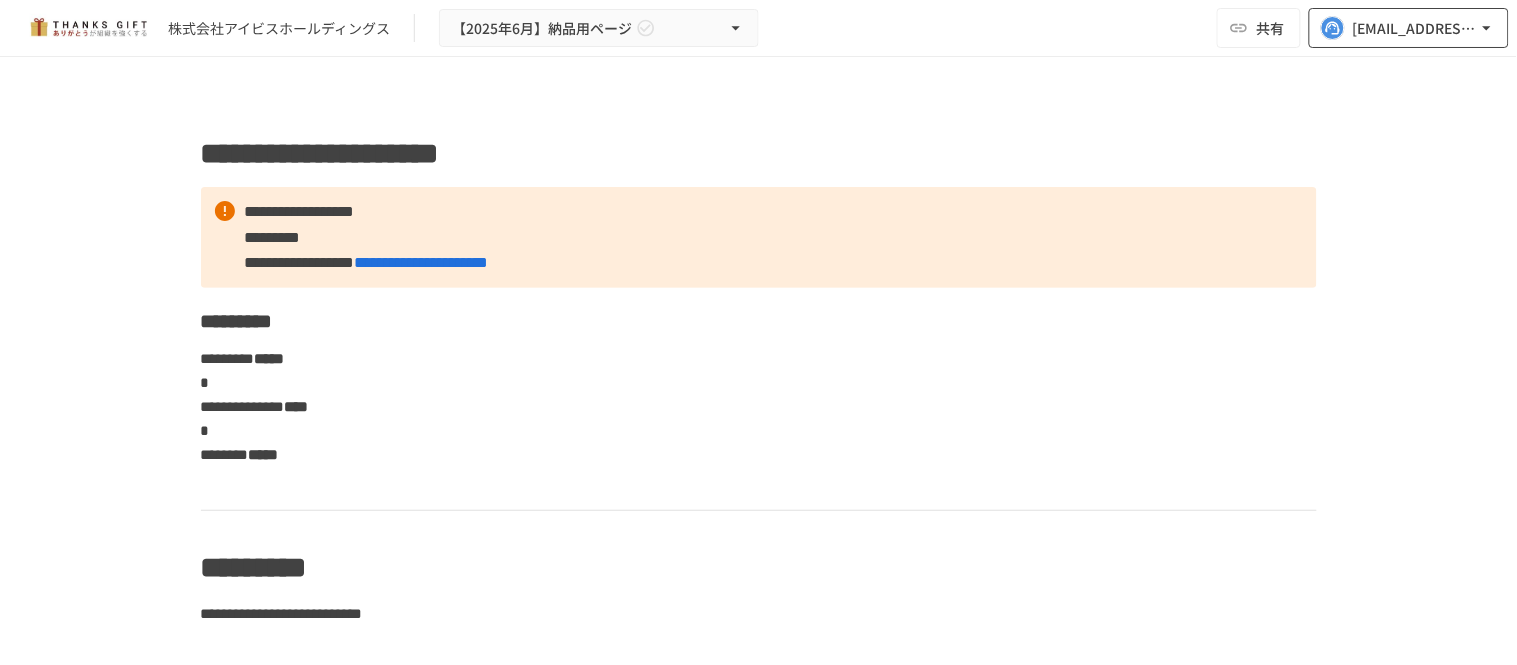 click on "[EMAIL_ADDRESS][DOMAIN_NAME]" at bounding box center (1415, 28) 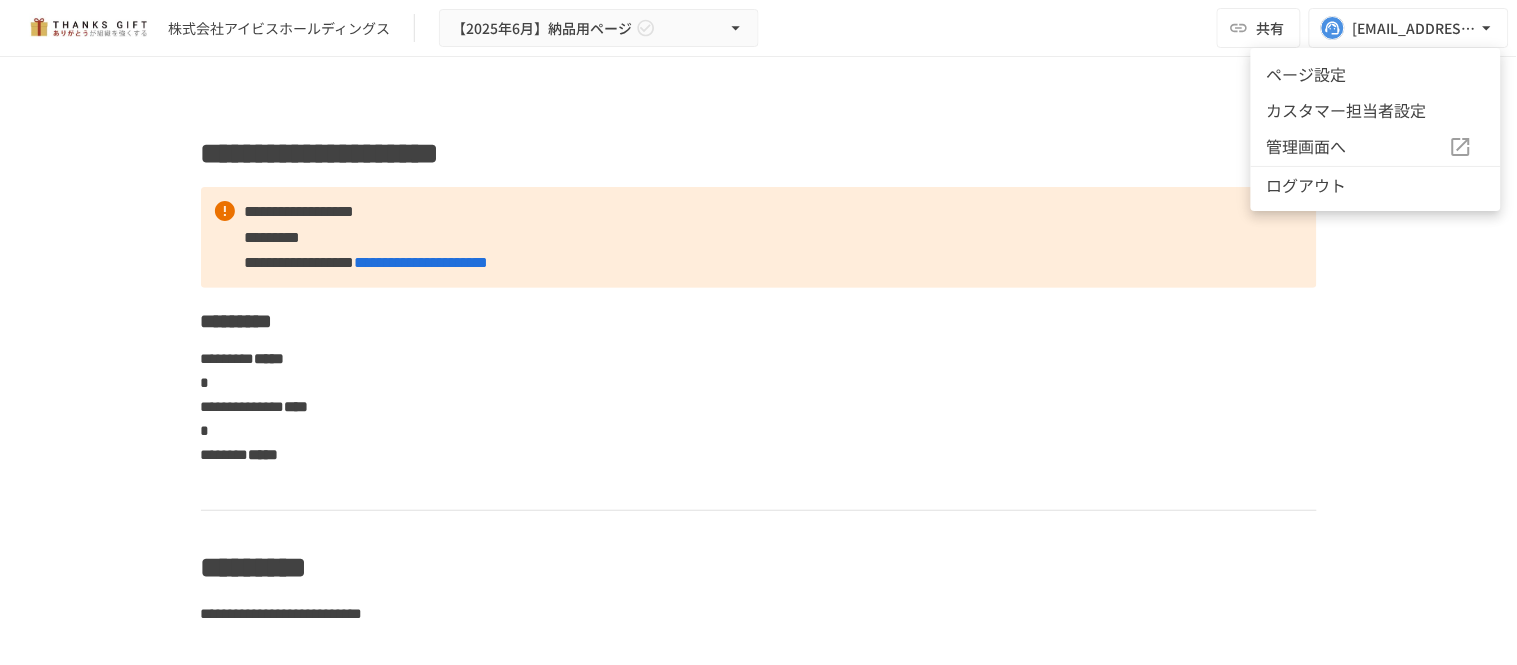 click at bounding box center [758, 332] 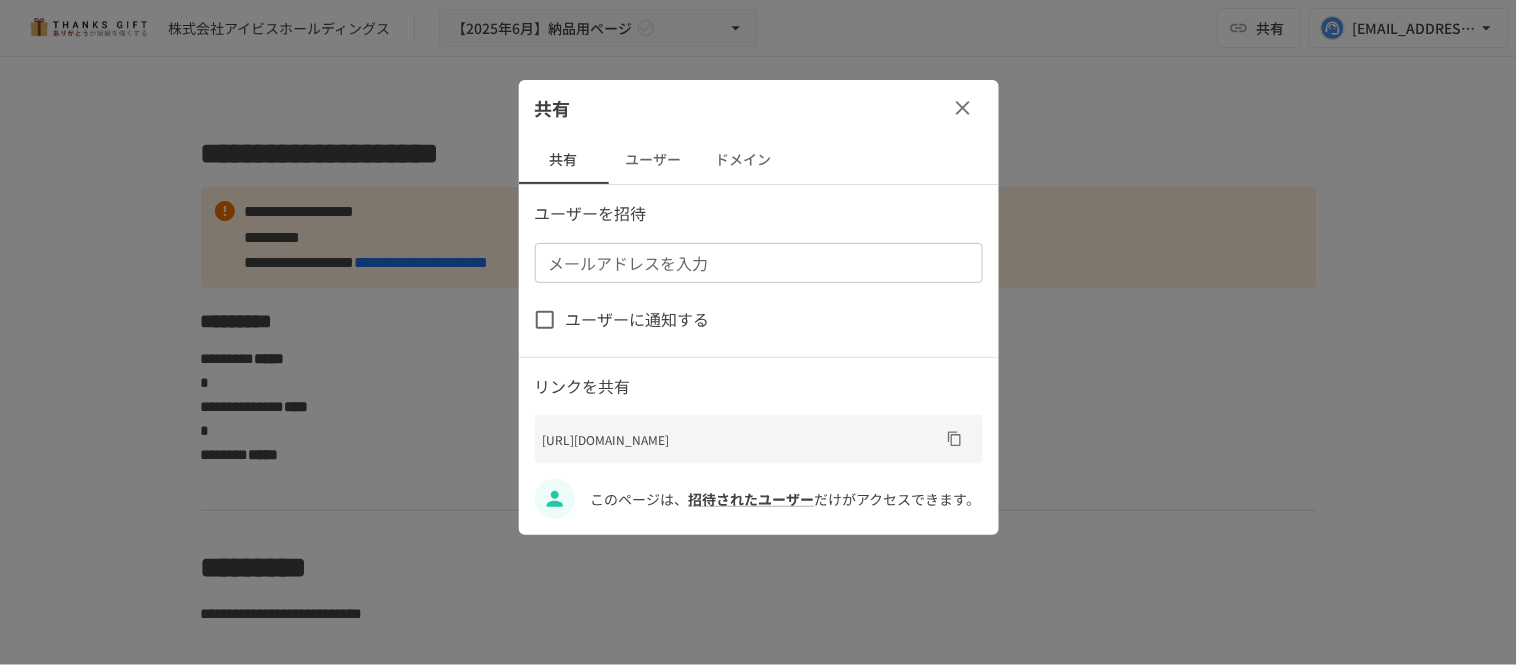 click on "メールアドレスを入力" at bounding box center (757, 263) 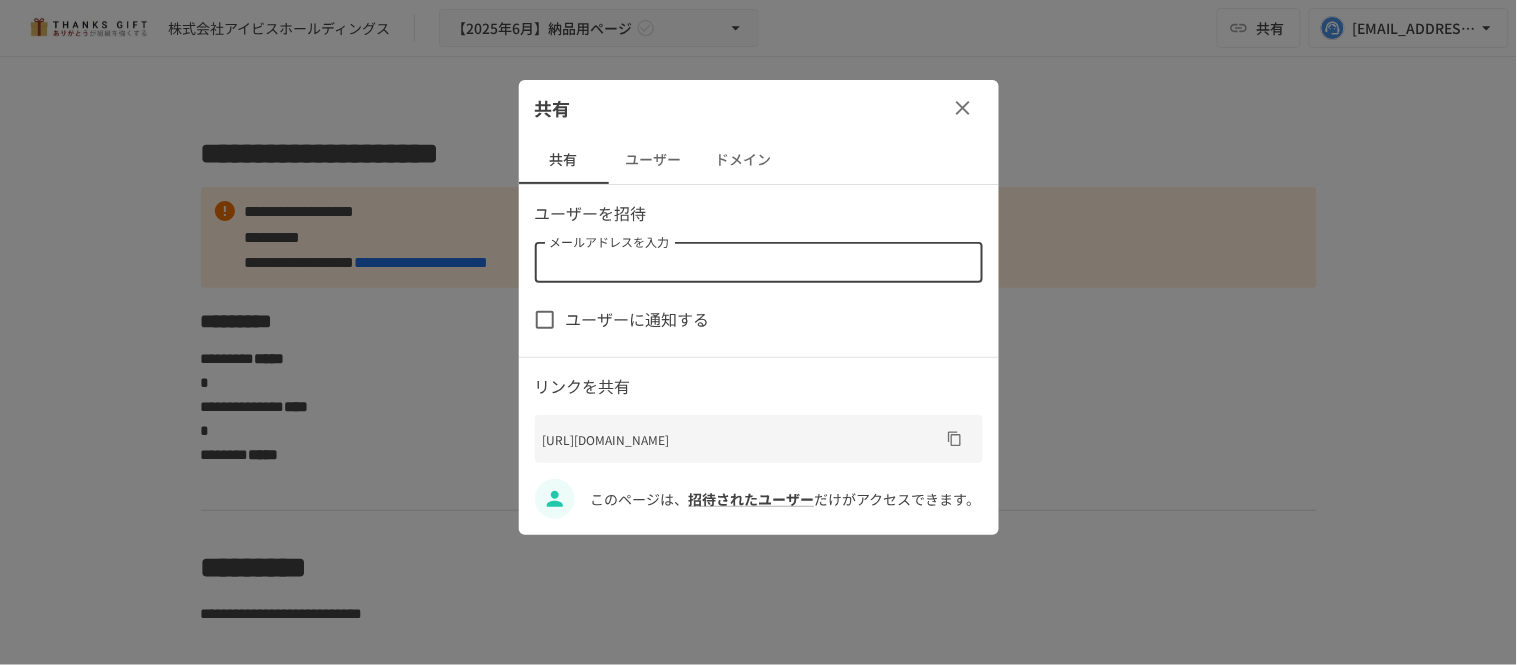 paste on "**********" 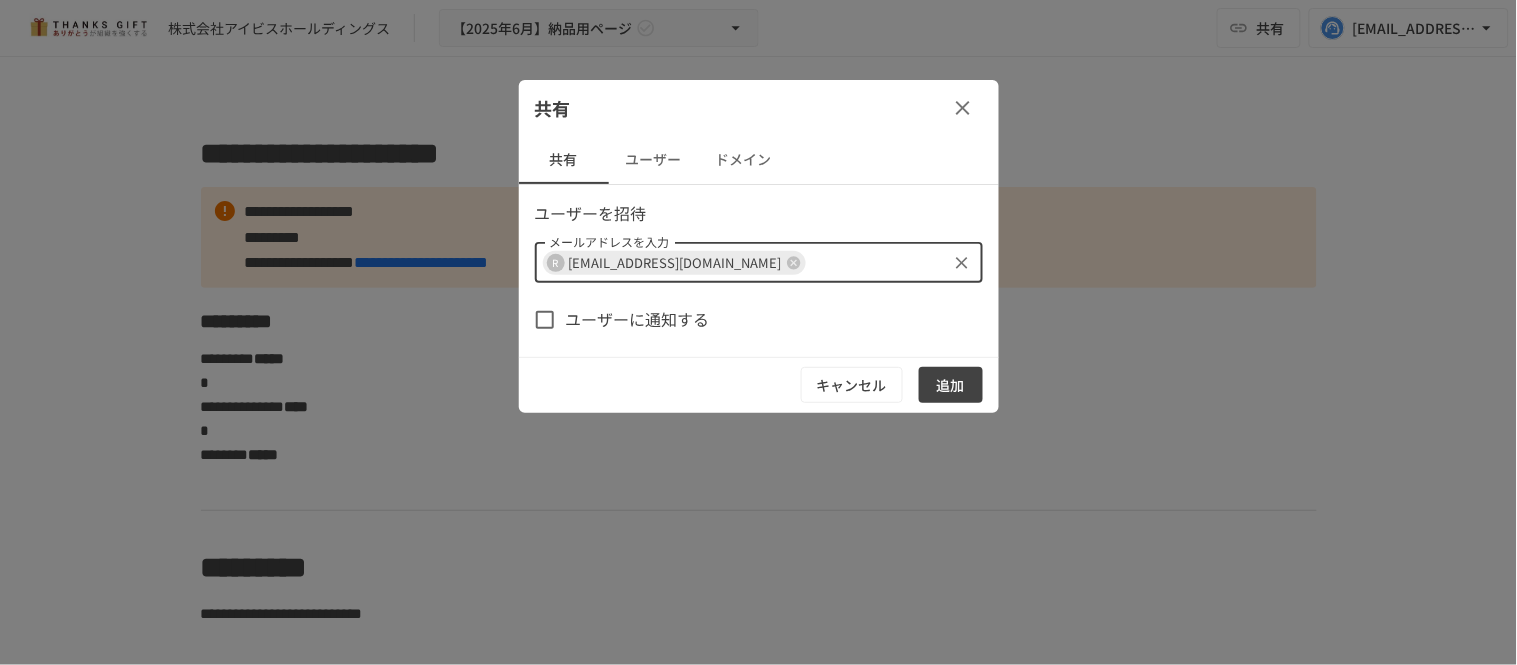 click on "メールアドレスを入力" at bounding box center (876, 263) 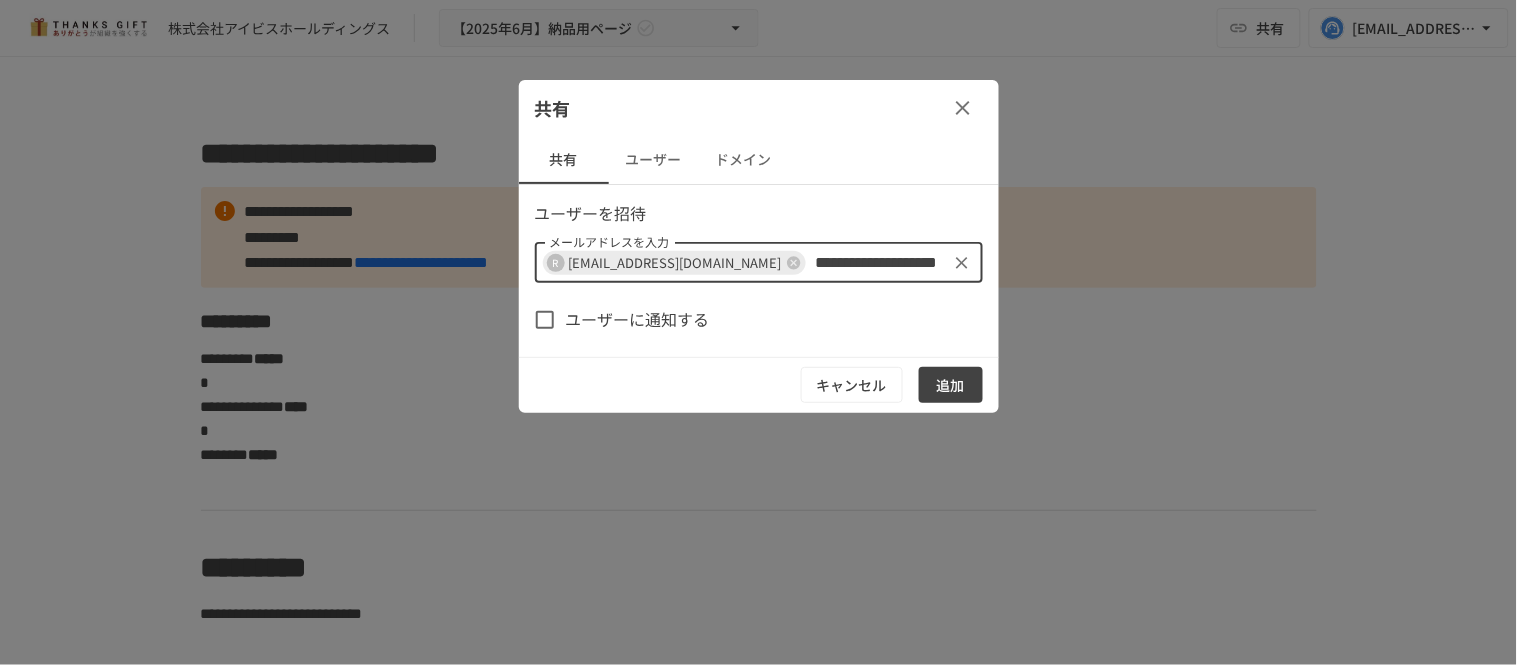 type 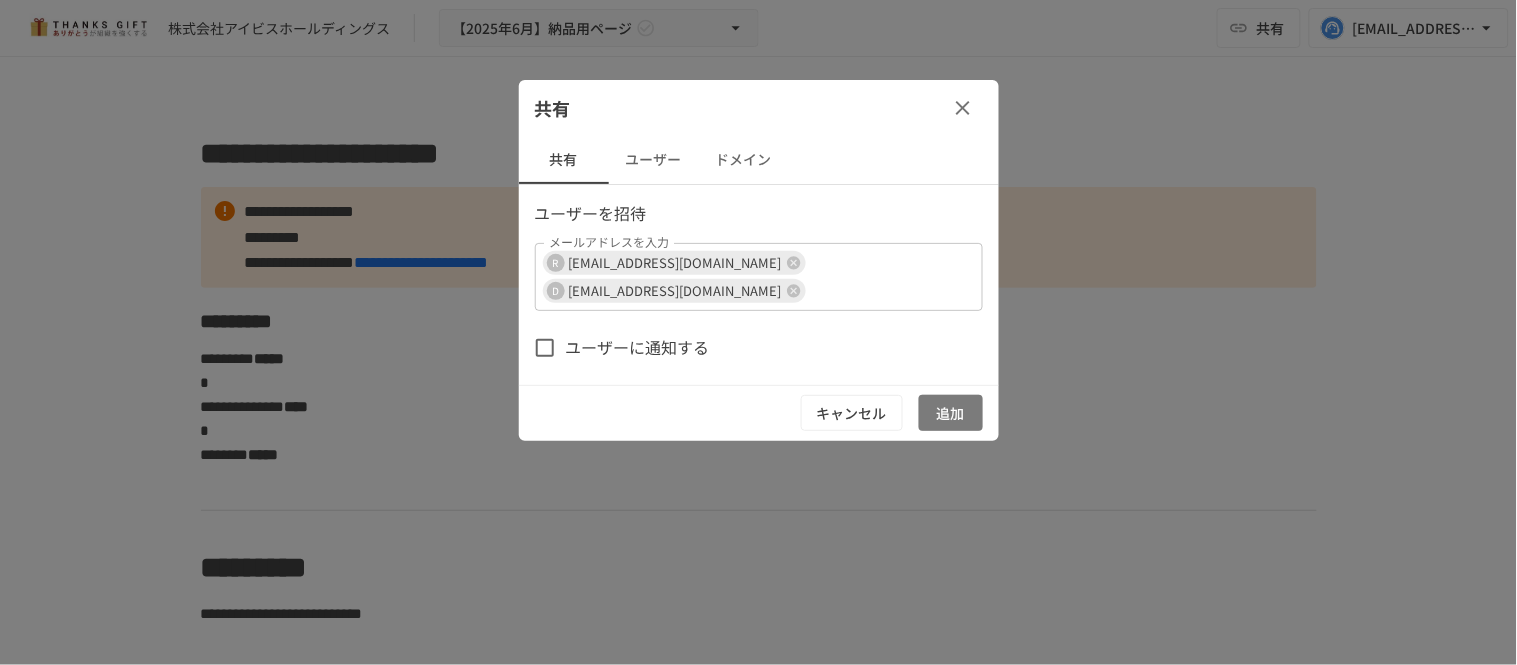 click on "追加" at bounding box center (951, 413) 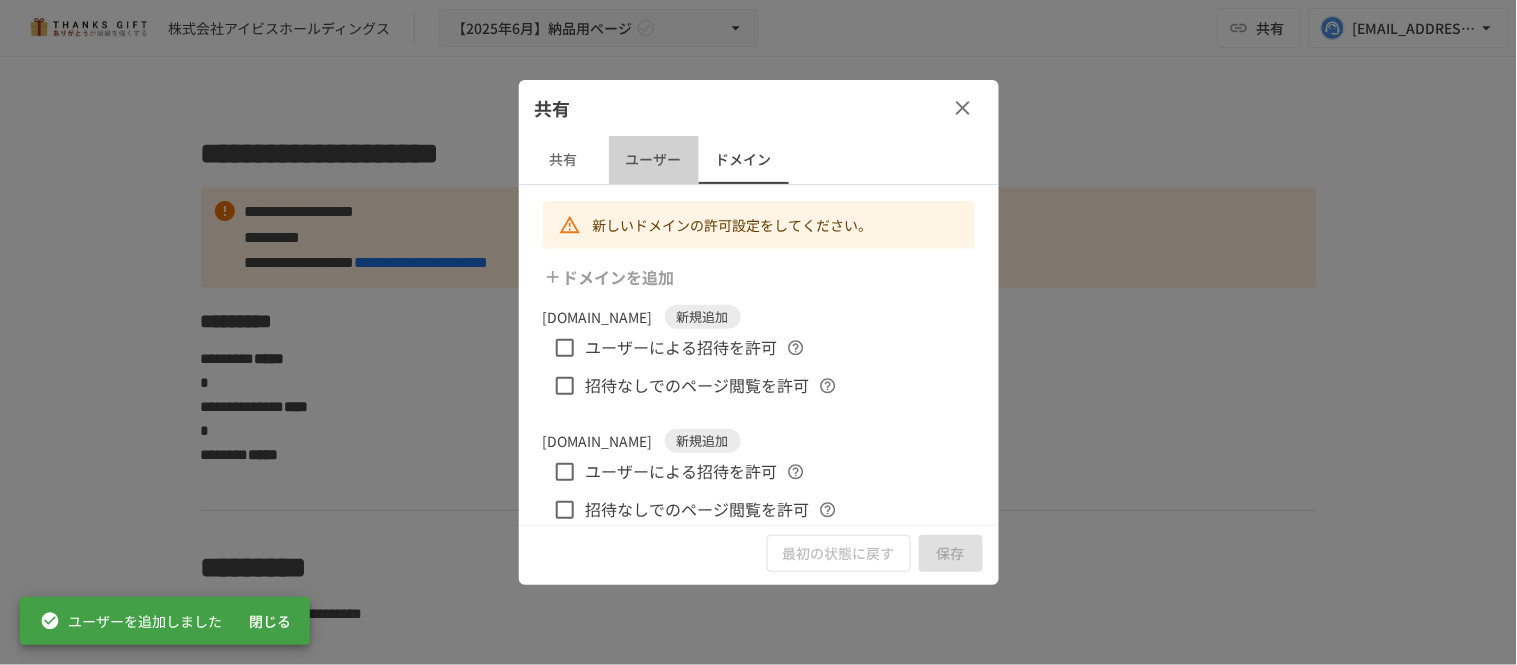 click on "ユーザー" at bounding box center (654, 160) 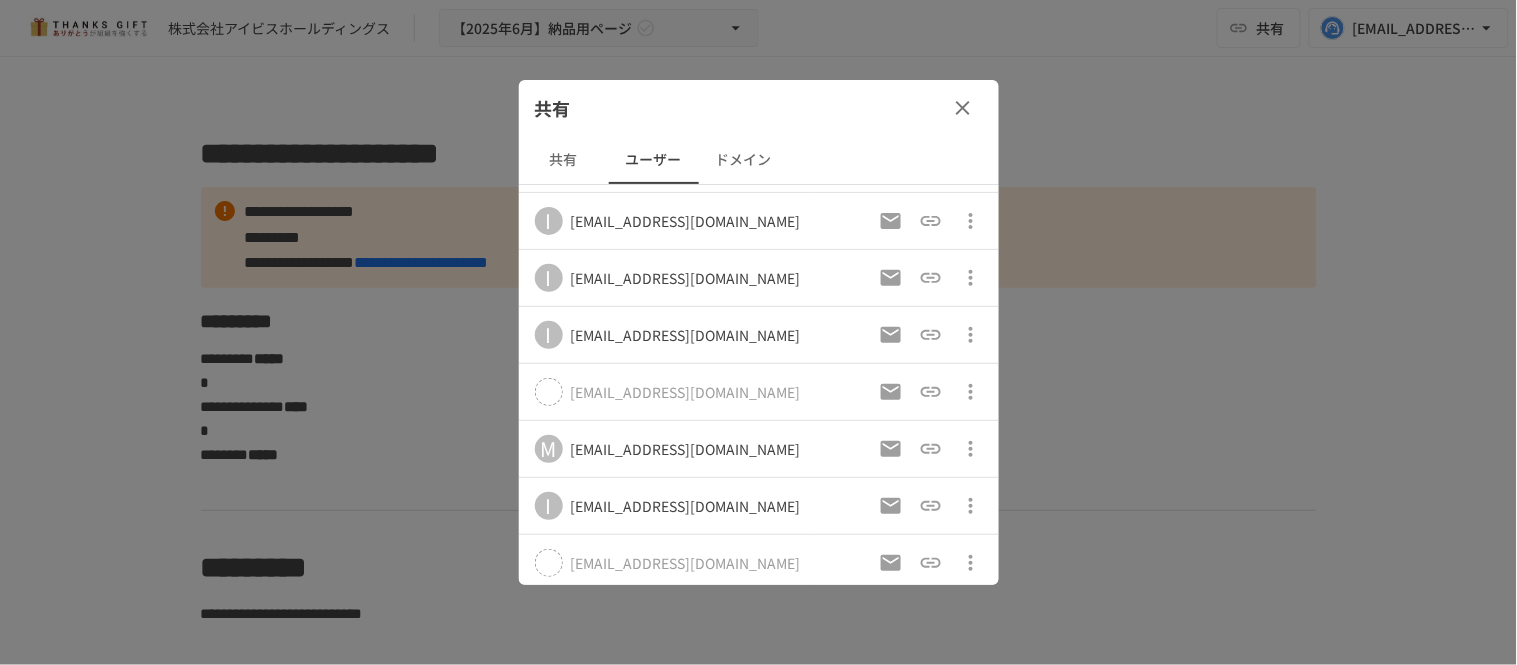 scroll, scrollTop: 455, scrollLeft: 0, axis: vertical 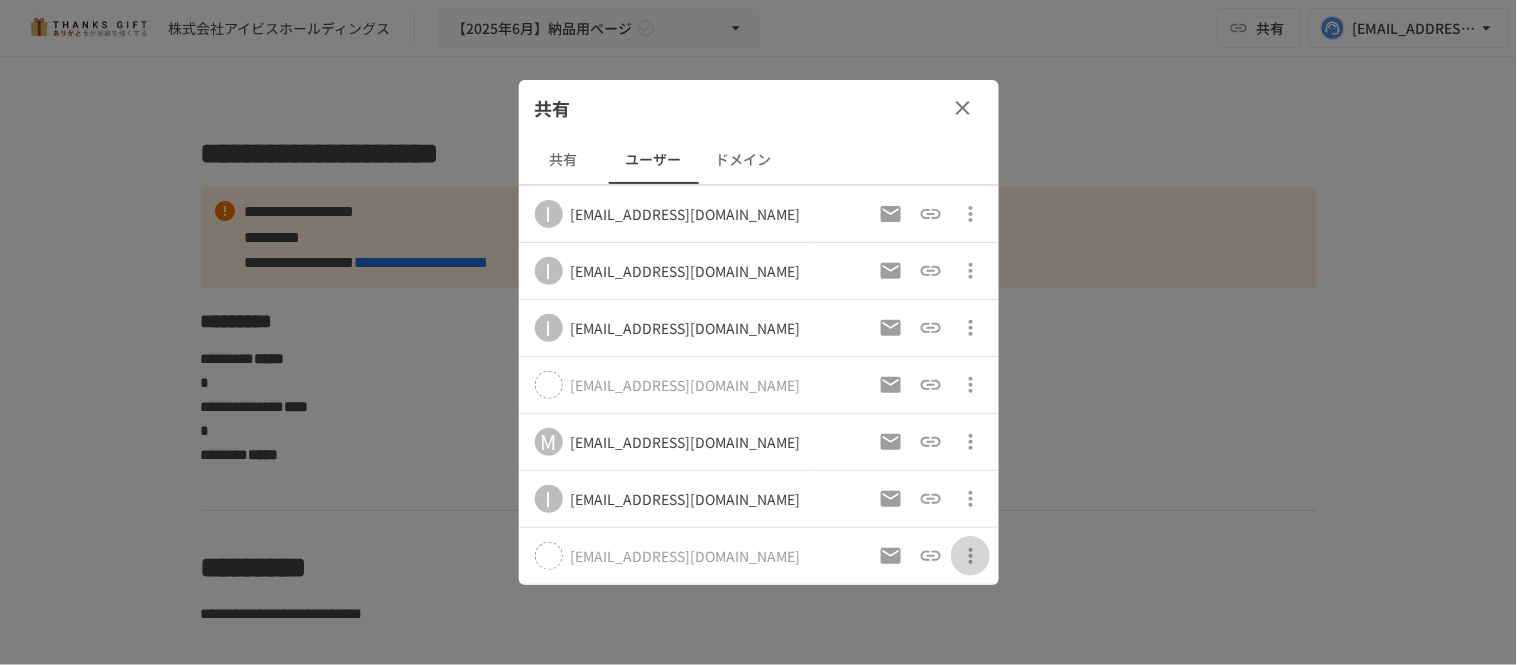 click 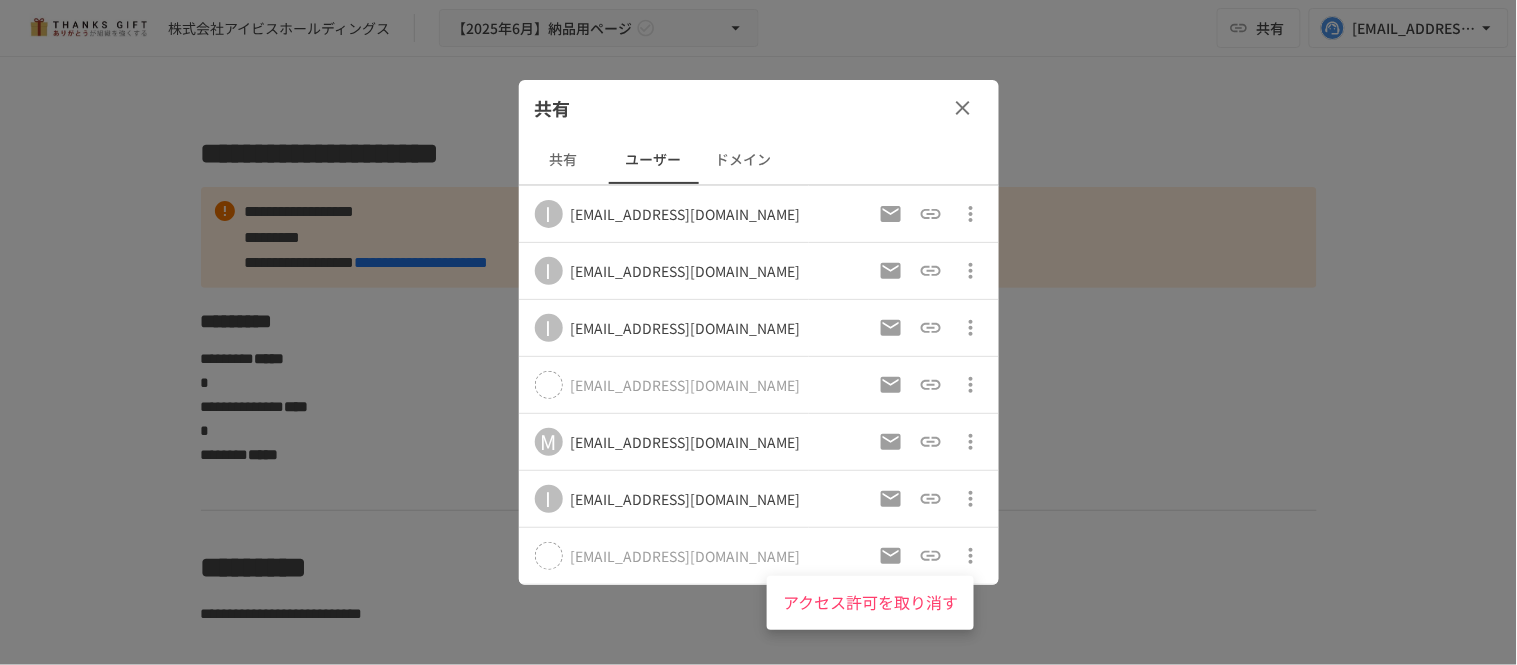 click on "アクセス許可を取り消す" at bounding box center (870, 603) 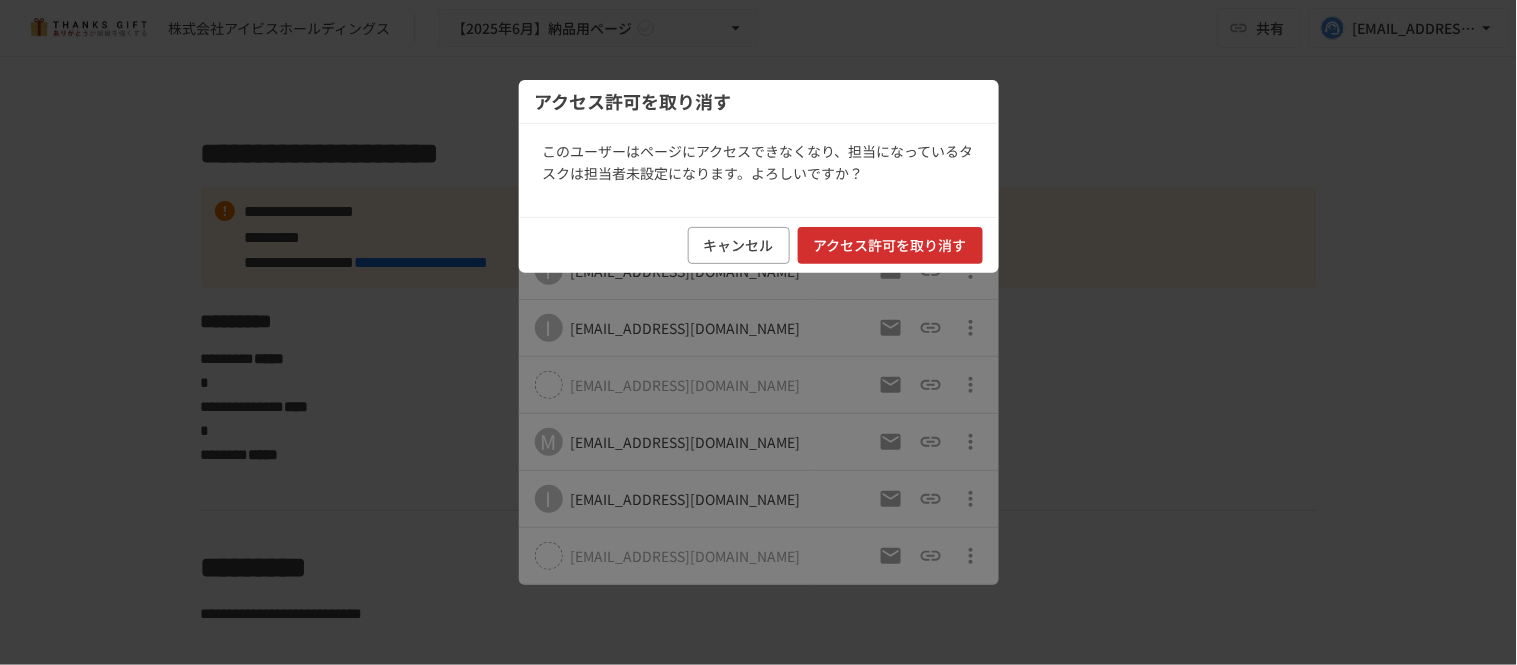 click on "アクセス許可を取り消す" at bounding box center [890, 245] 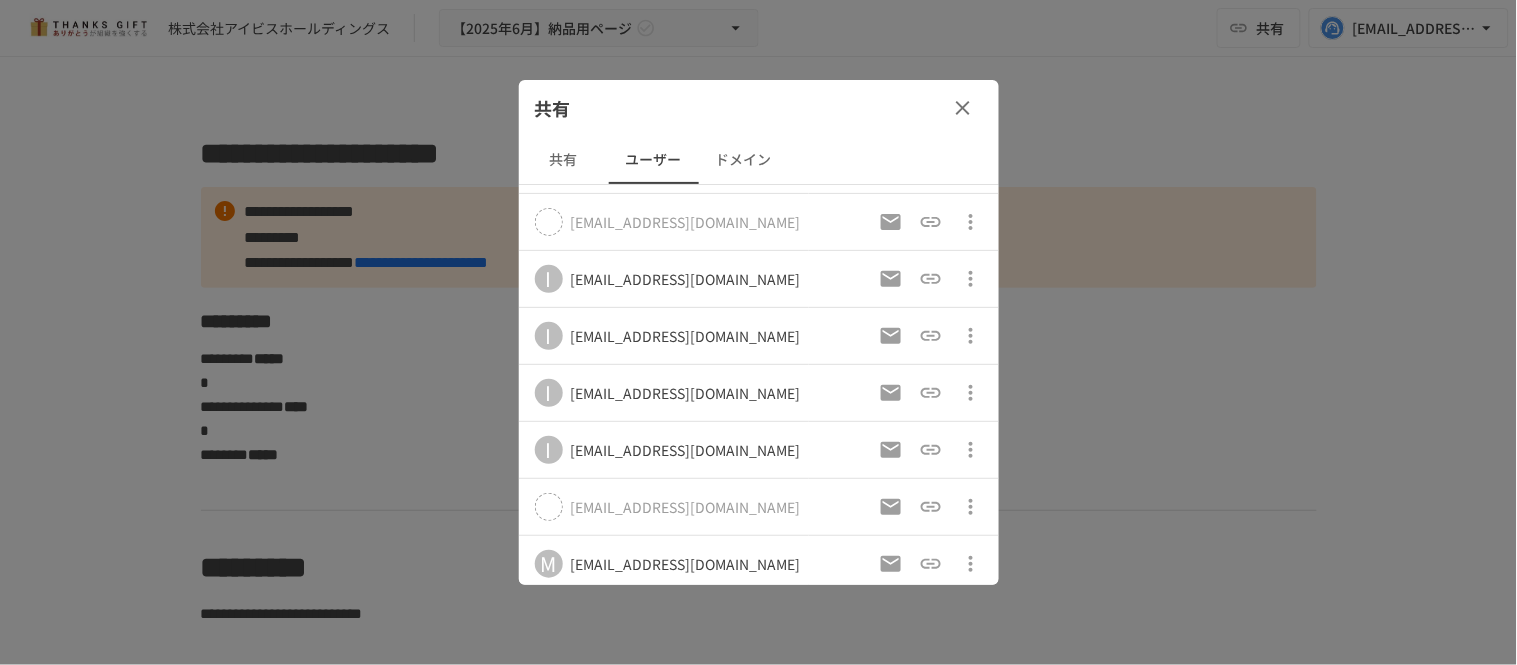 scroll, scrollTop: 397, scrollLeft: 0, axis: vertical 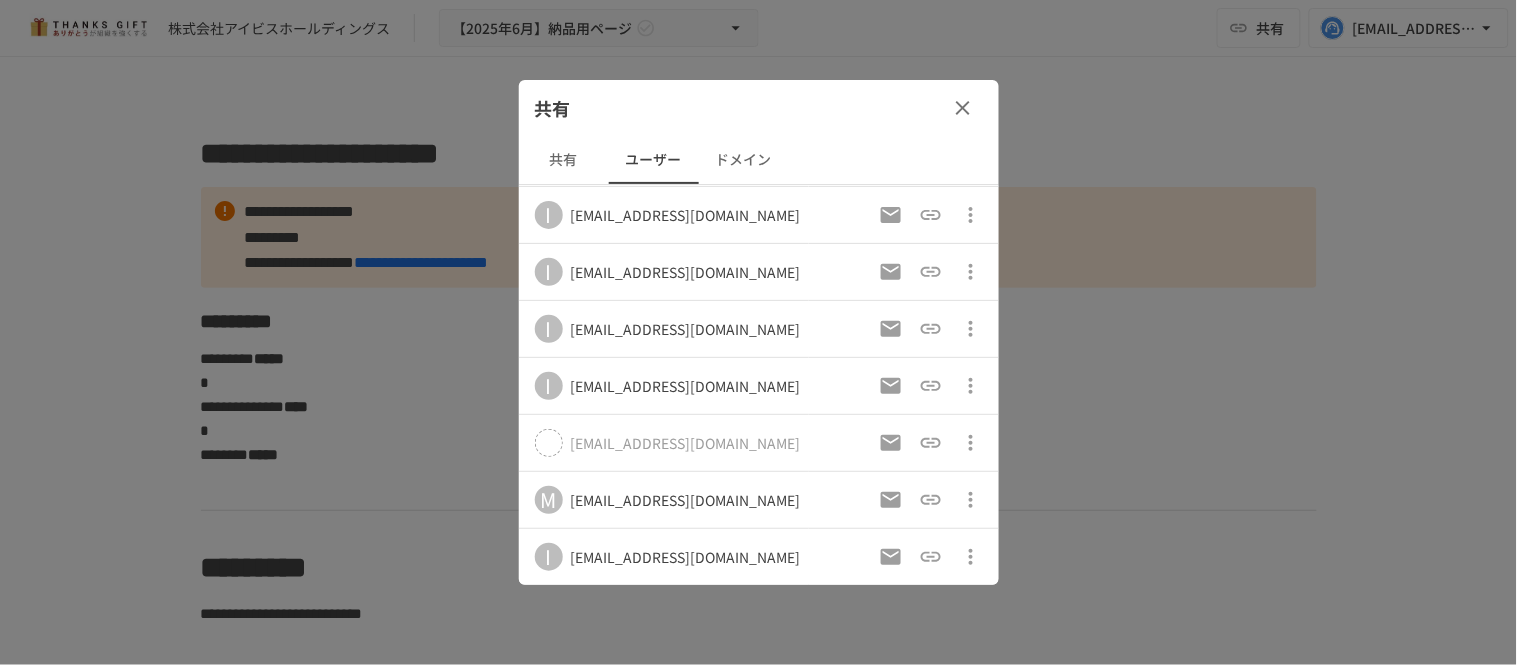 click 